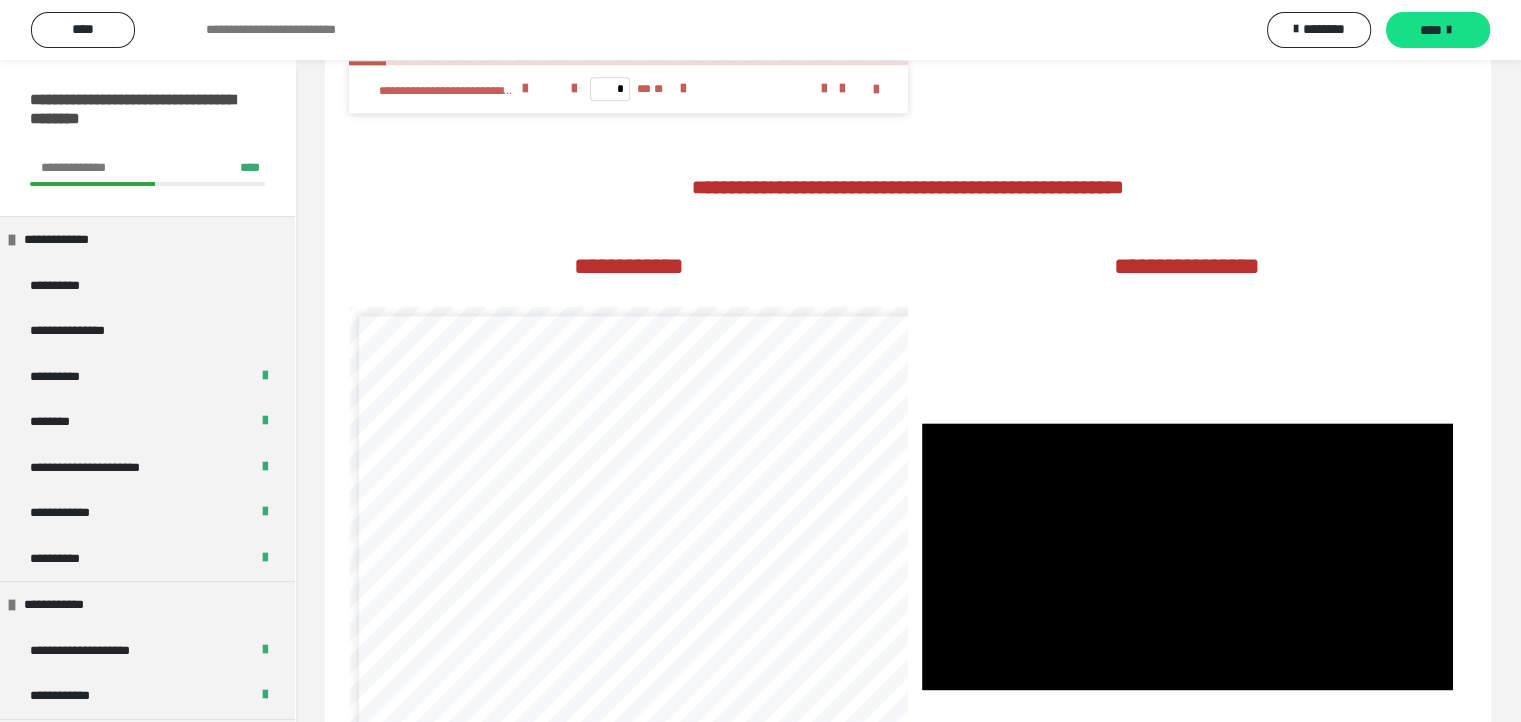 scroll, scrollTop: 0, scrollLeft: 0, axis: both 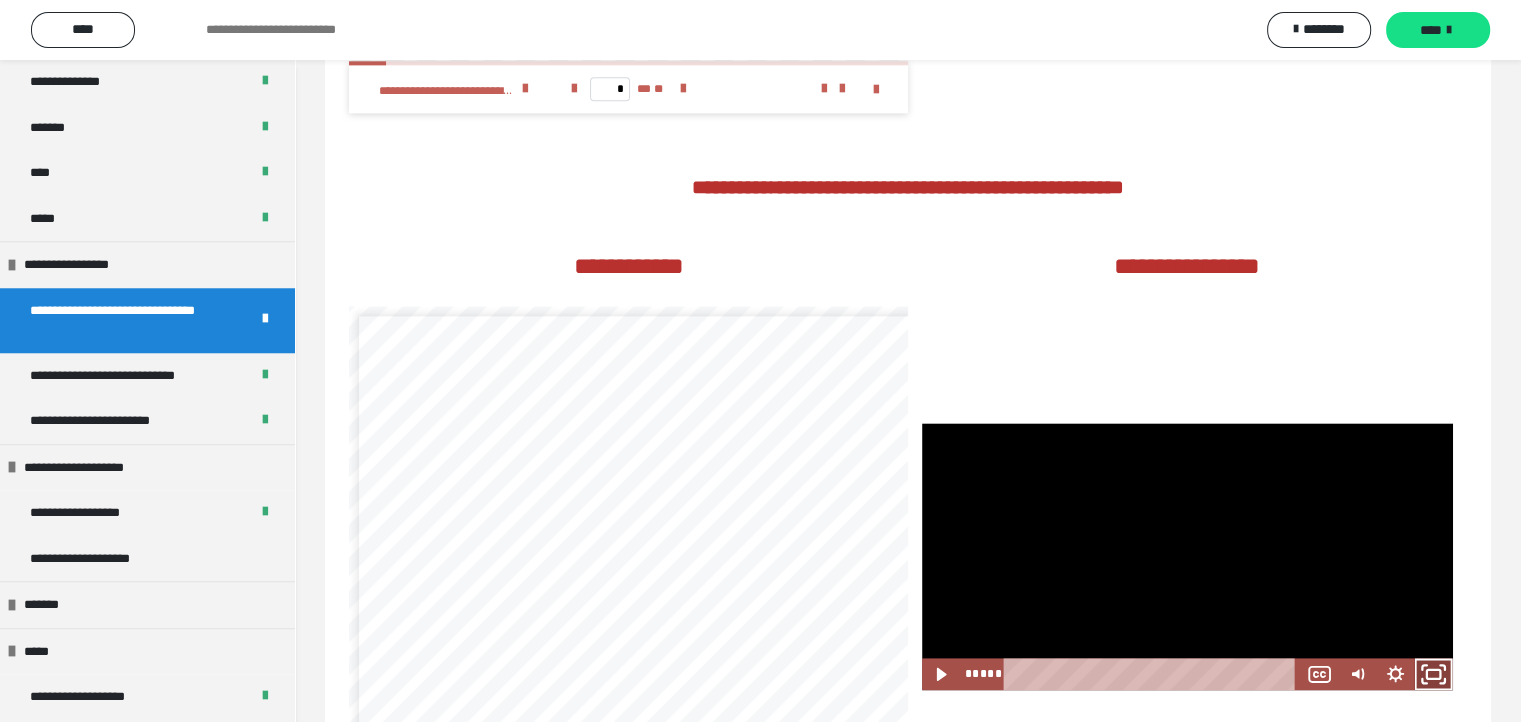 click 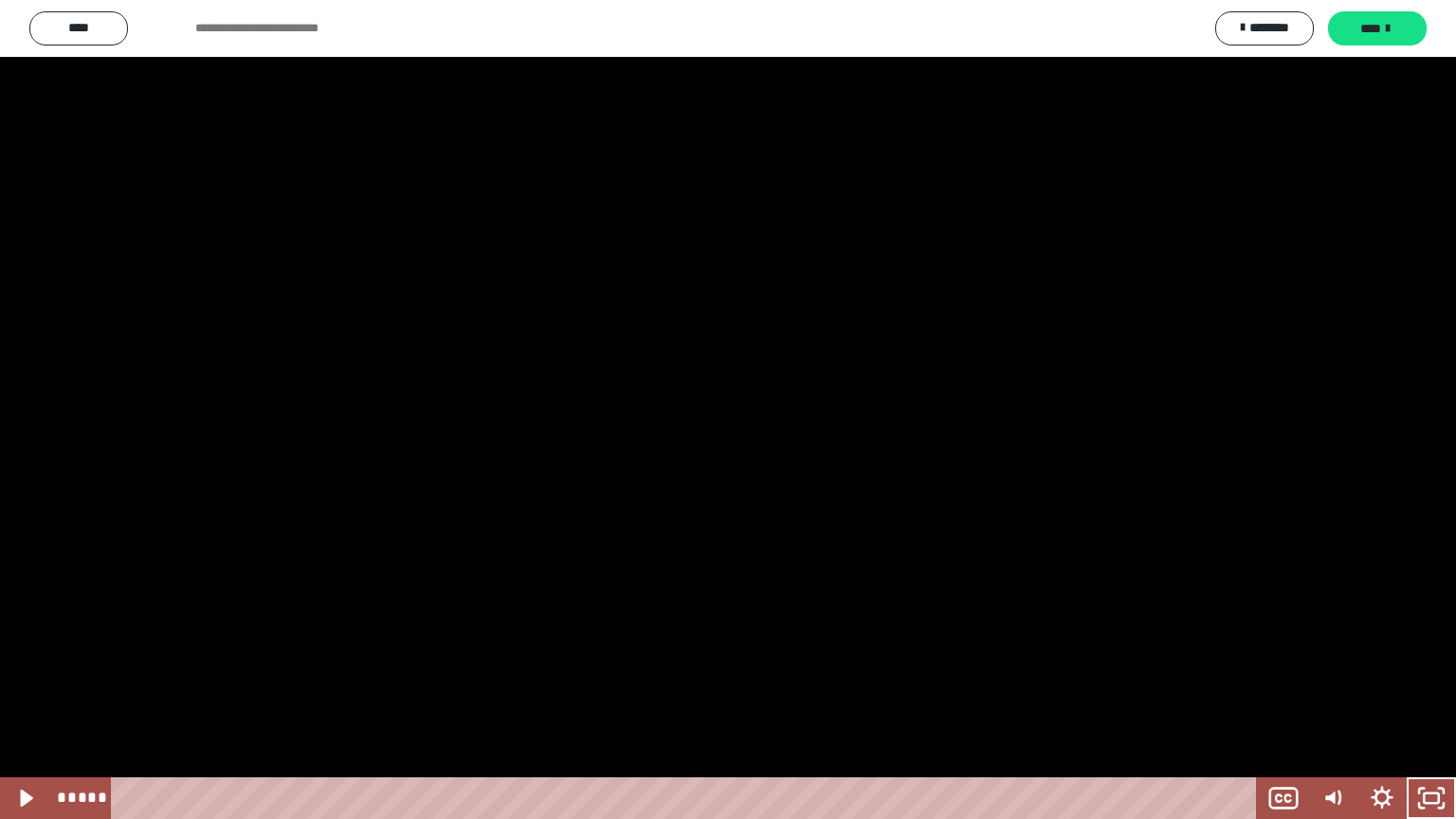 click at bounding box center [728, 410] 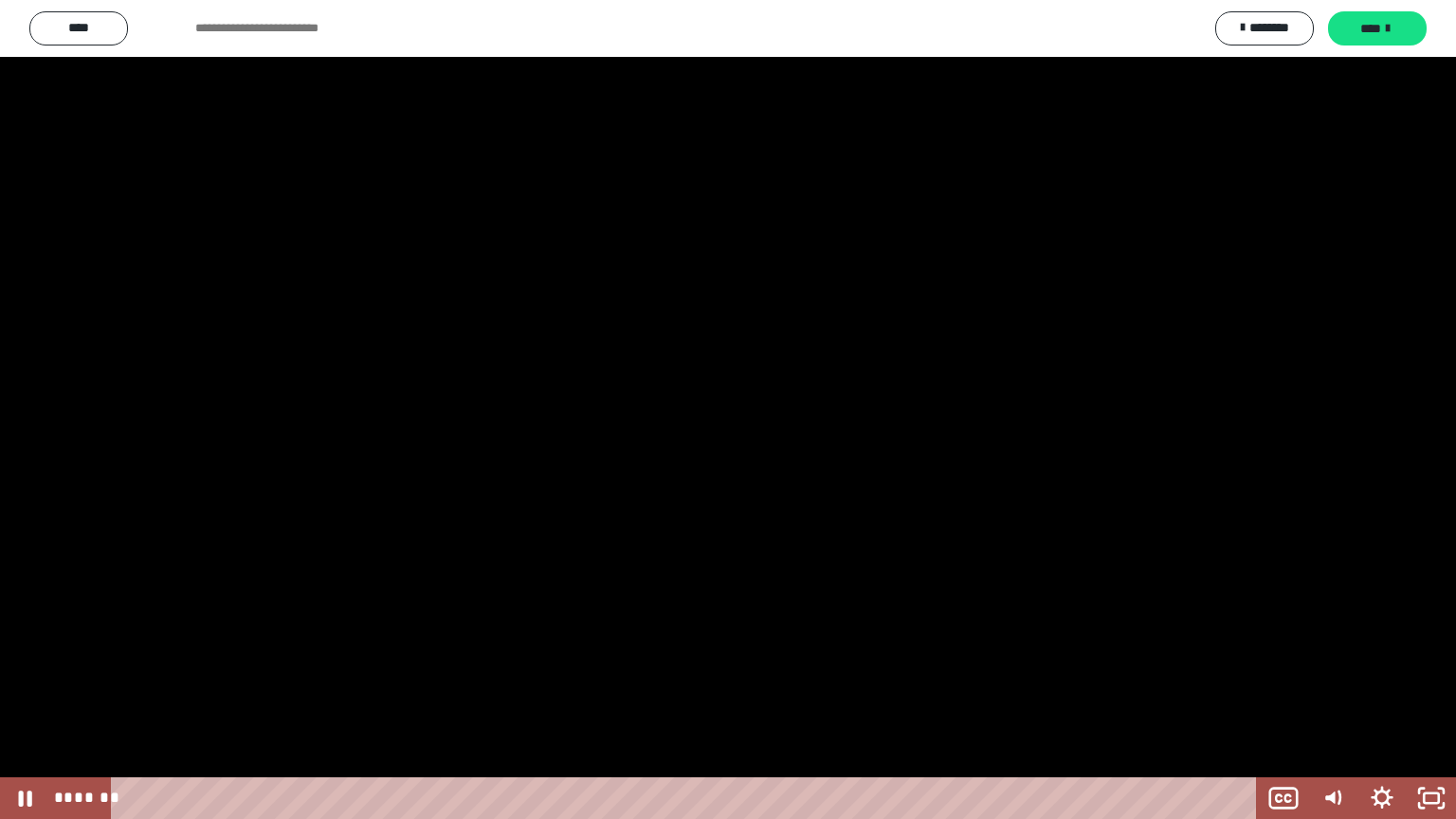 click at bounding box center (728, 410) 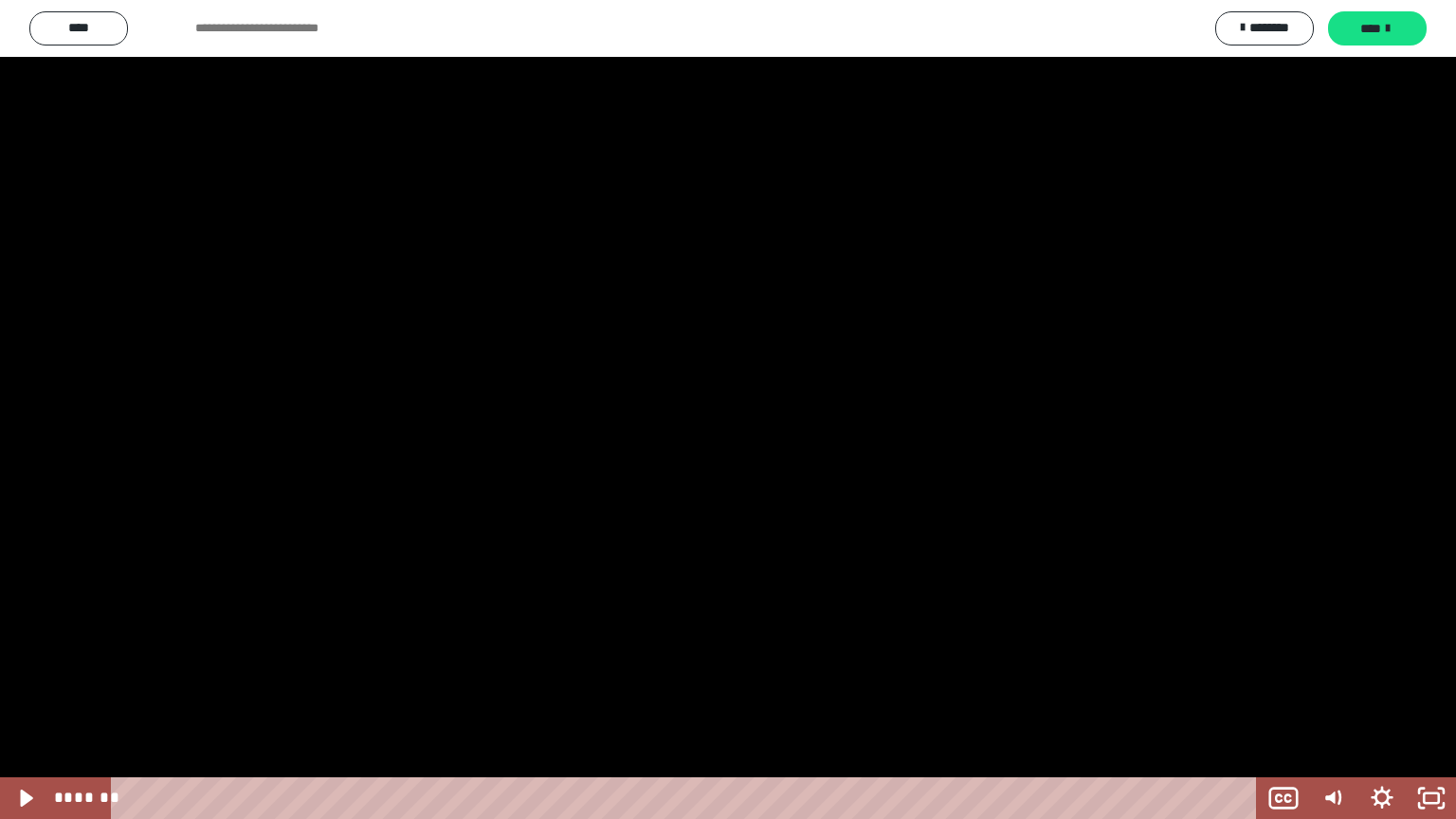 click at bounding box center (728, 410) 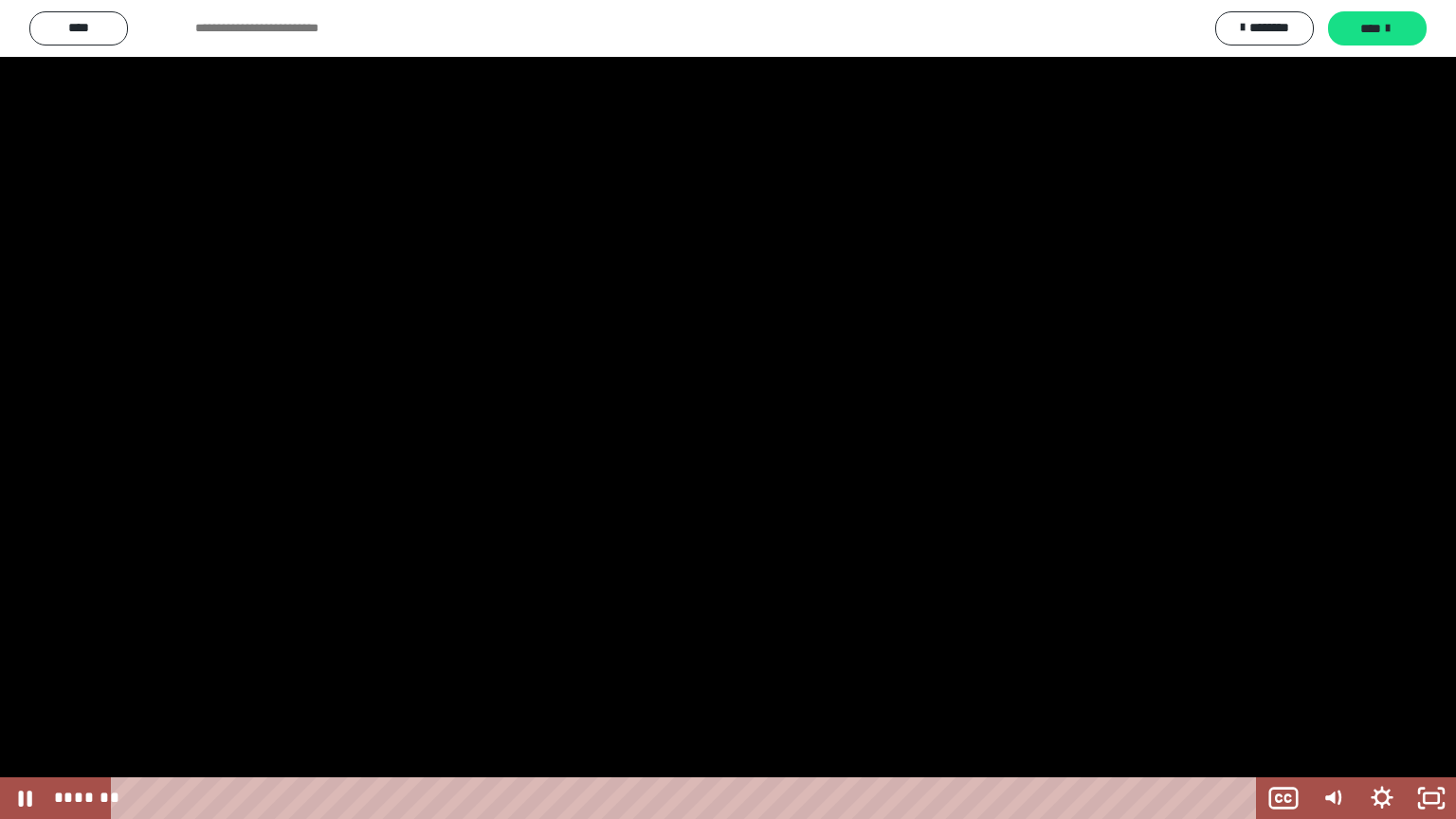 click at bounding box center (728, 410) 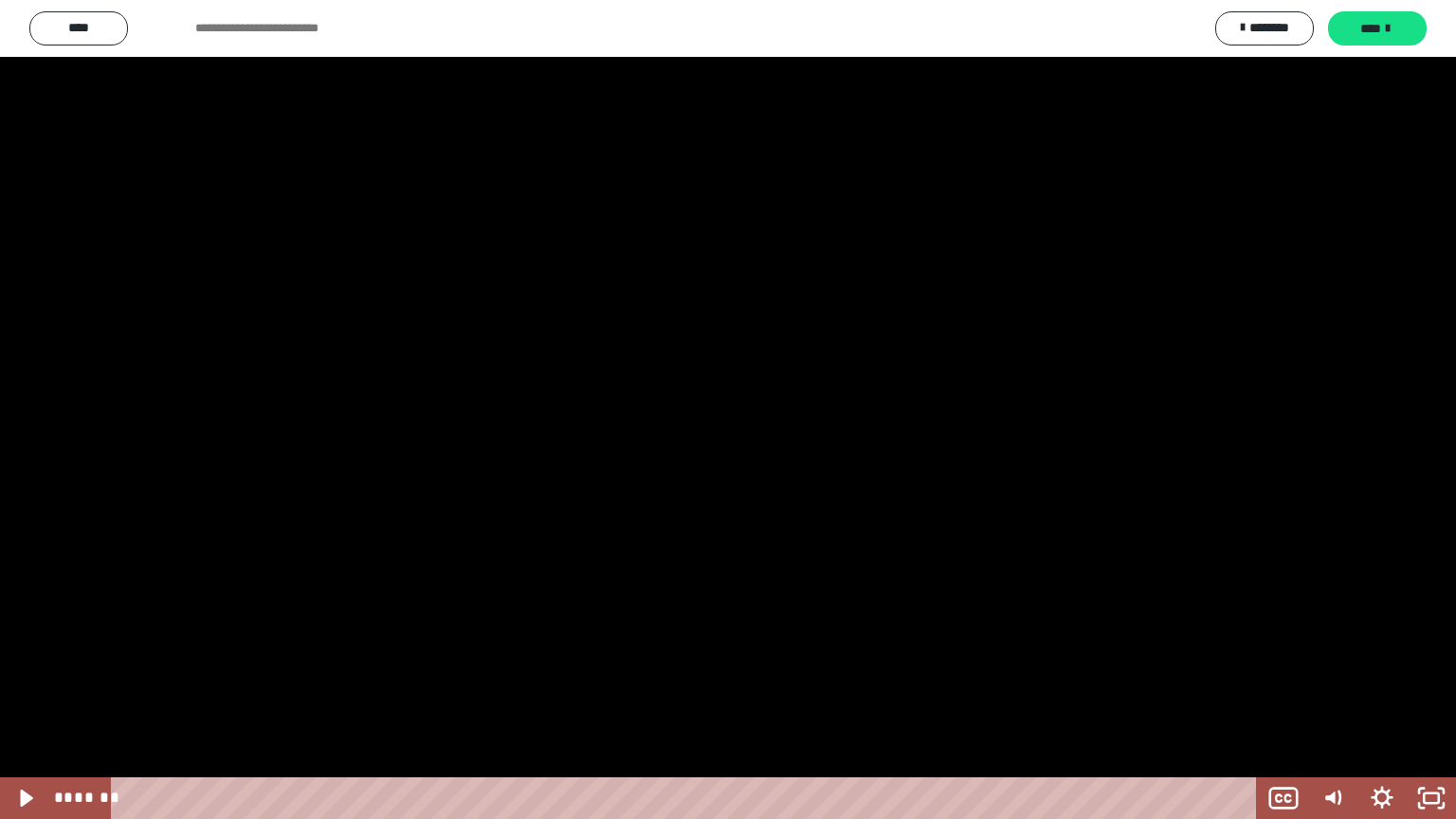 click at bounding box center [728, 410] 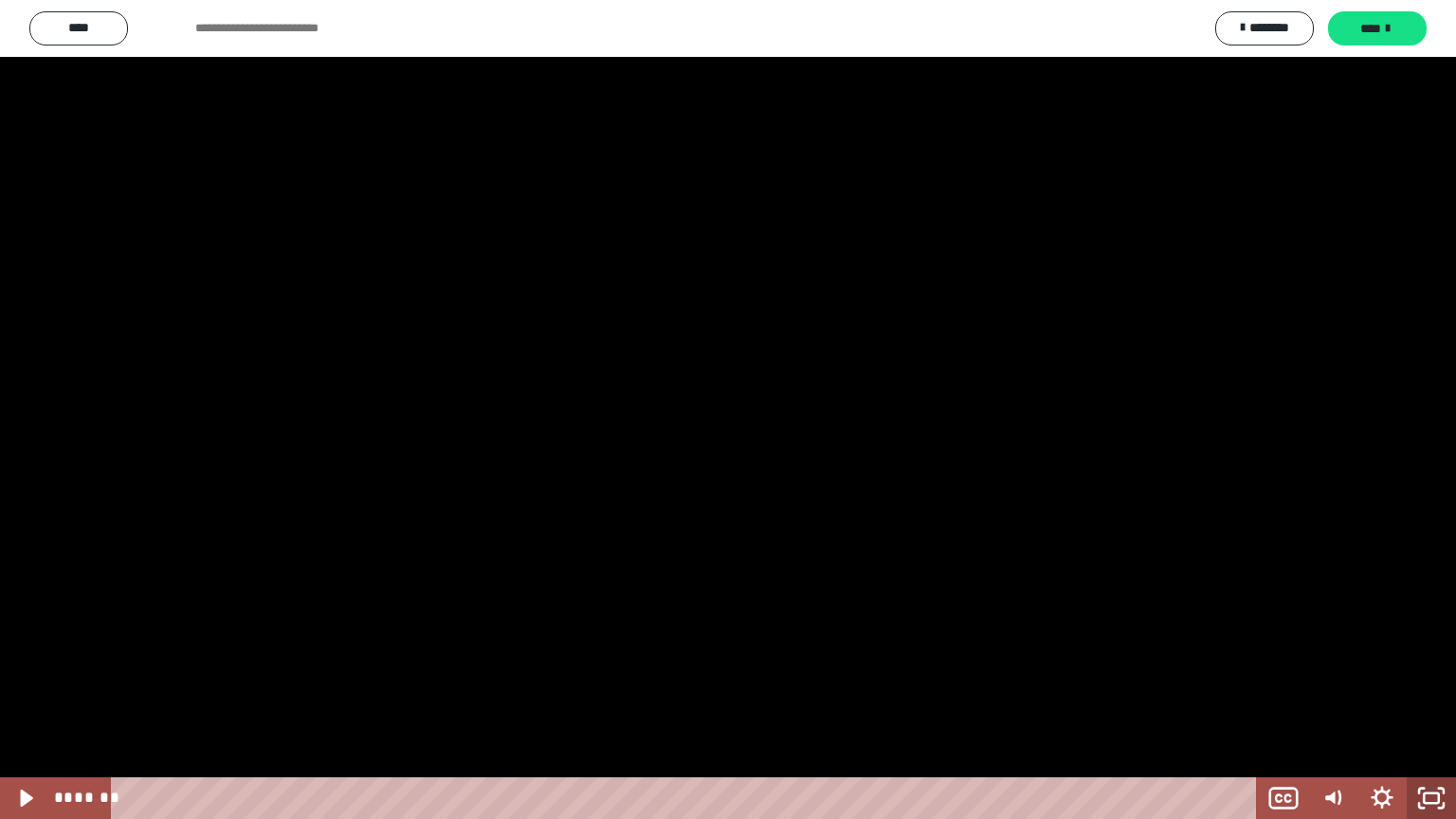 click 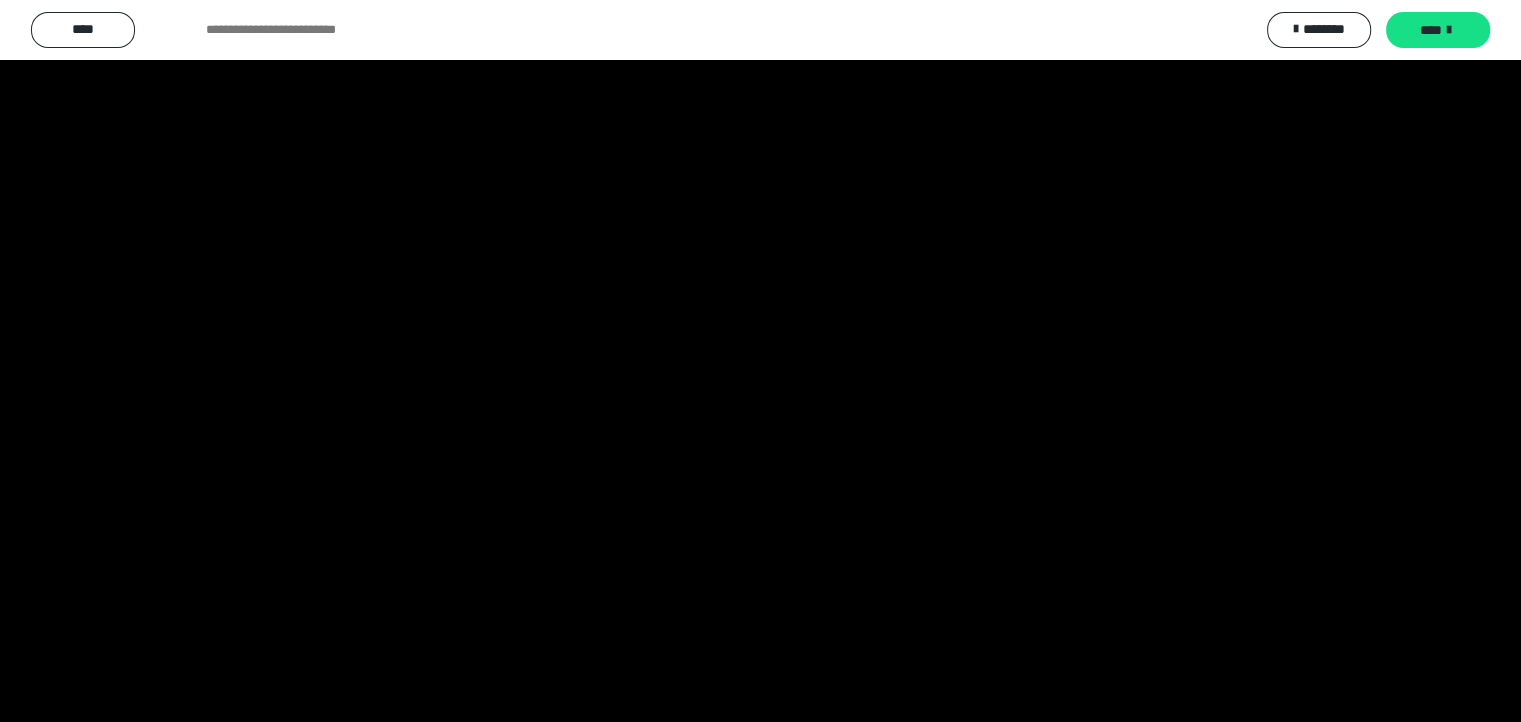 scroll, scrollTop: 0, scrollLeft: 0, axis: both 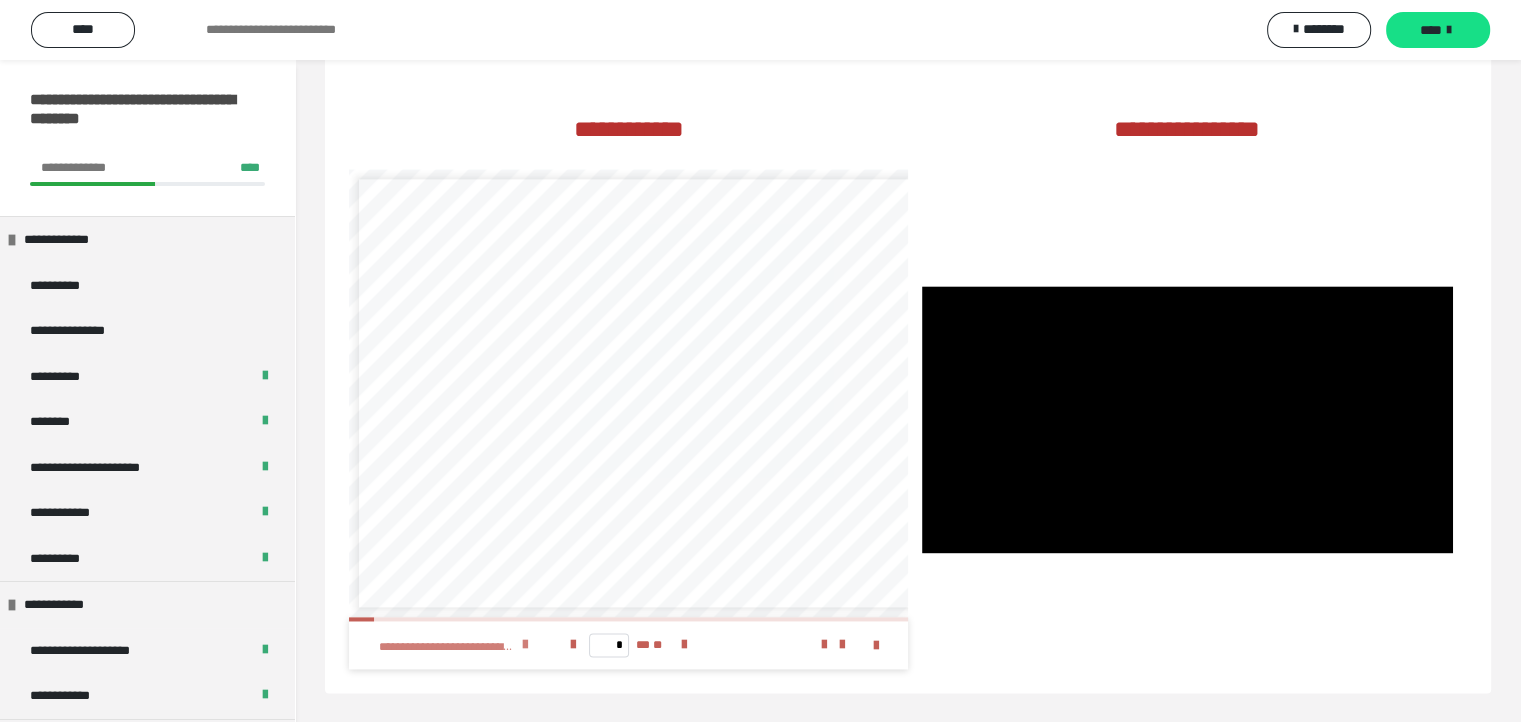 click on "**********" at bounding box center [447, 647] 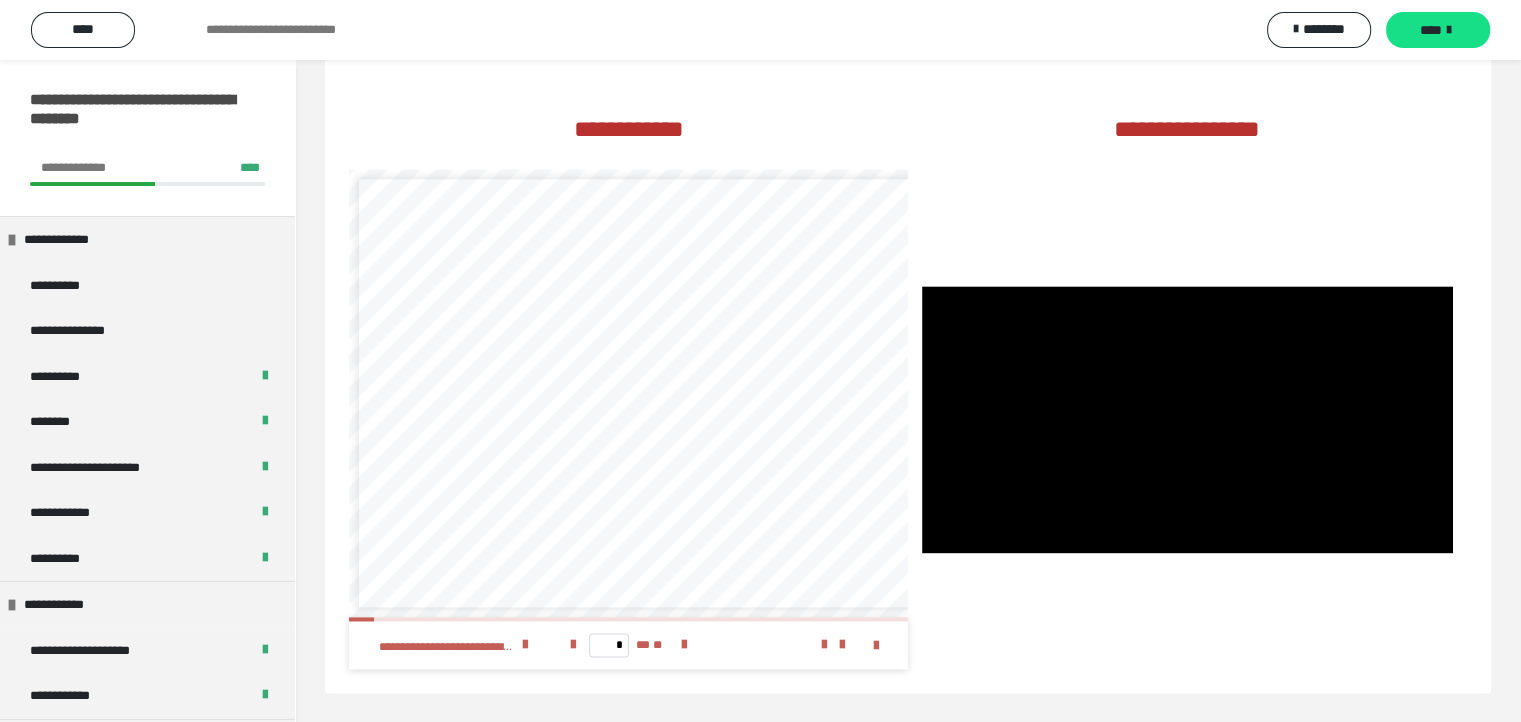 scroll, scrollTop: 33, scrollLeft: 0, axis: vertical 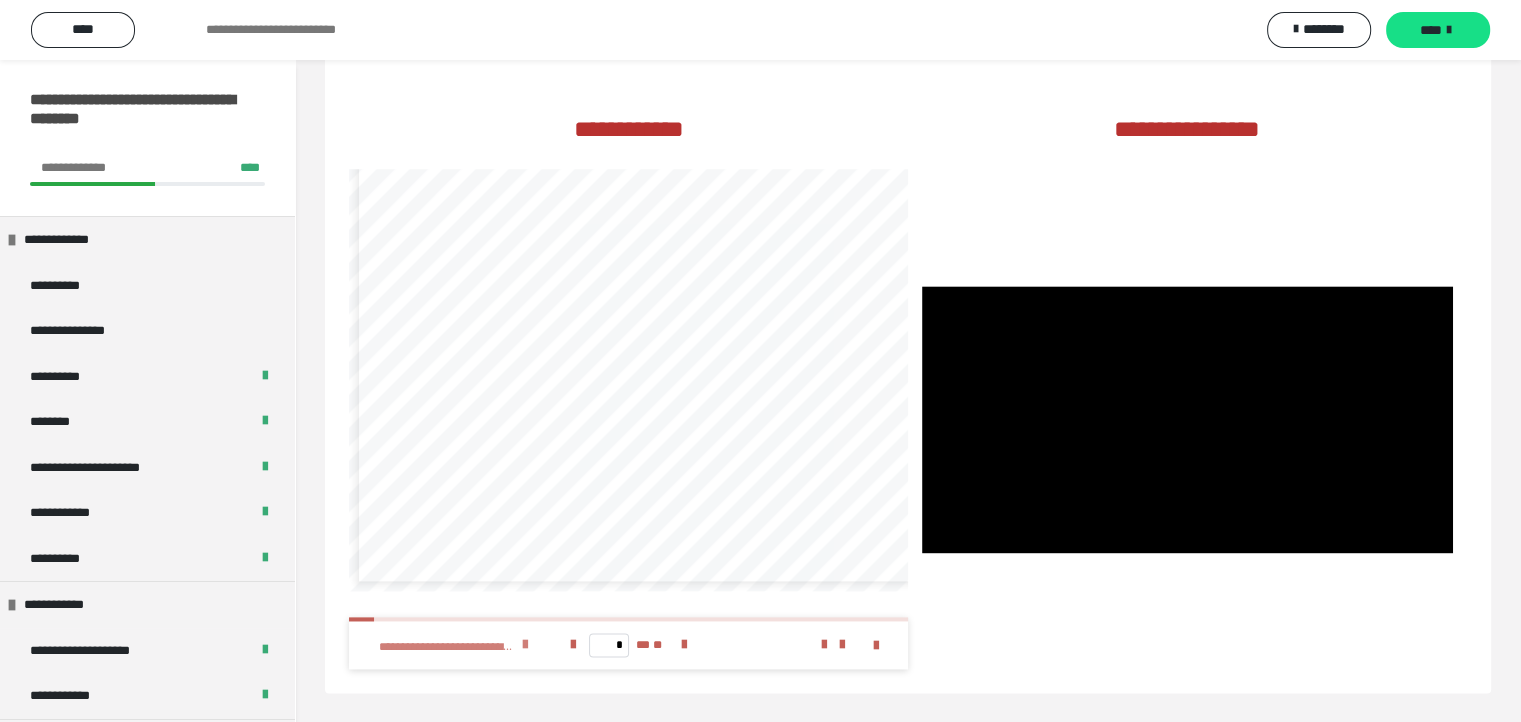 click at bounding box center (525, 645) 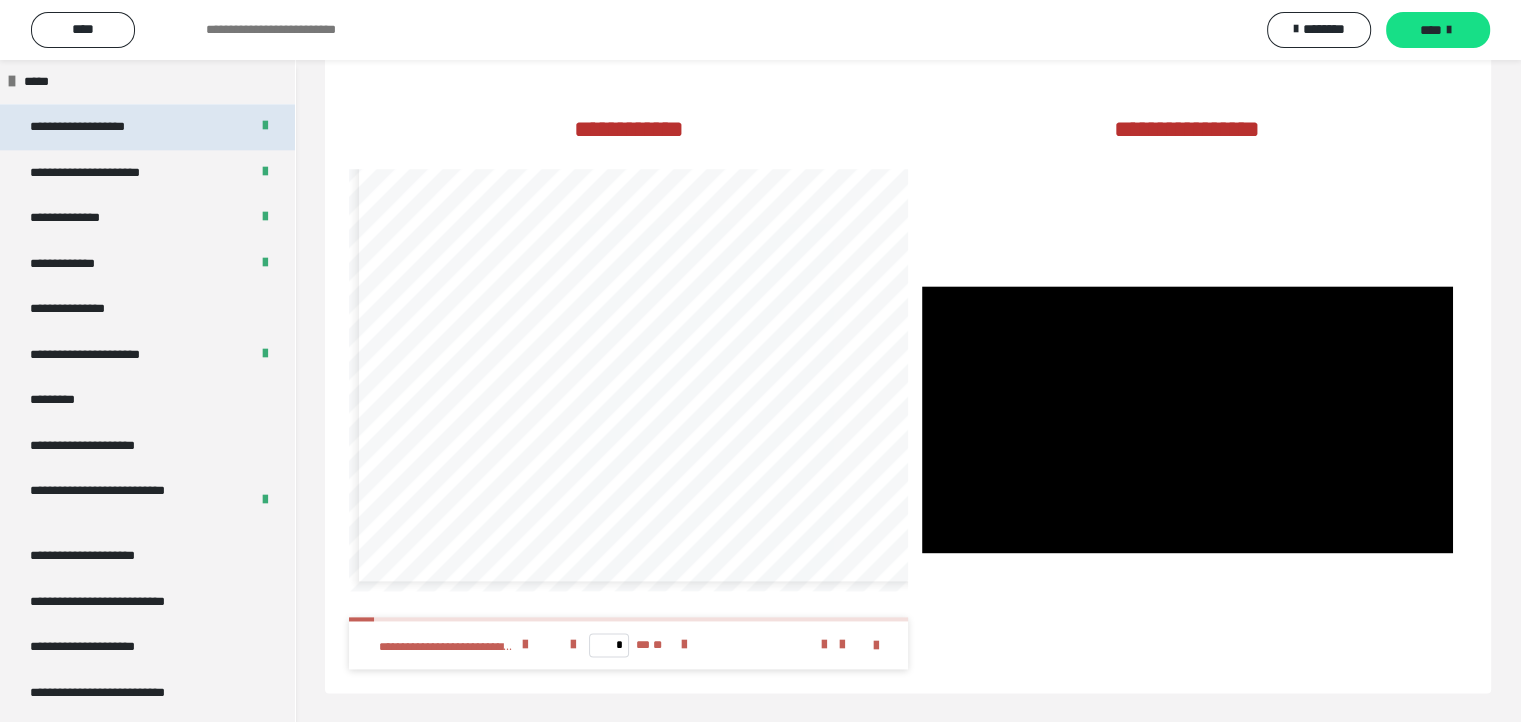 scroll, scrollTop: 2500, scrollLeft: 0, axis: vertical 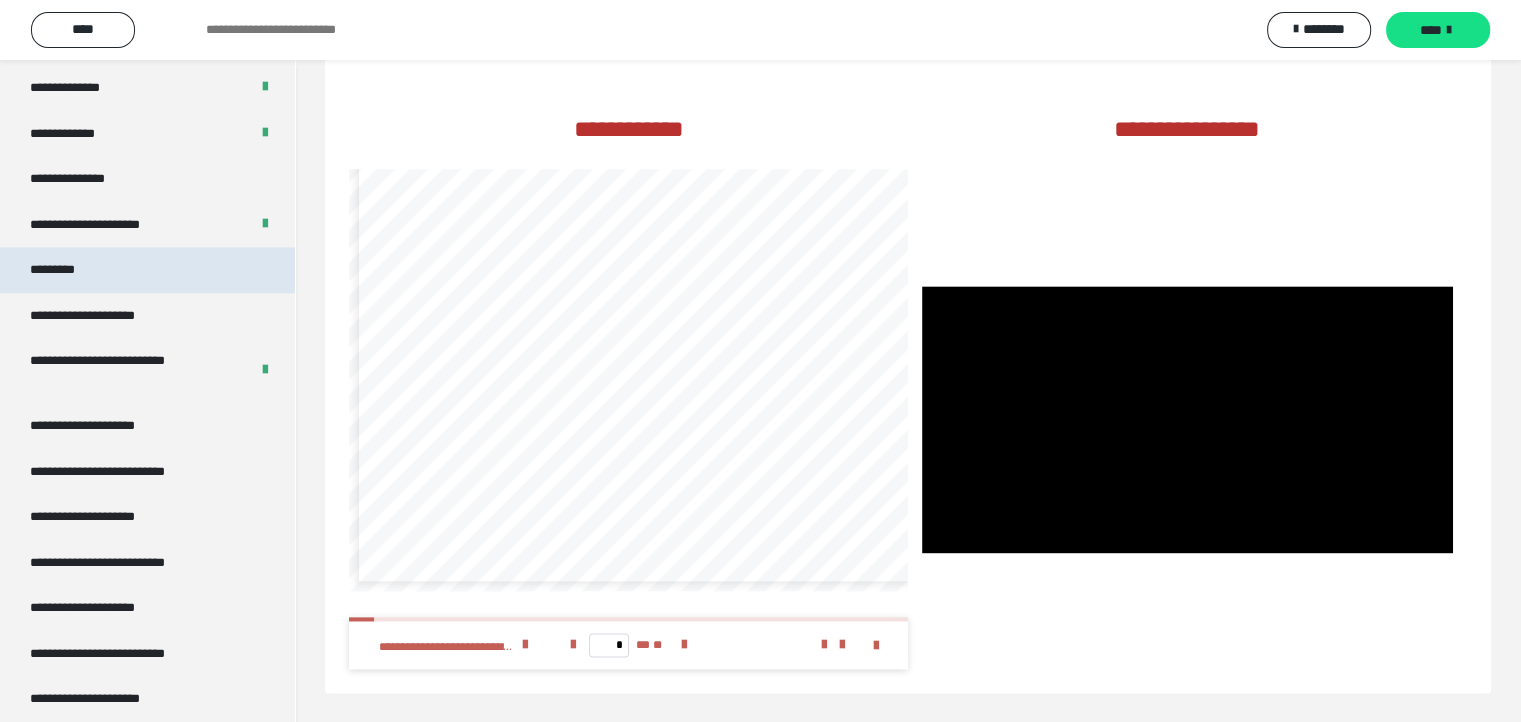 click on "*********" at bounding box center [68, 270] 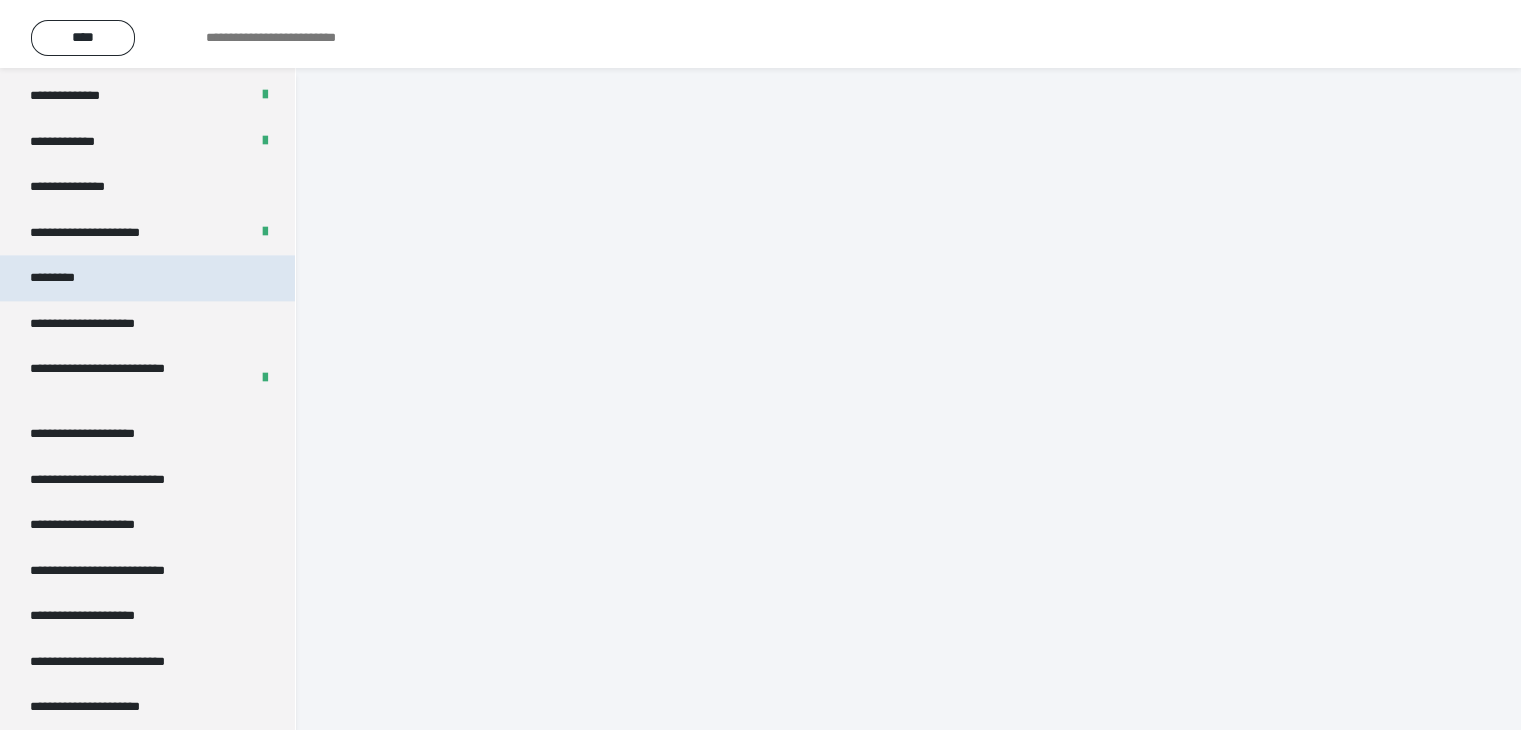 scroll, scrollTop: 60, scrollLeft: 0, axis: vertical 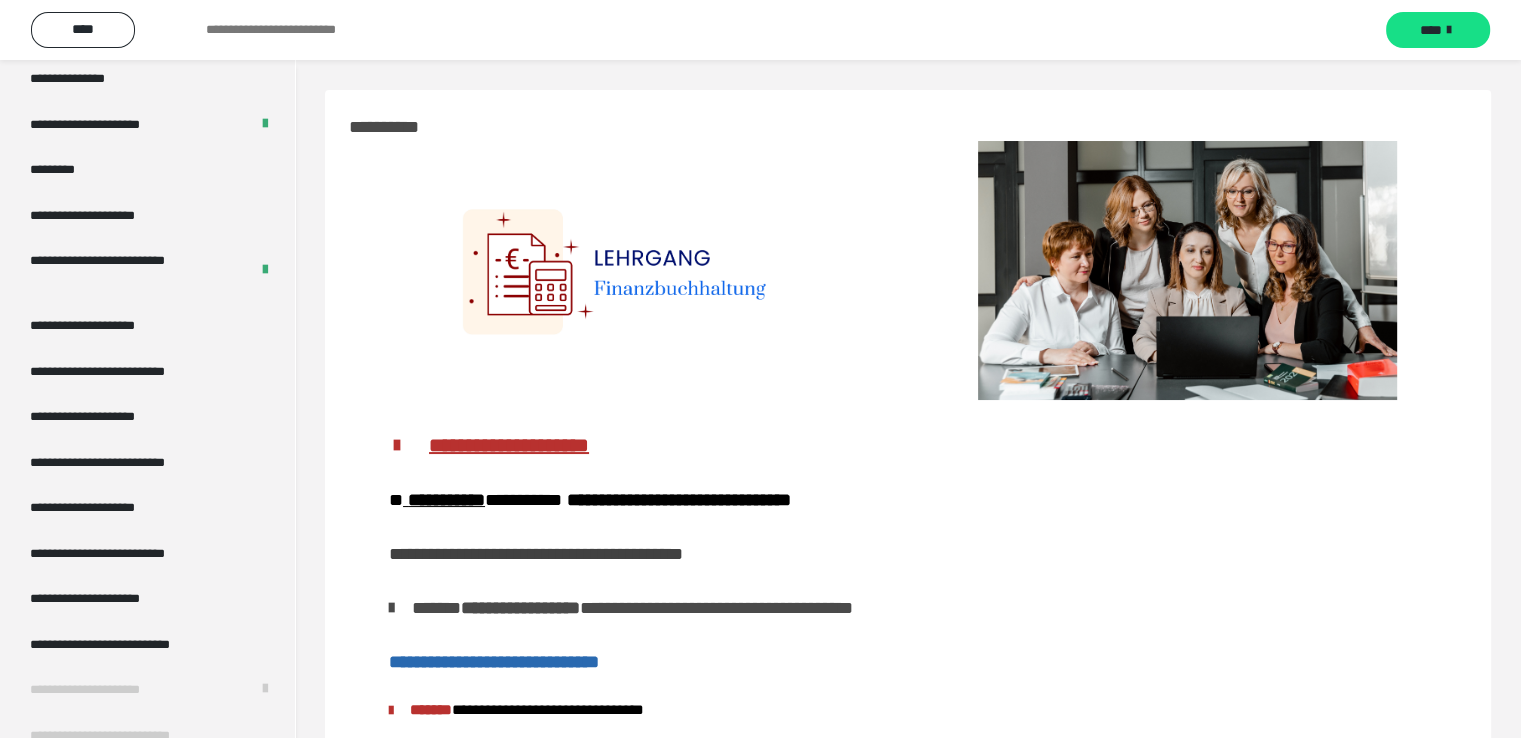 click at bounding box center [1187, 270] 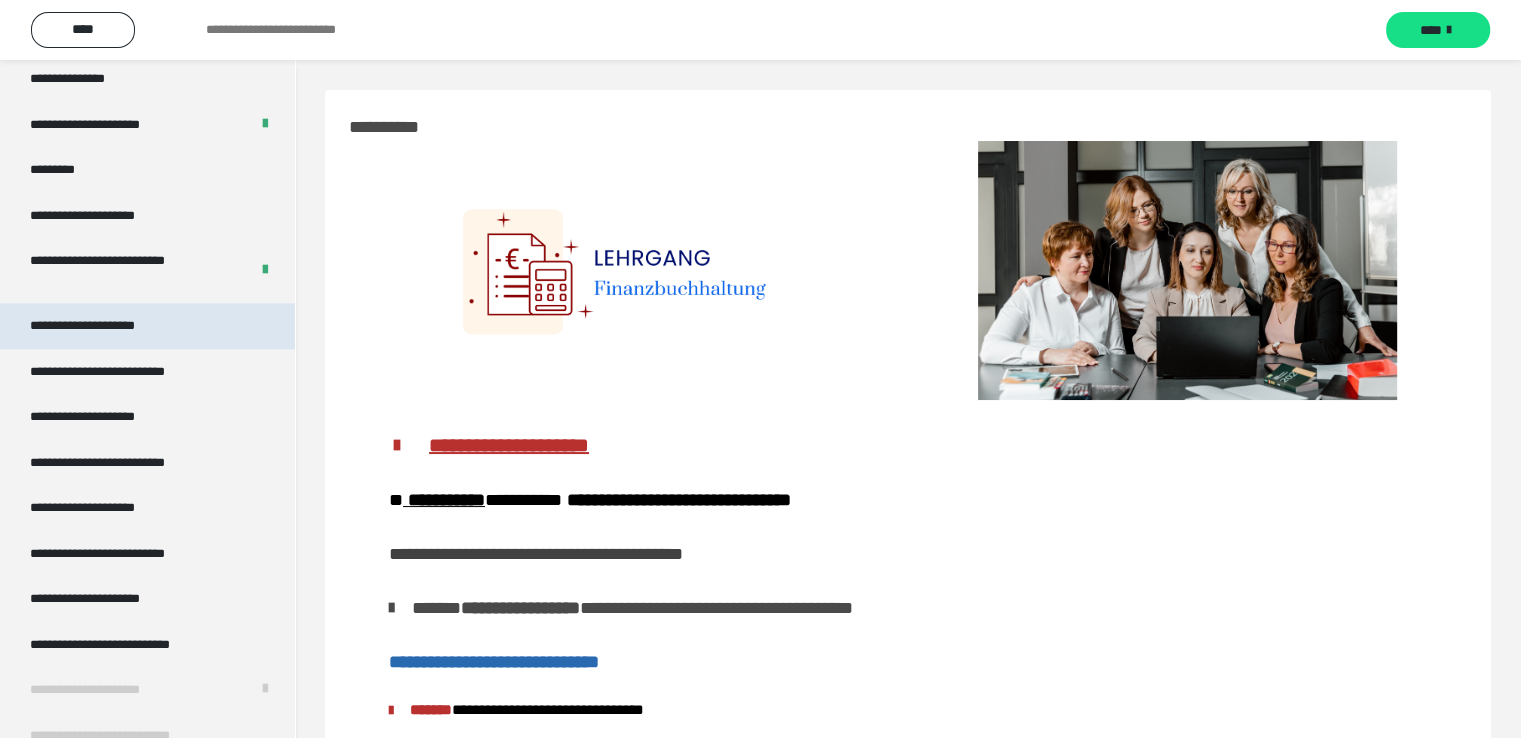 click on "**********" at bounding box center [106, 326] 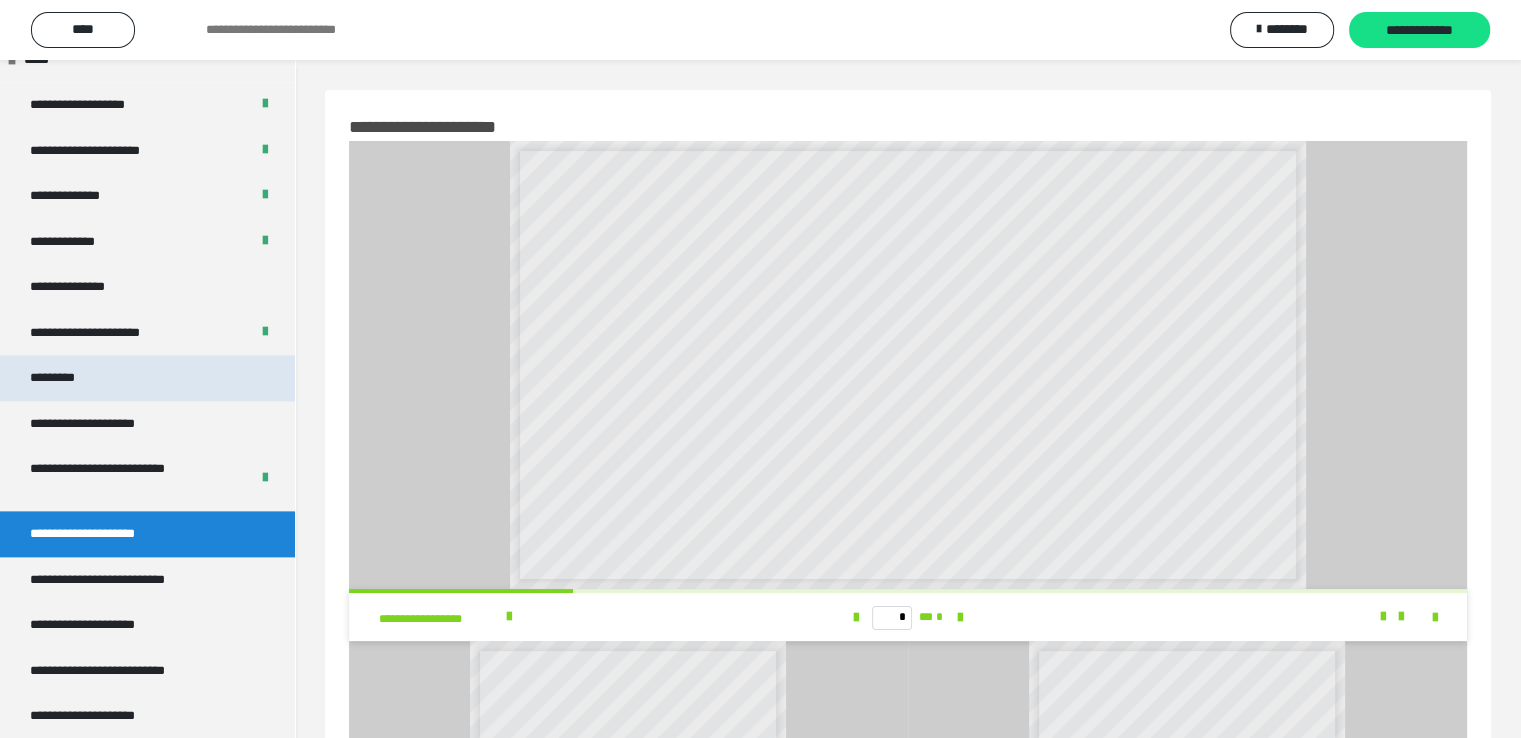 scroll, scrollTop: 2300, scrollLeft: 0, axis: vertical 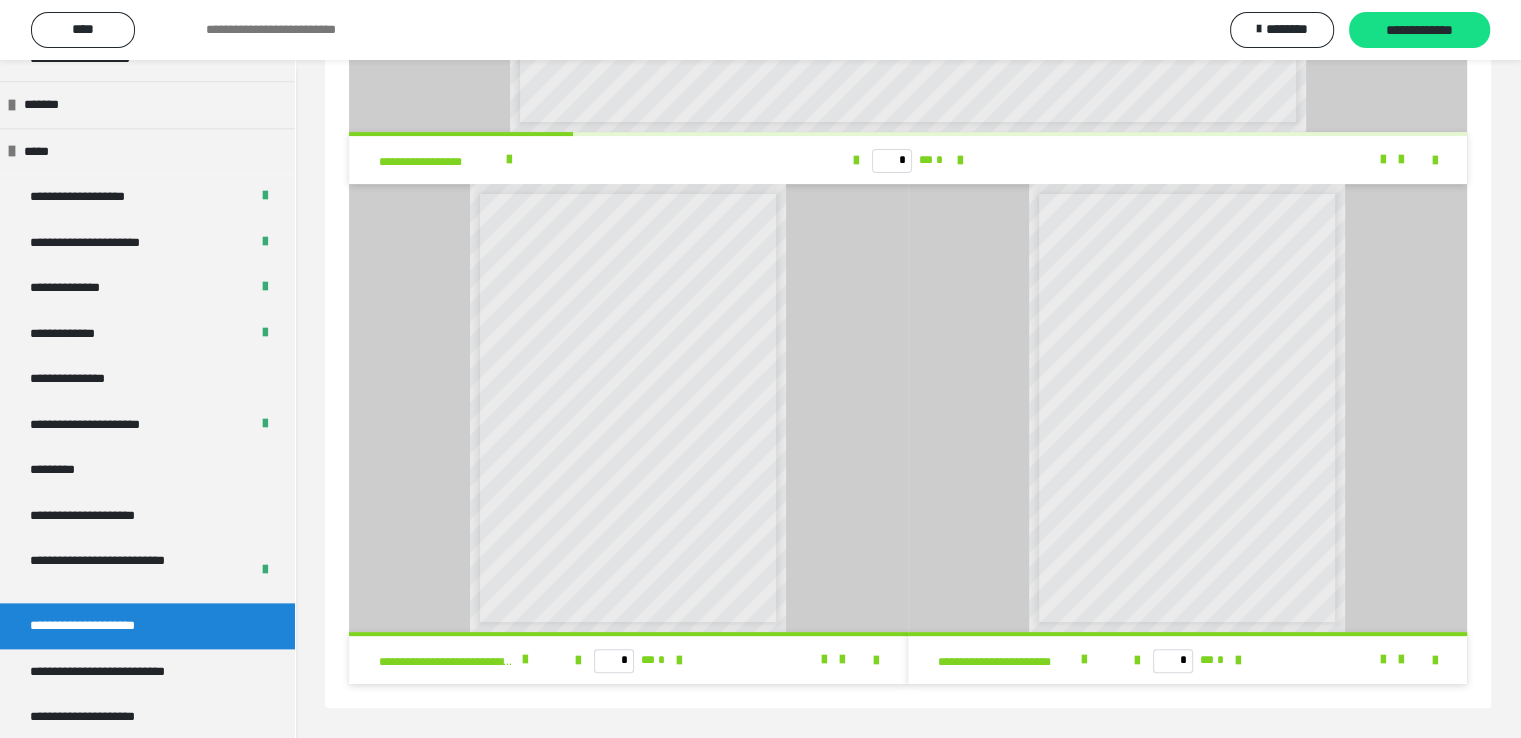drag, startPoint x: 874, startPoint y: 661, endPoint x: 869, endPoint y: 745, distance: 84.14868 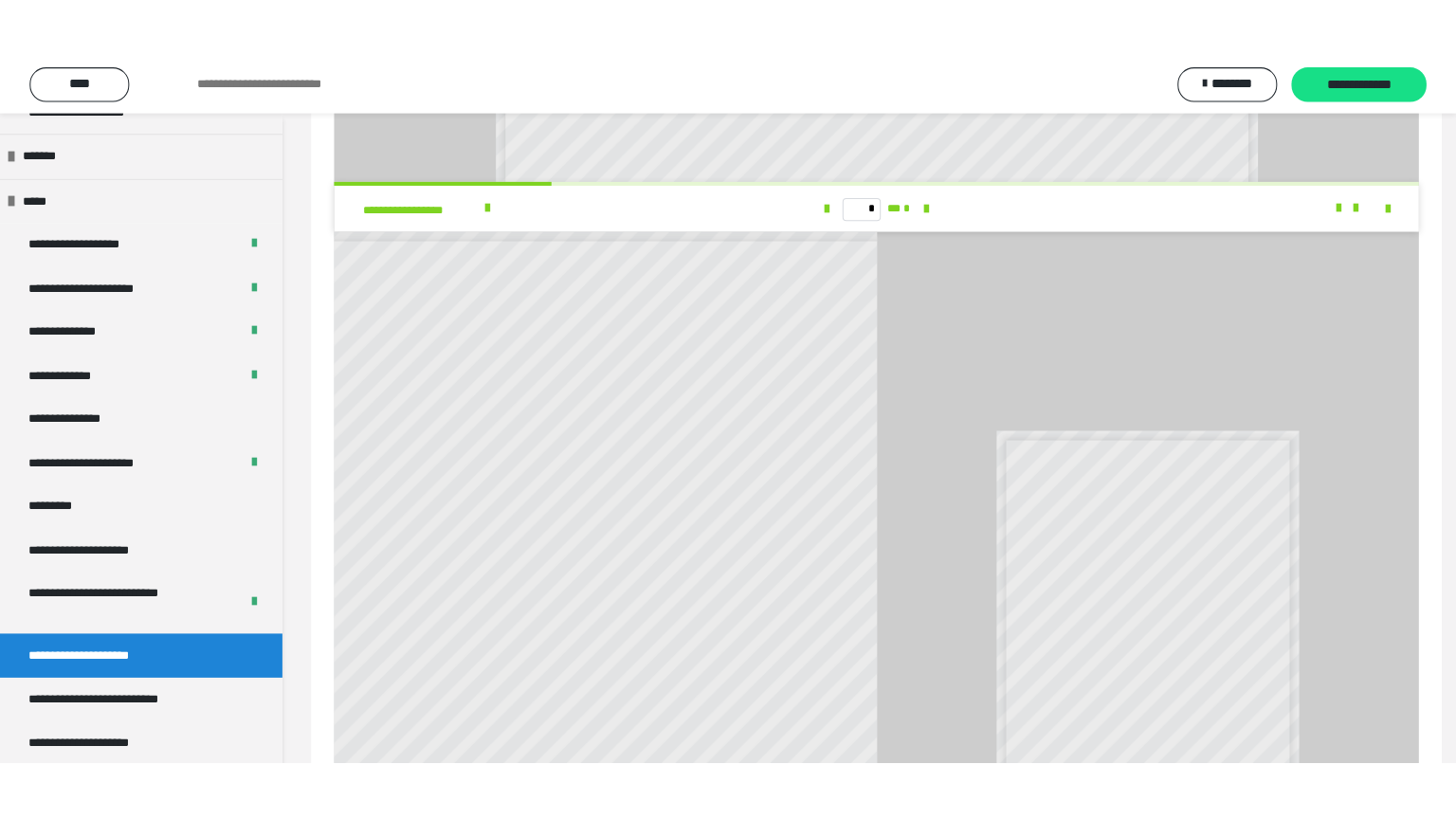 scroll, scrollTop: 314, scrollLeft: 0, axis: vertical 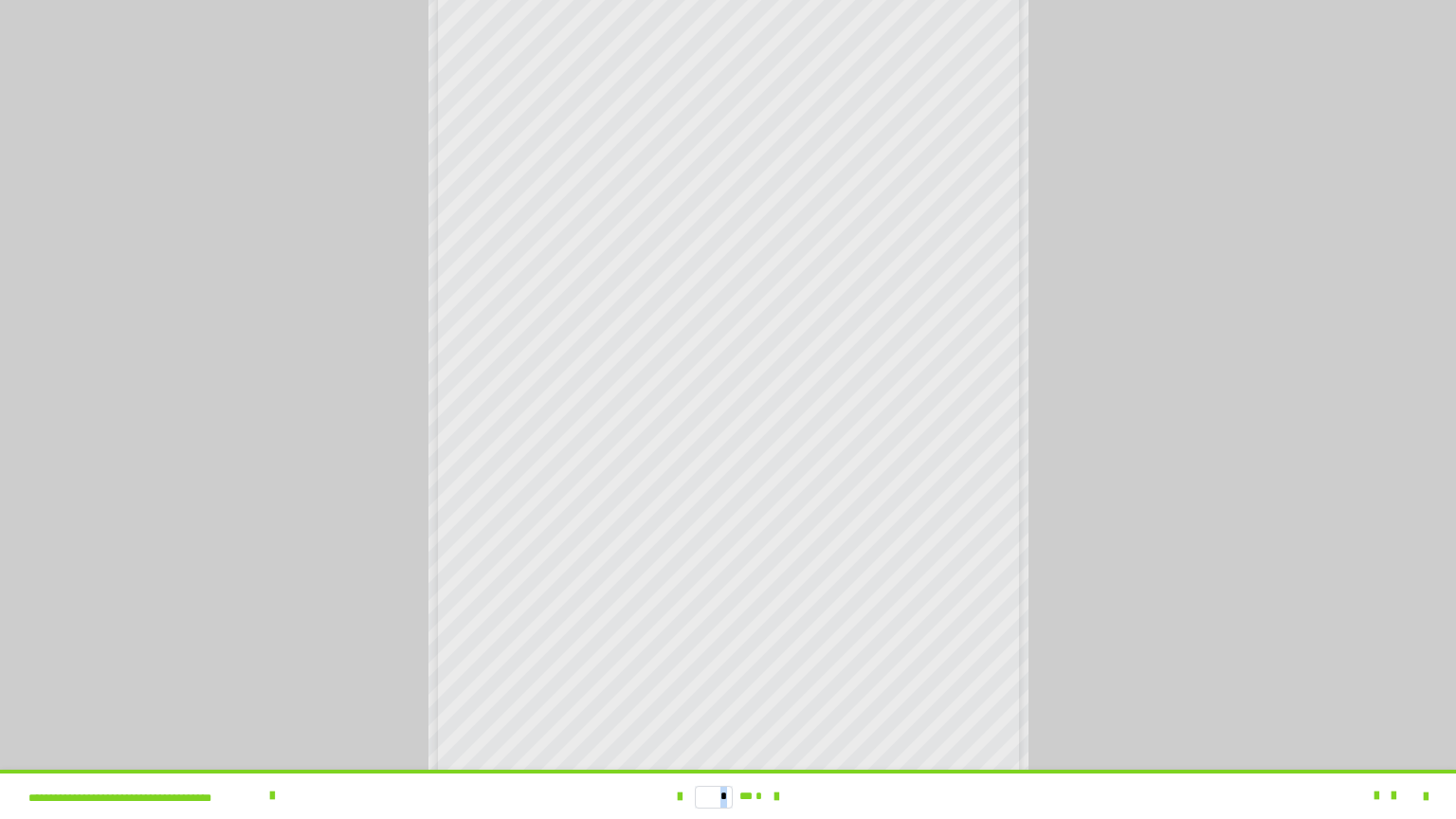 click on "* ** *" at bounding box center (728, 796) 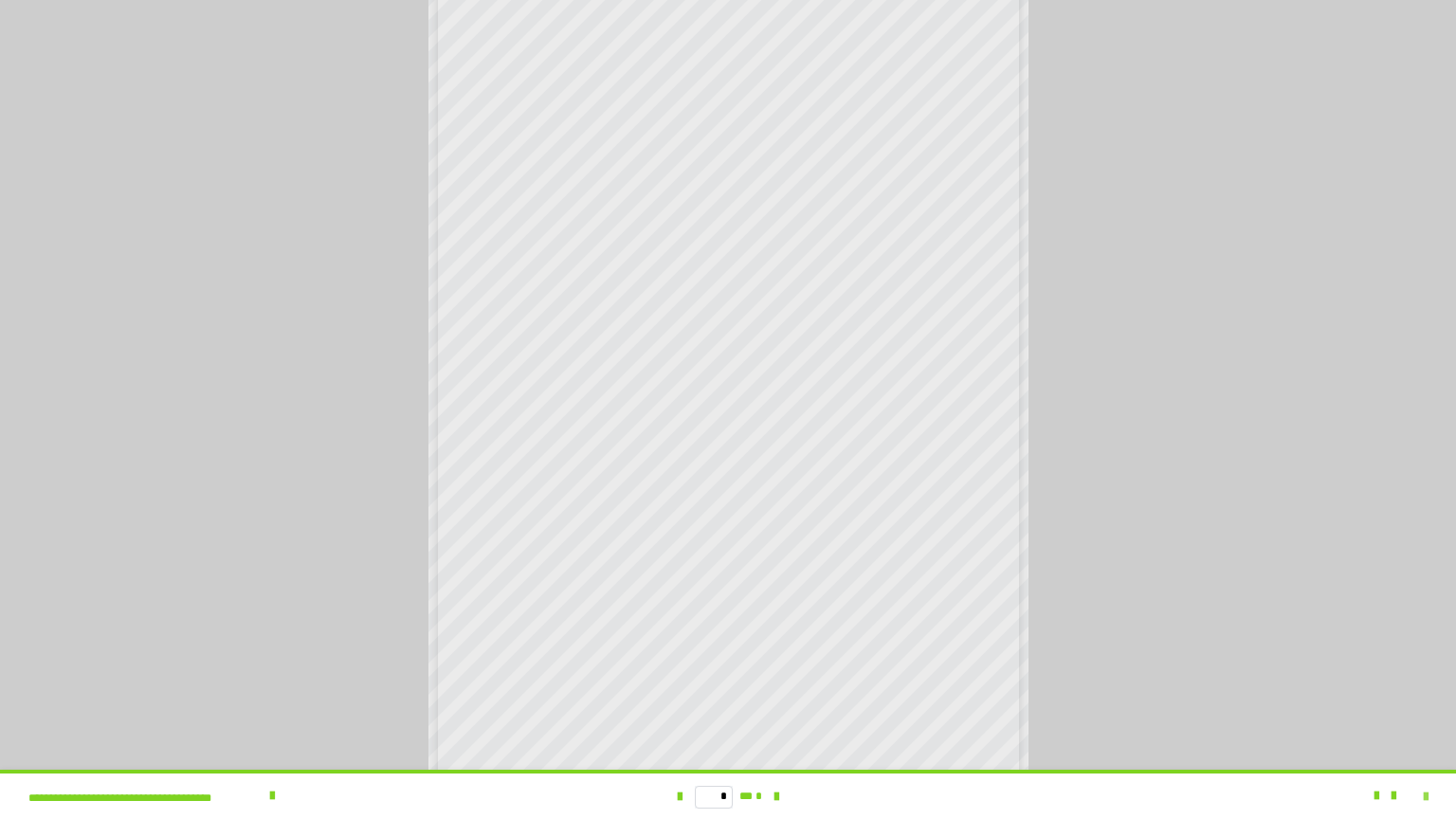 click at bounding box center [1426, 797] 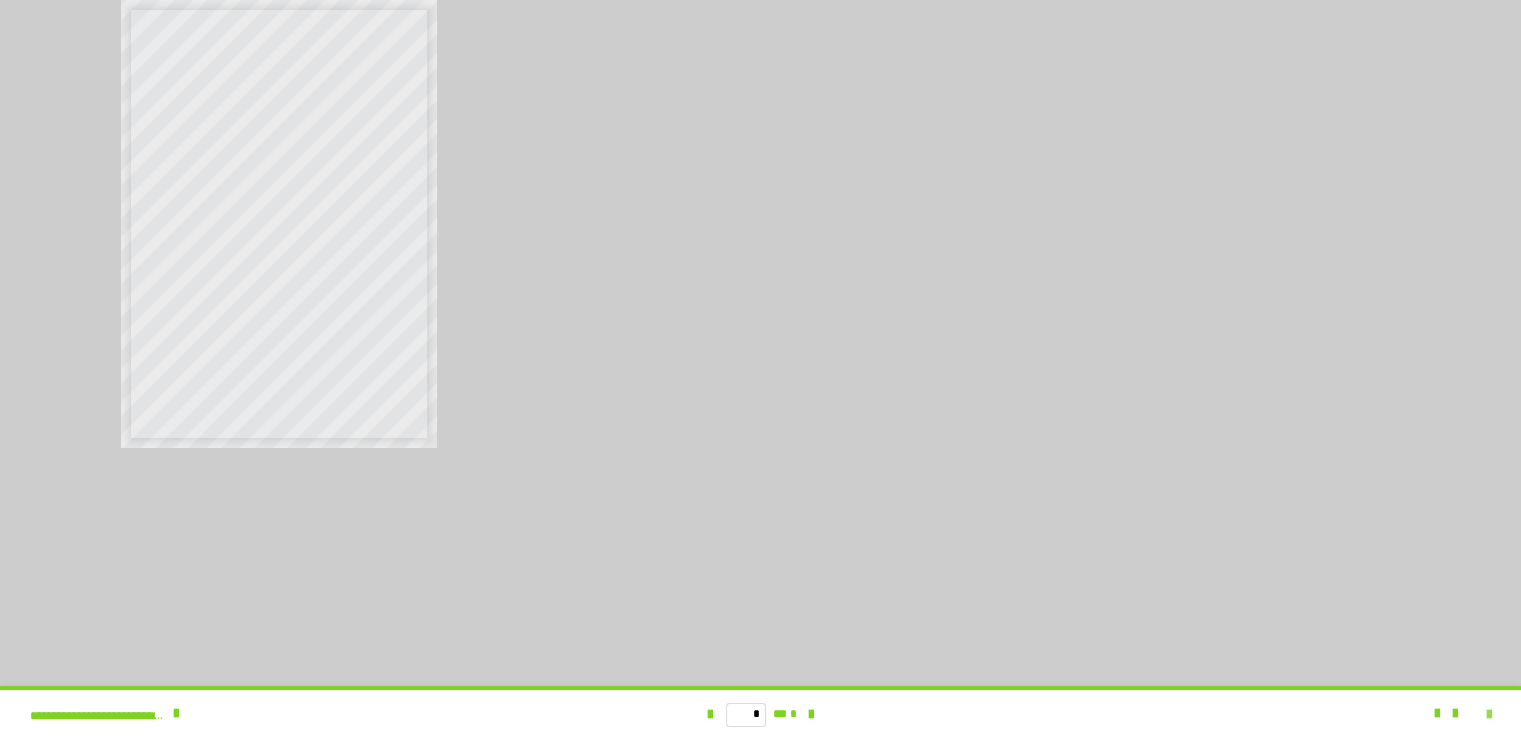 scroll, scrollTop: 0, scrollLeft: 0, axis: both 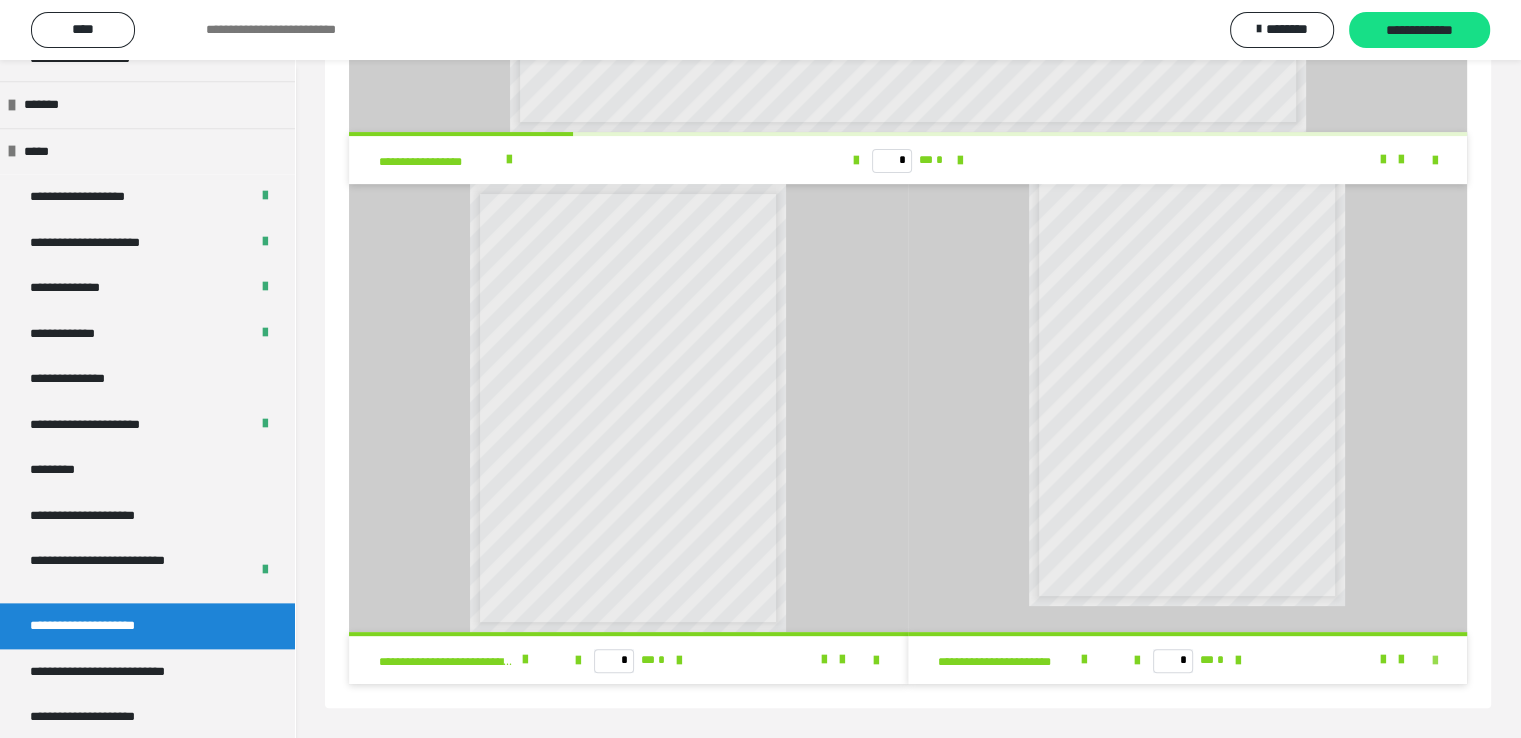 click at bounding box center (1435, 661) 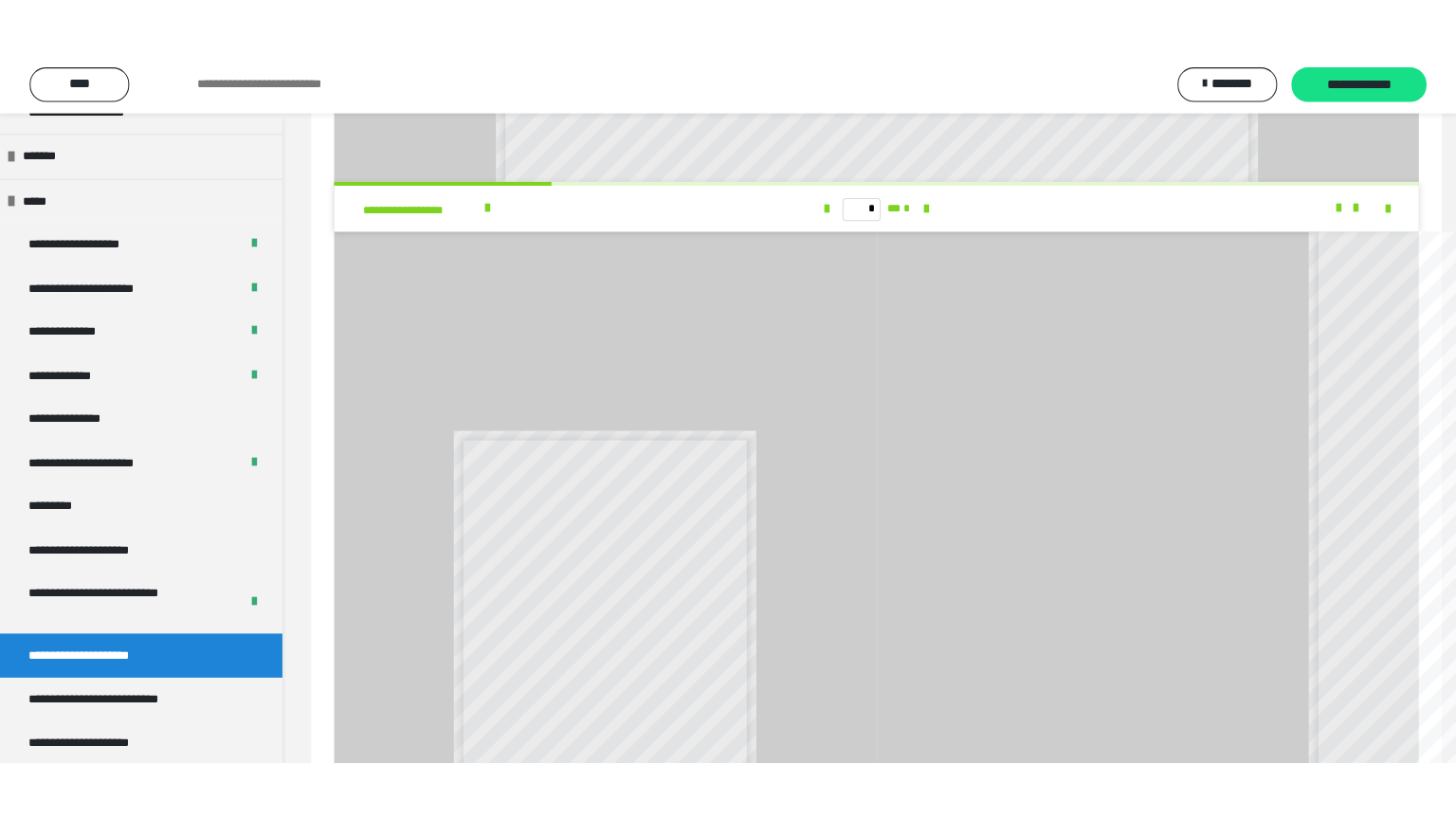 scroll, scrollTop: 314, scrollLeft: 0, axis: vertical 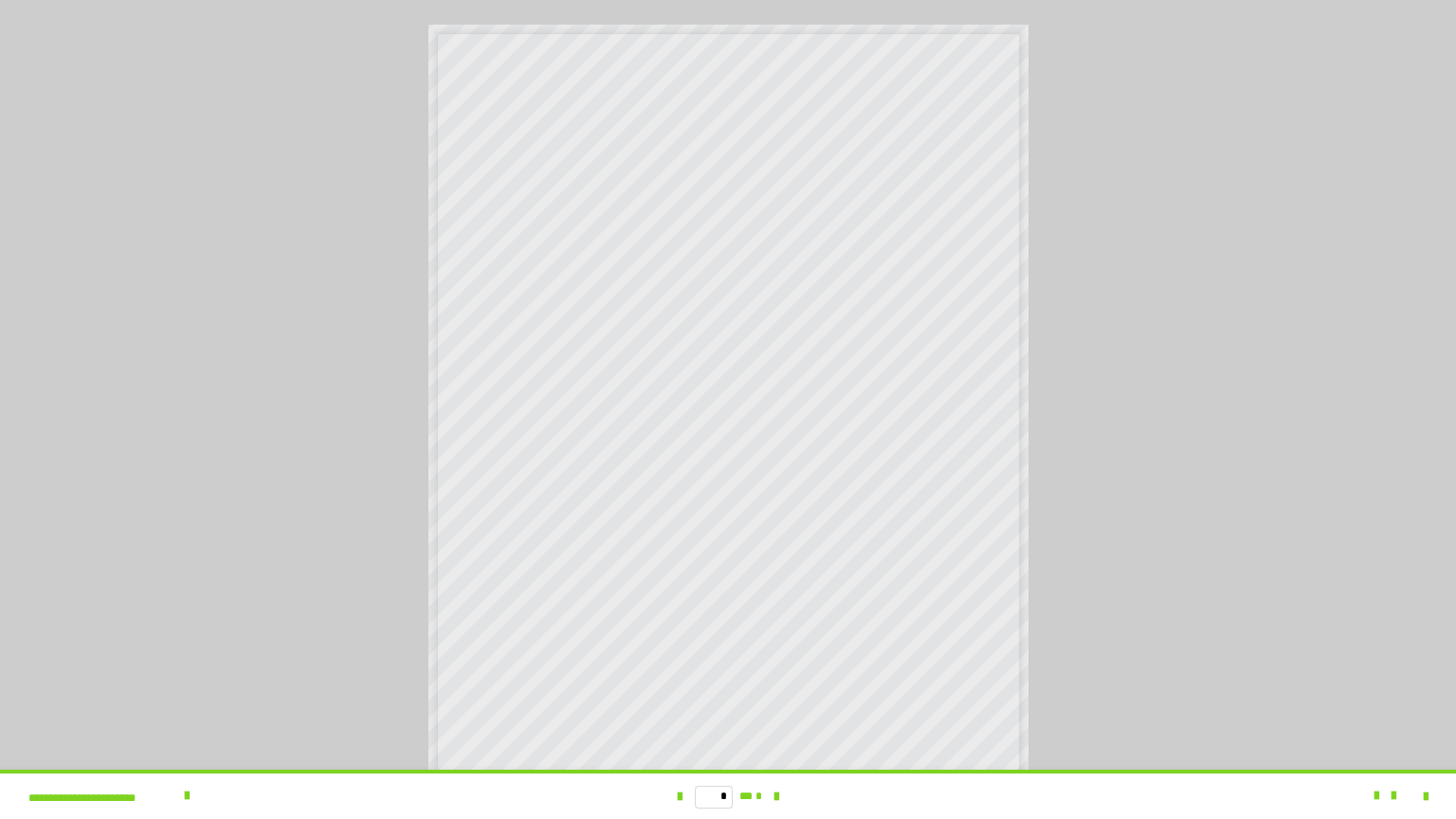 click at bounding box center (1385, 796) 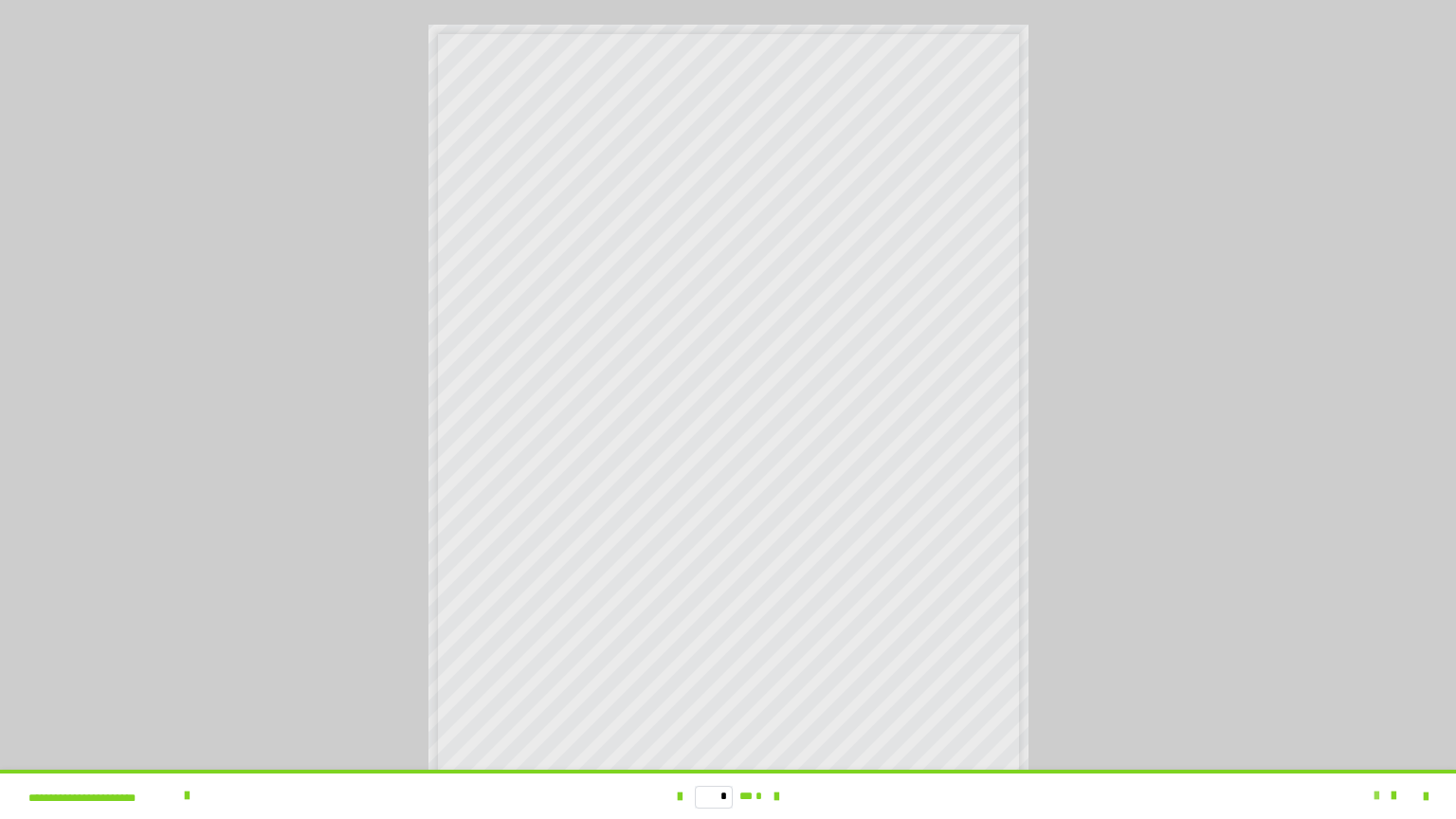 click at bounding box center (1376, 796) 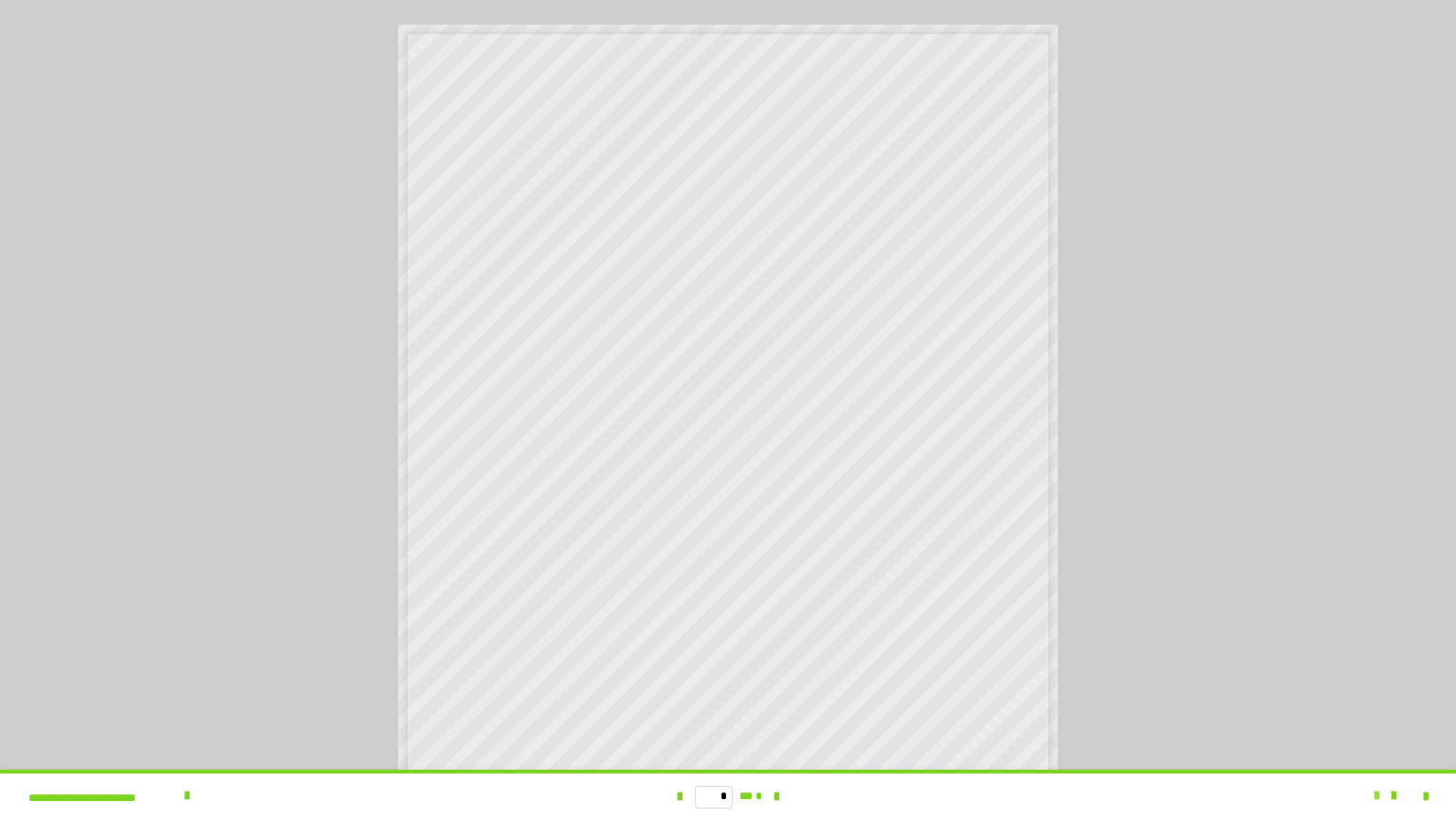 click at bounding box center (1376, 796) 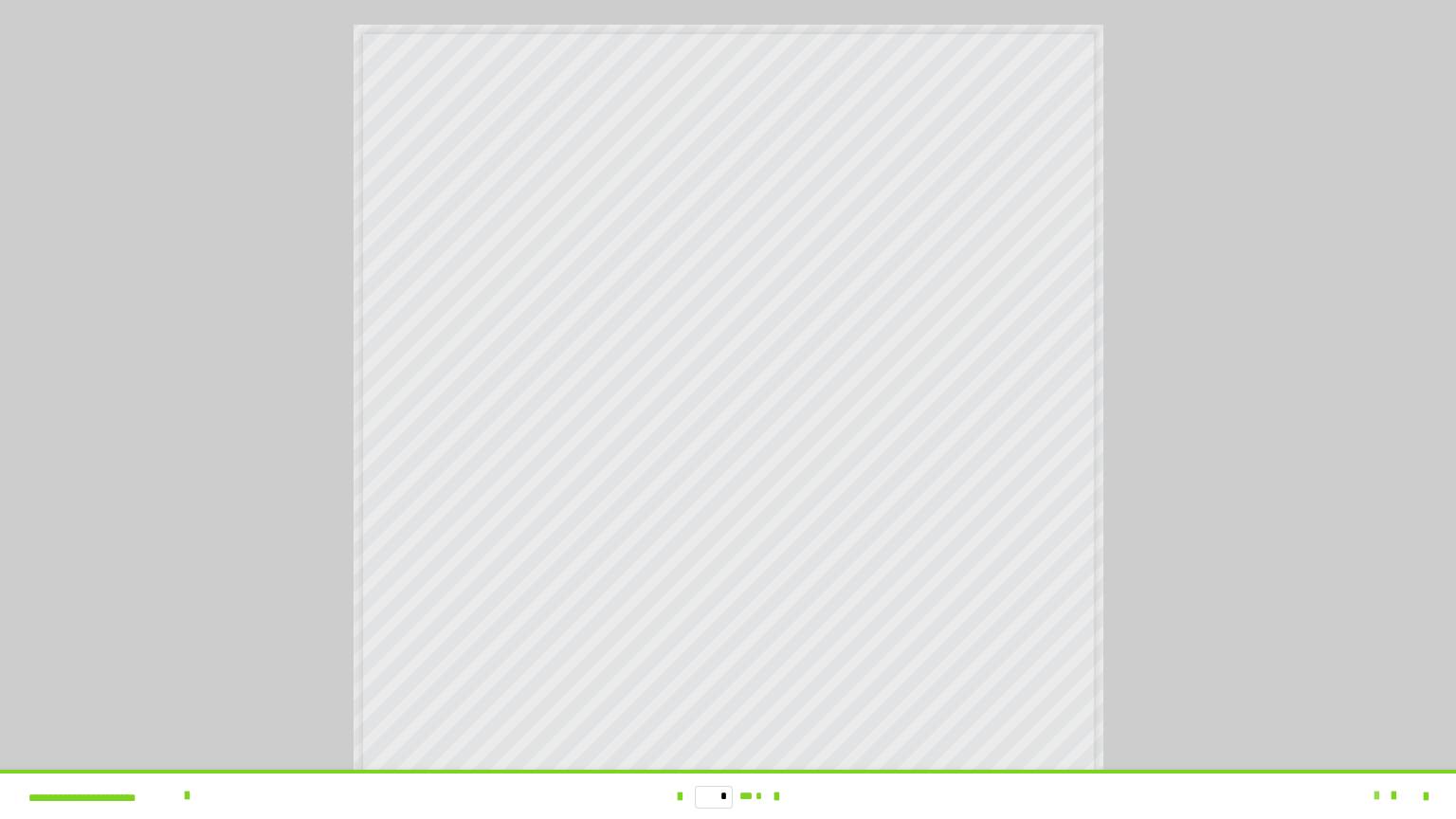 click at bounding box center [1376, 796] 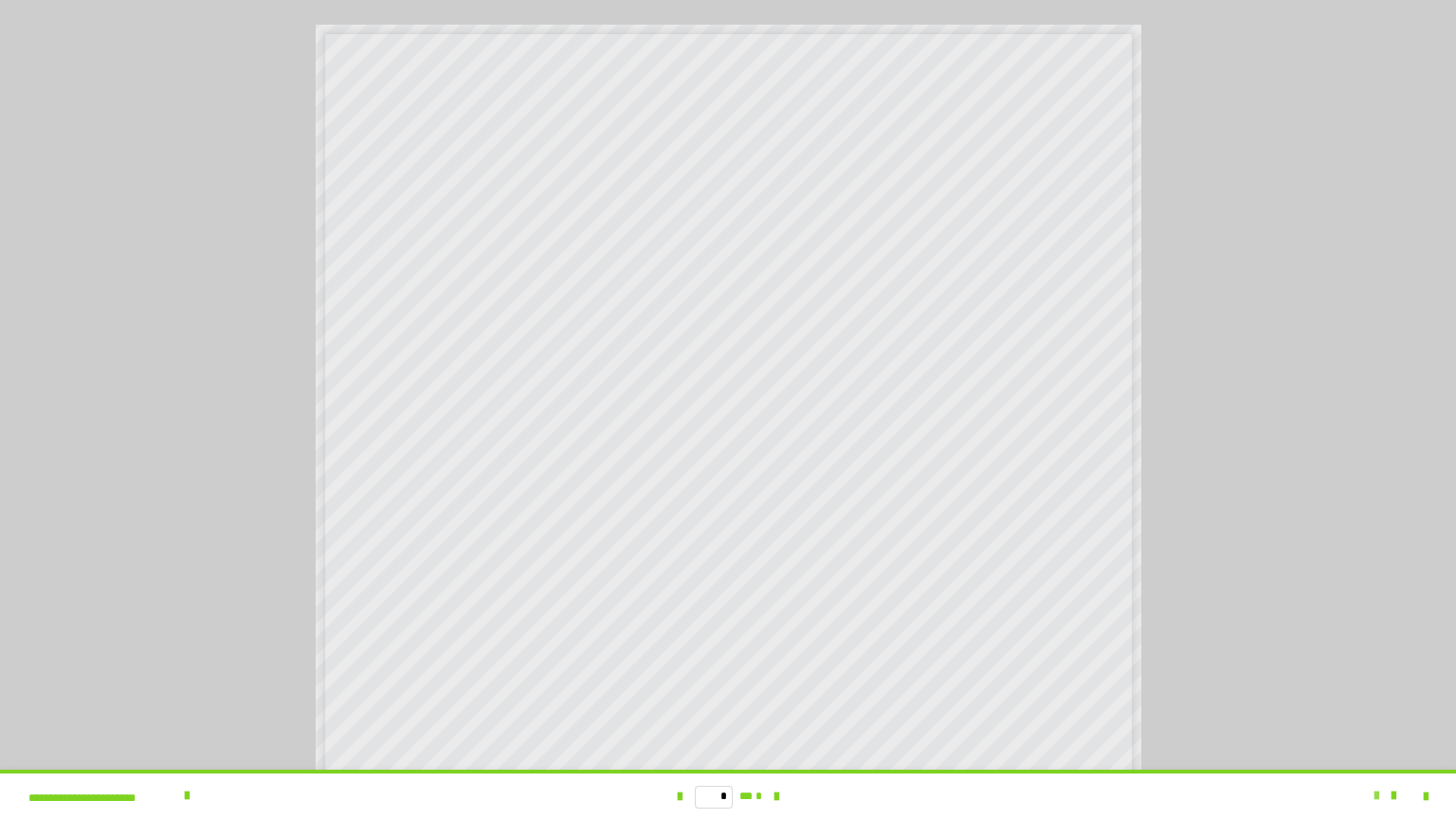 click at bounding box center (1376, 796) 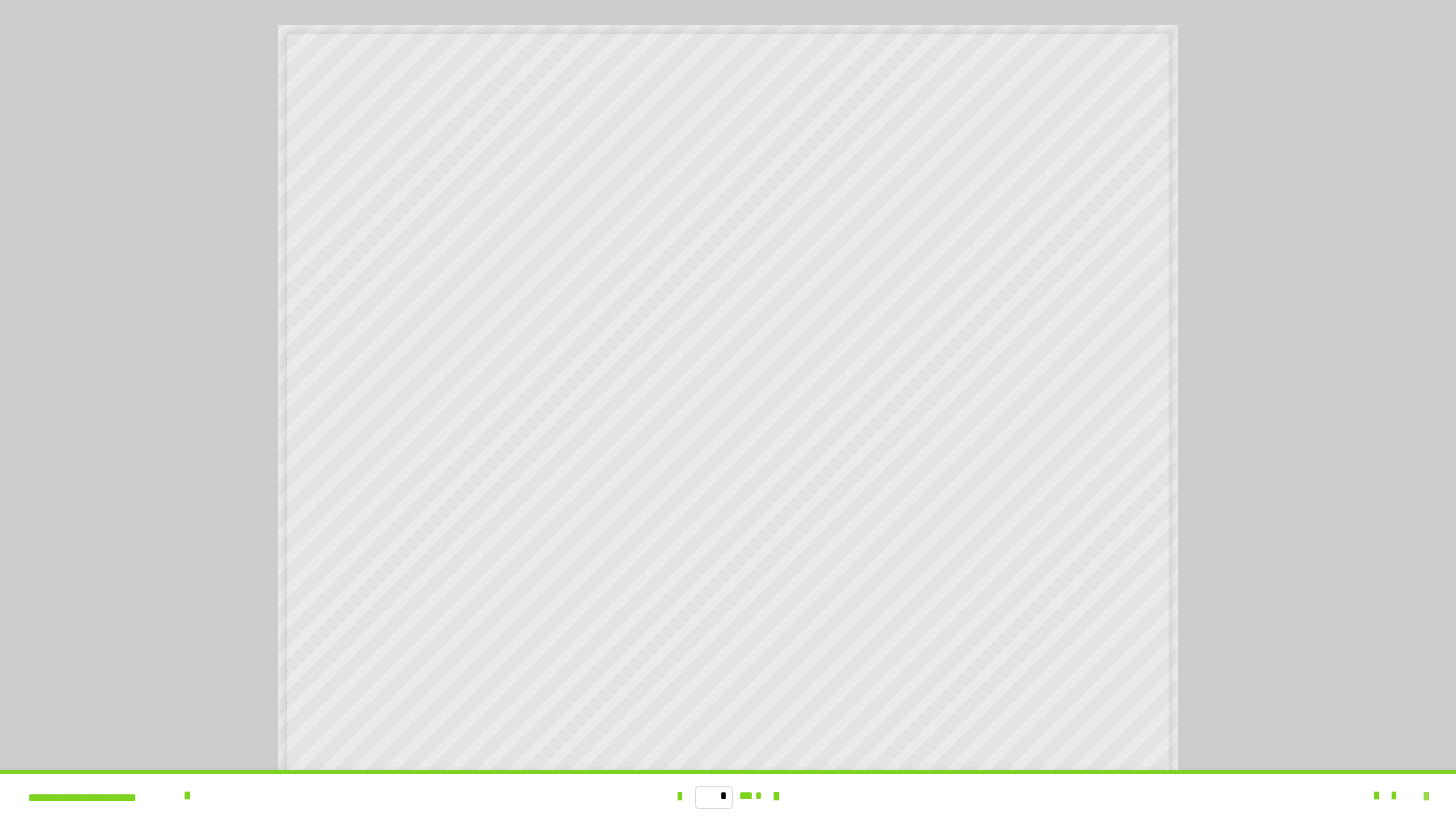 click at bounding box center (1426, 797) 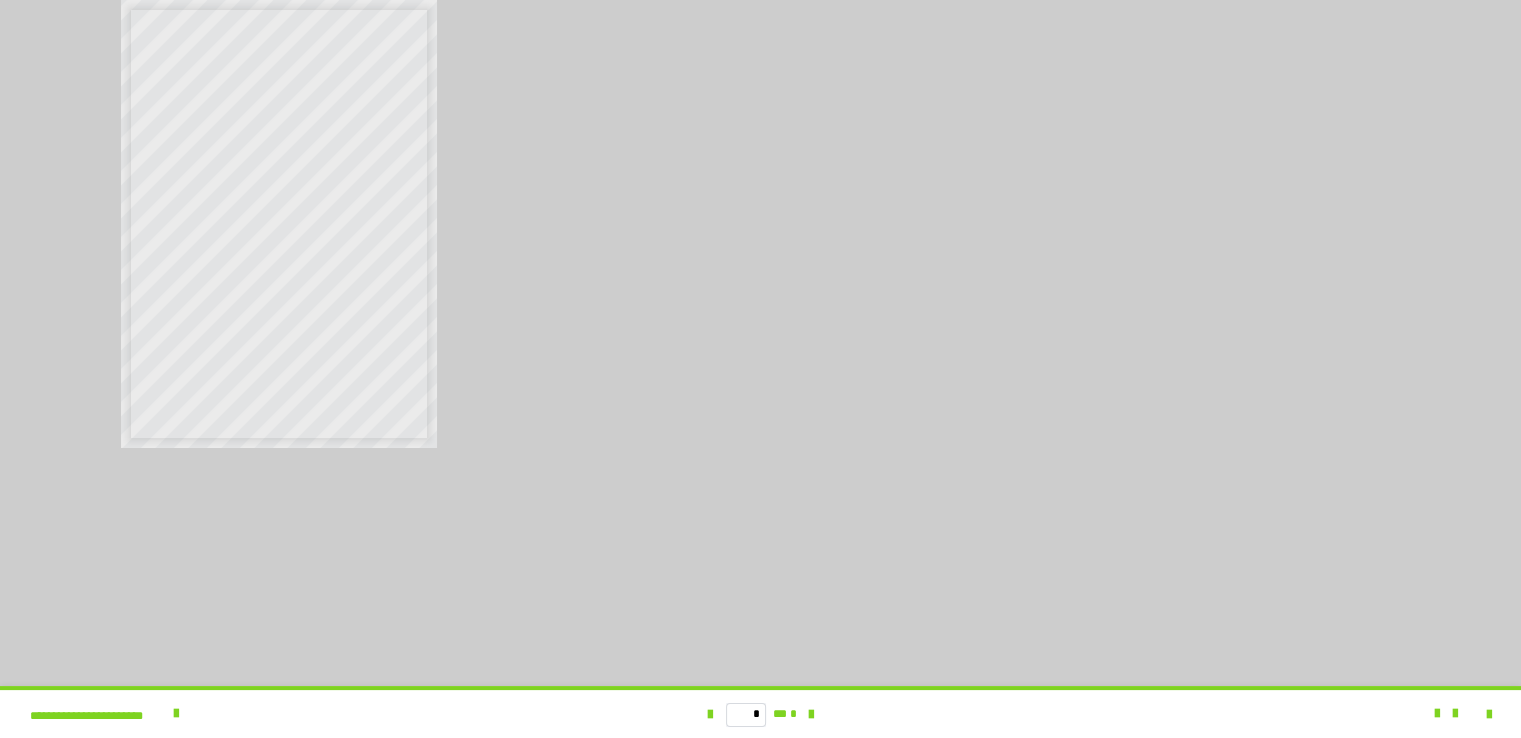 scroll, scrollTop: 0, scrollLeft: 0, axis: both 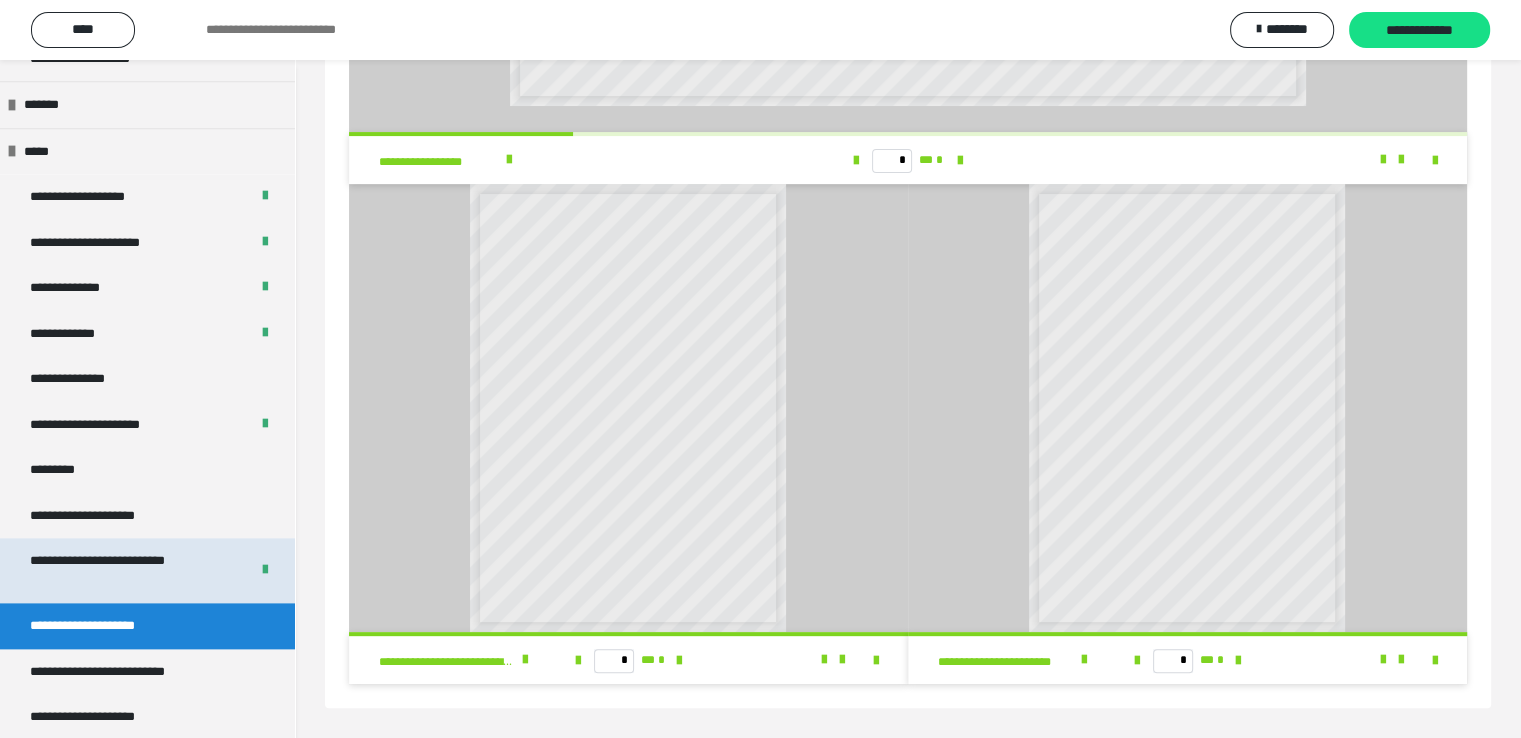 click on "**********" at bounding box center [124, 570] 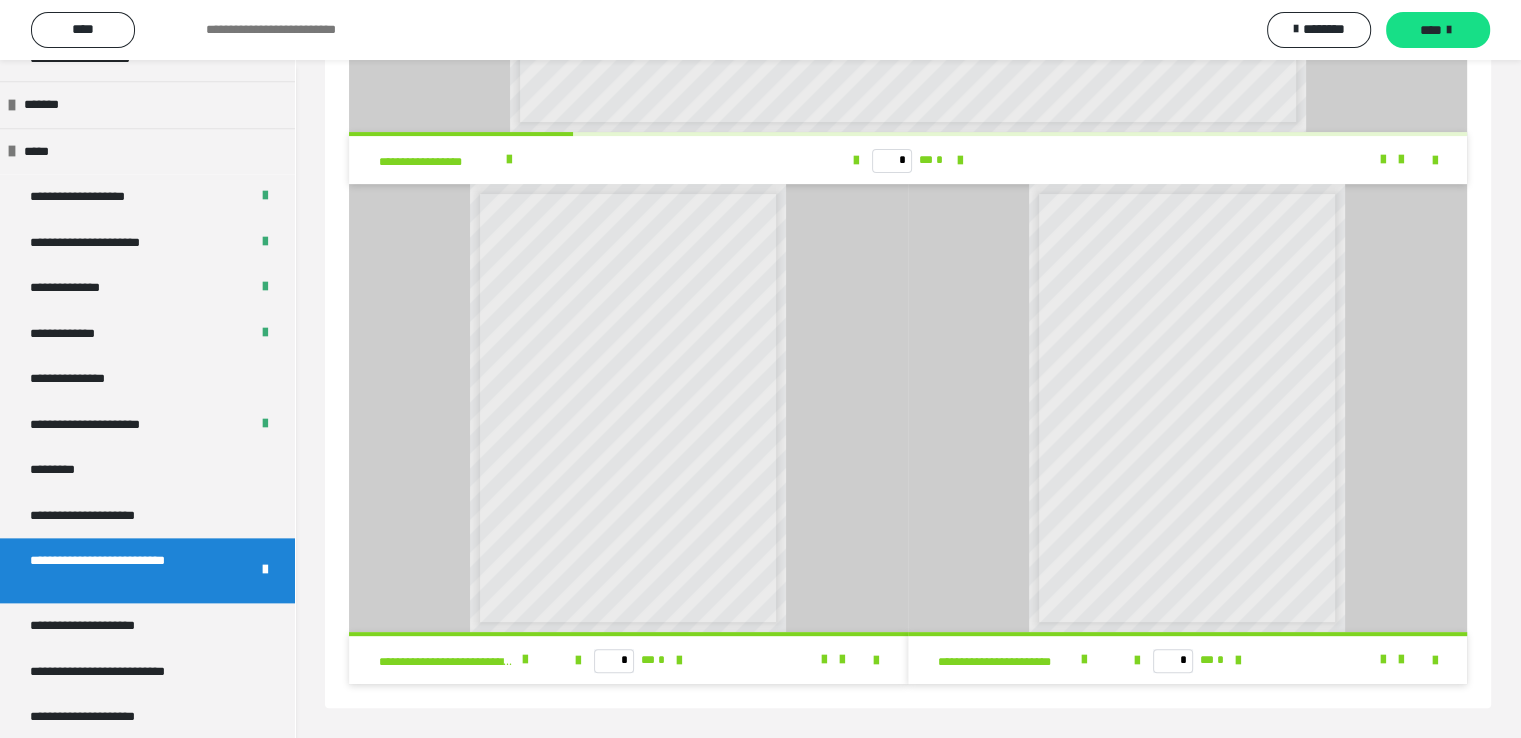 scroll, scrollTop: 0, scrollLeft: 0, axis: both 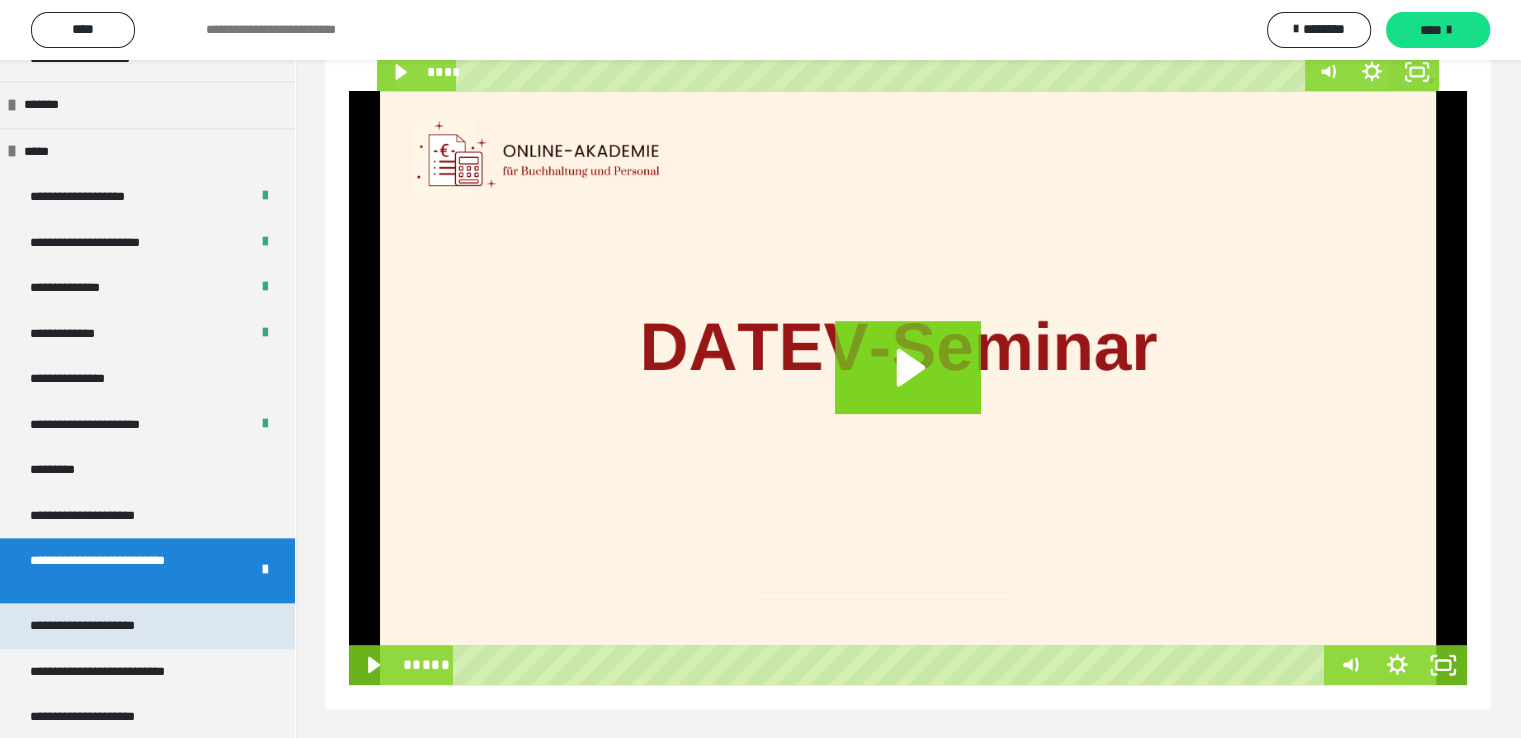 click on "**********" at bounding box center [106, 626] 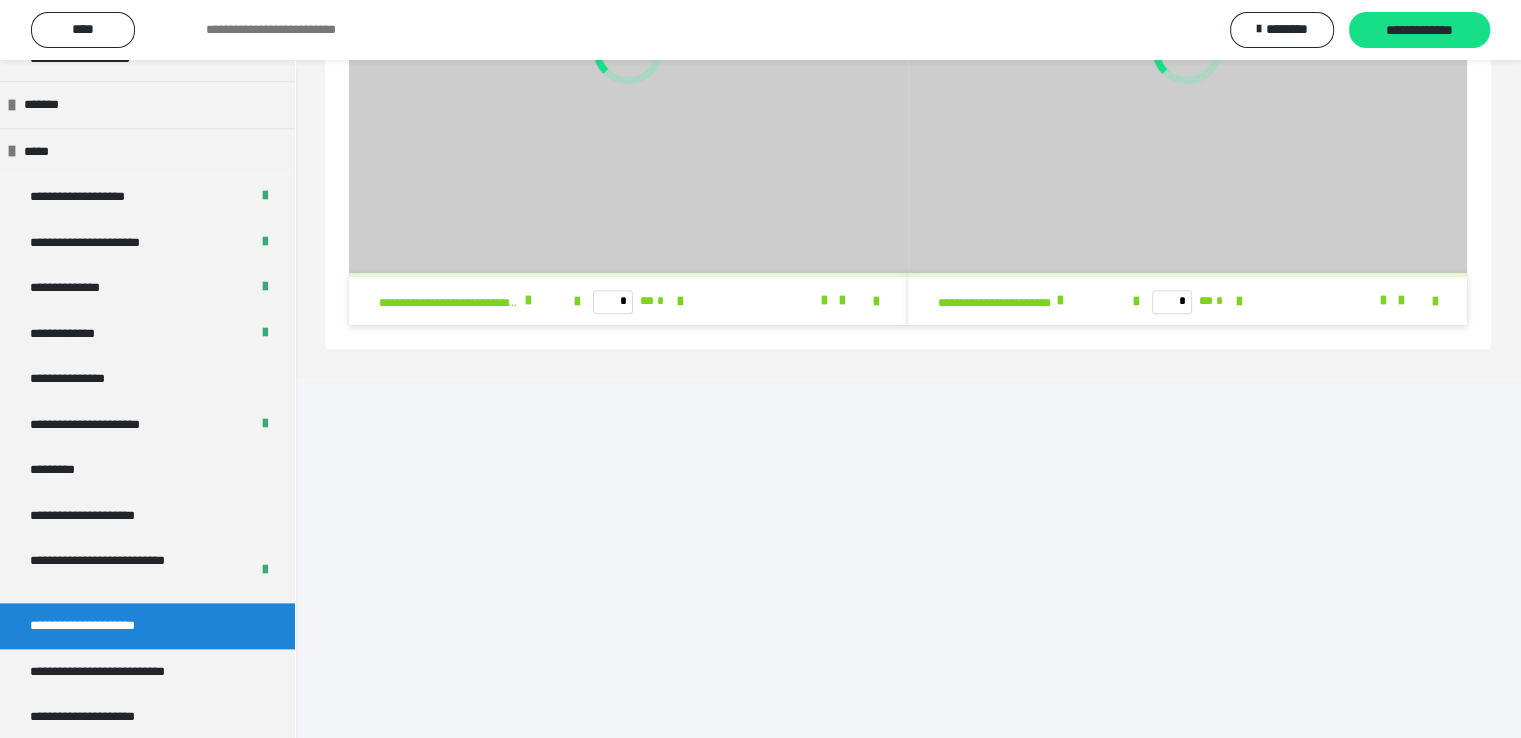scroll, scrollTop: 457, scrollLeft: 0, axis: vertical 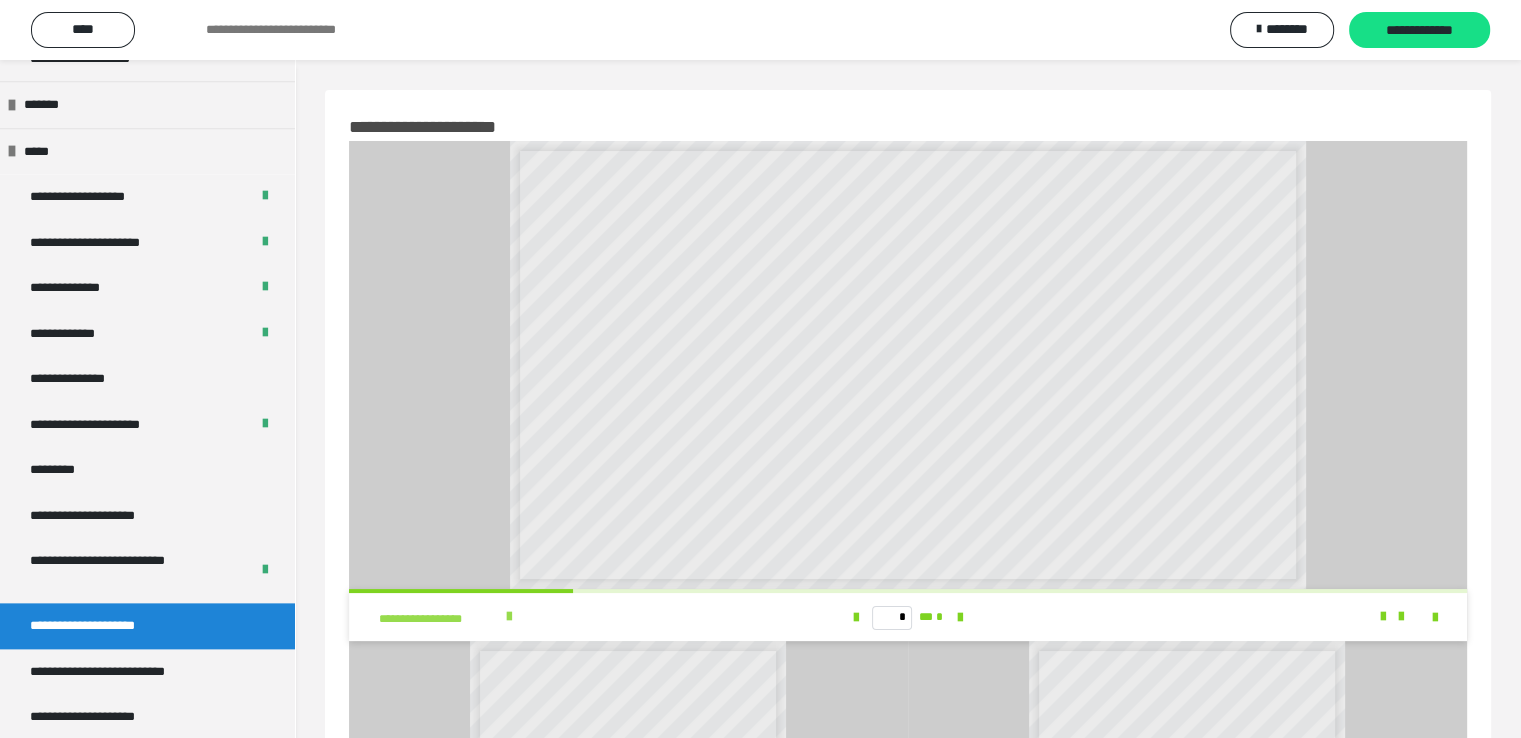 click on "**********" at bounding box center [439, 619] 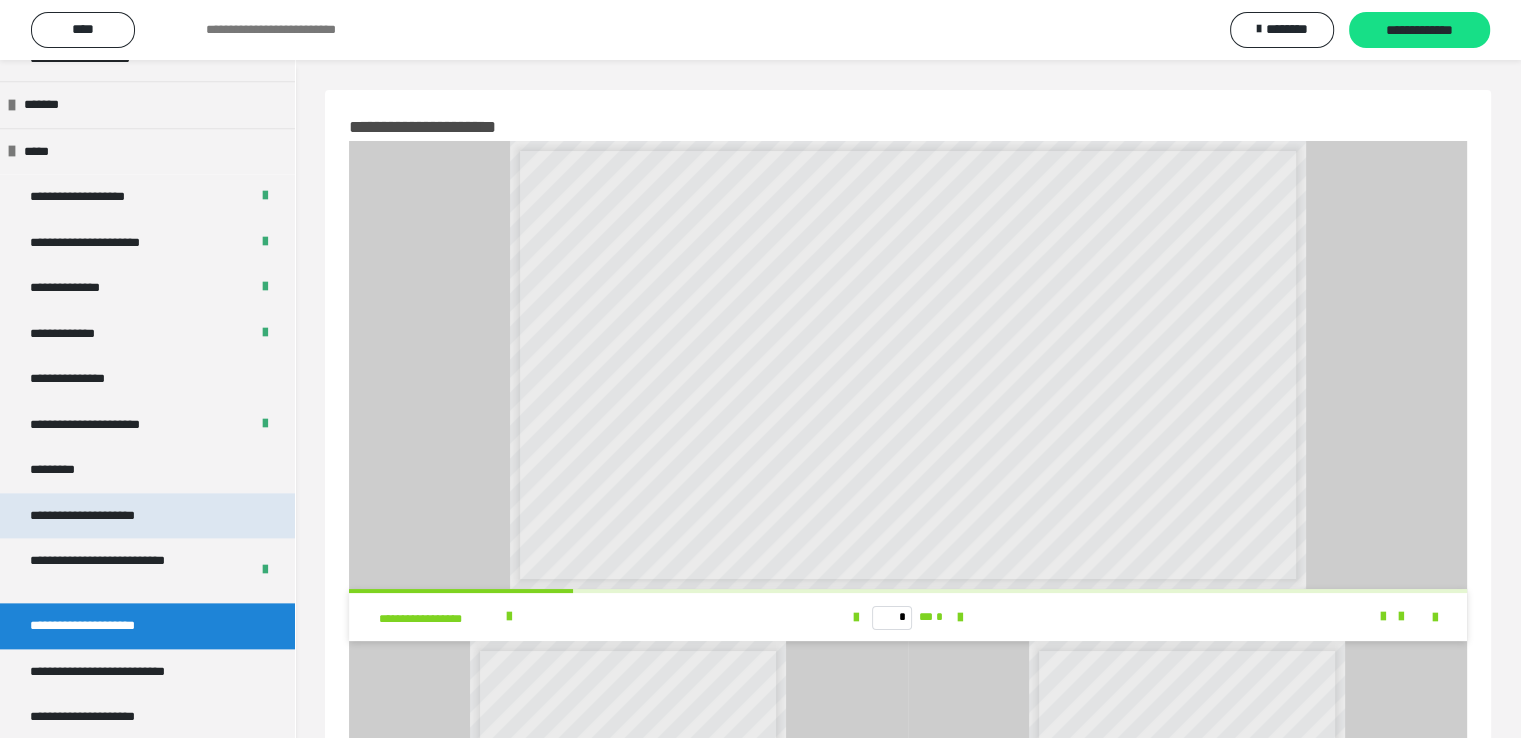 click on "**********" at bounding box center [104, 516] 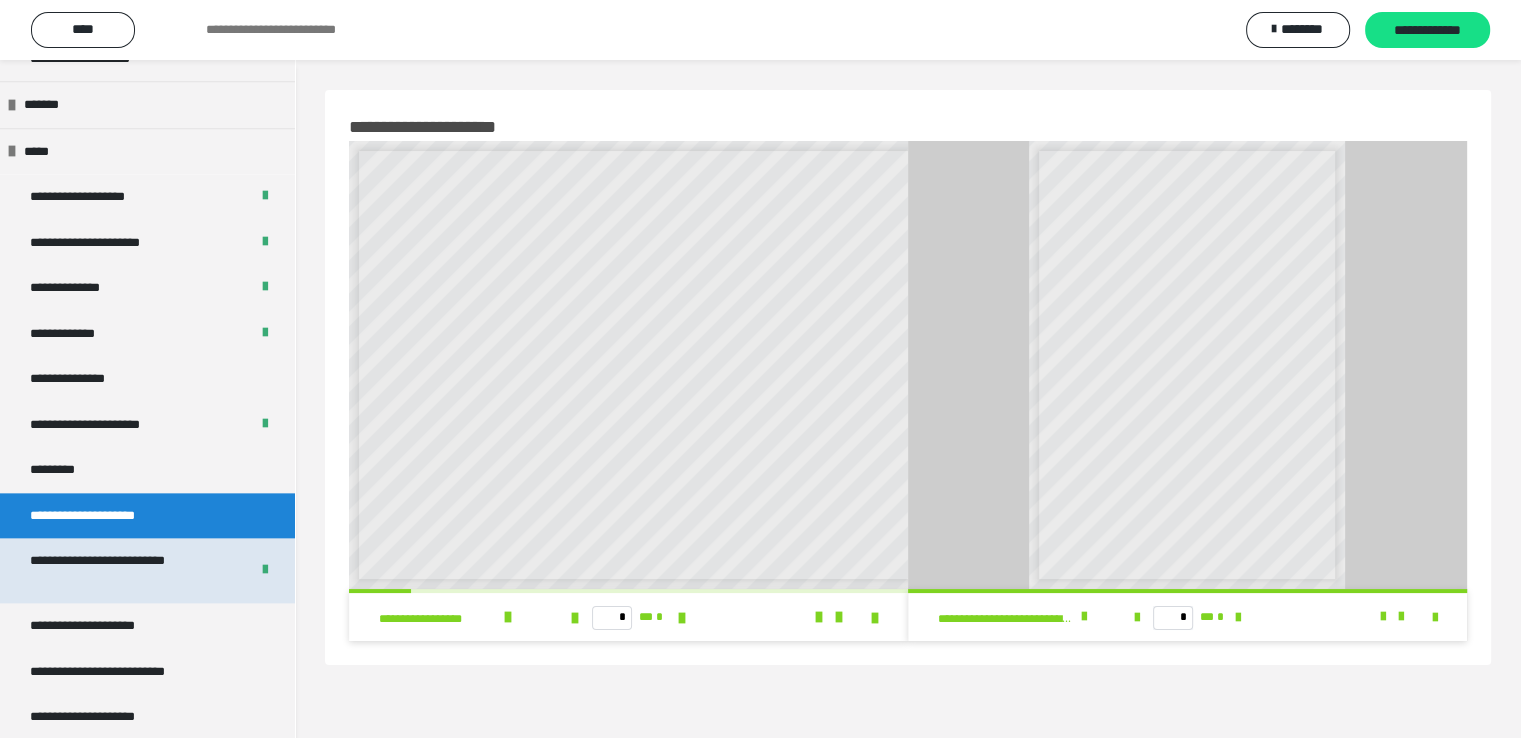 click on "**********" at bounding box center [124, 570] 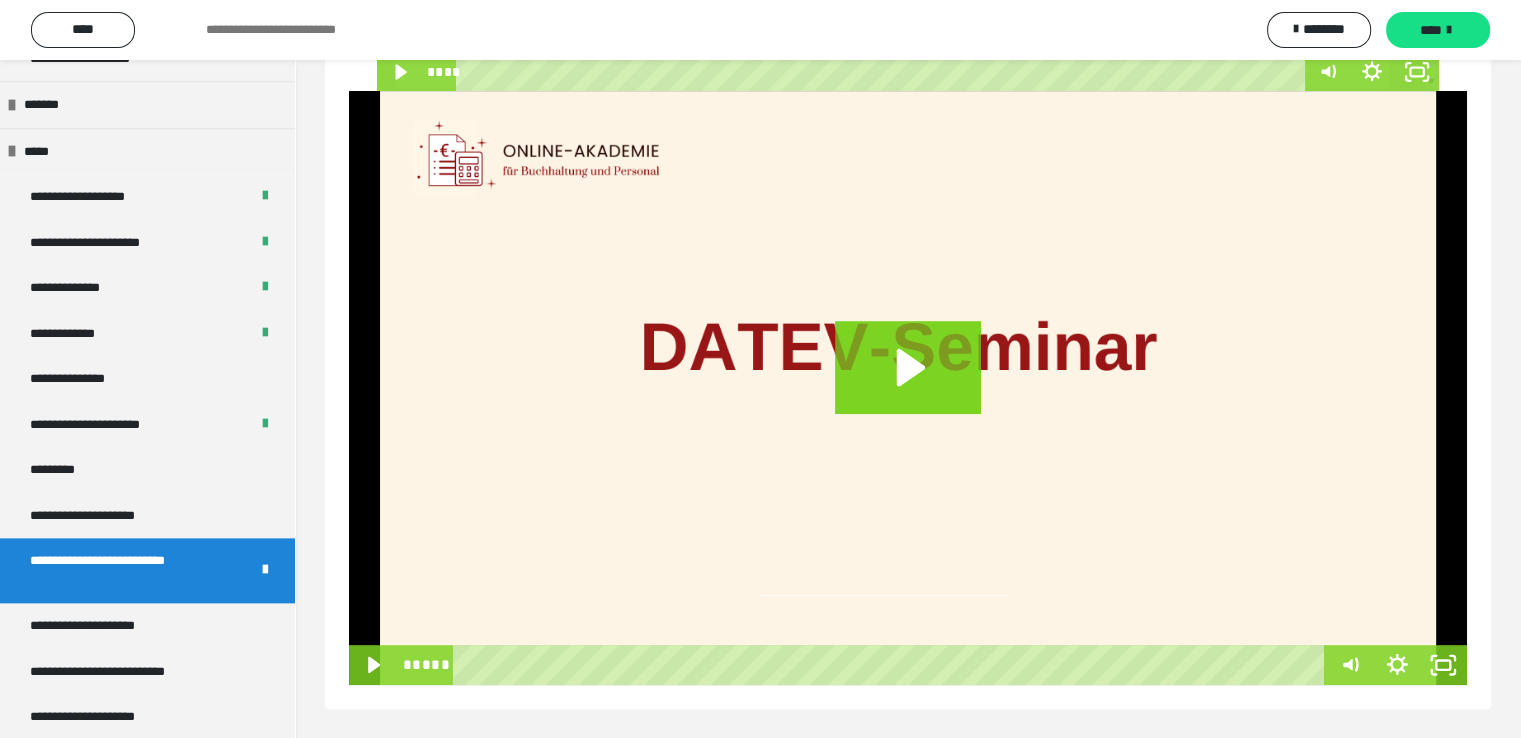 scroll, scrollTop: 816, scrollLeft: 0, axis: vertical 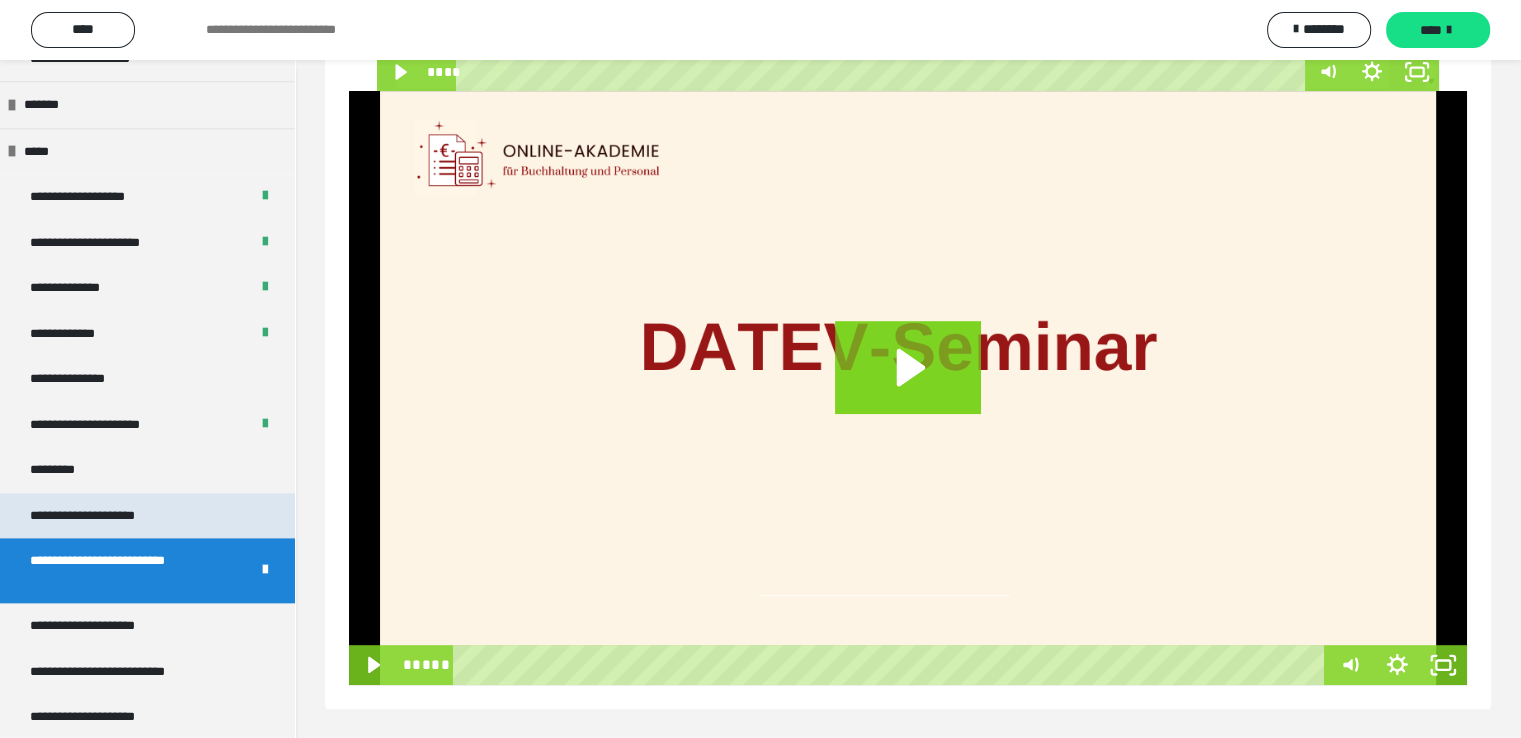 click on "**********" at bounding box center (104, 516) 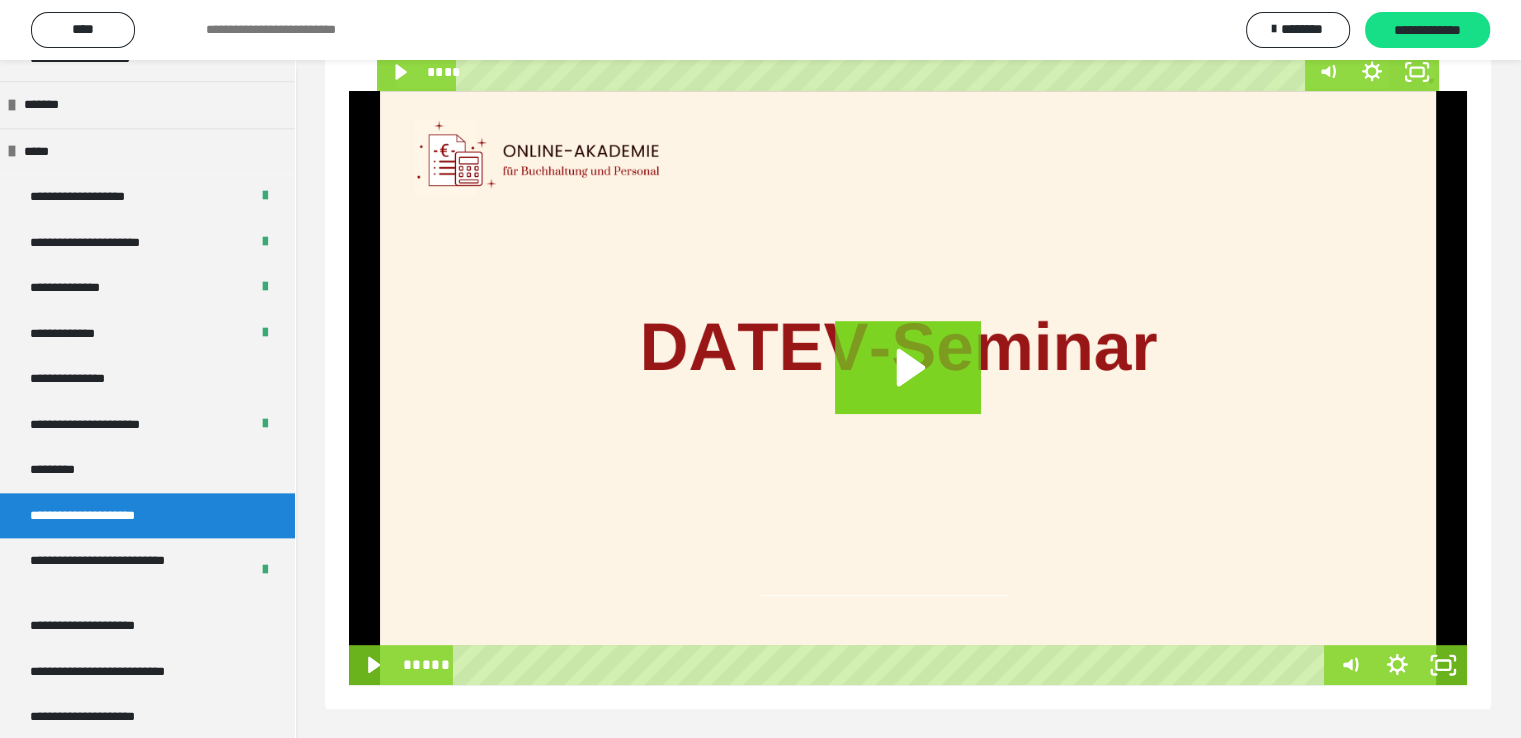 scroll, scrollTop: 60, scrollLeft: 0, axis: vertical 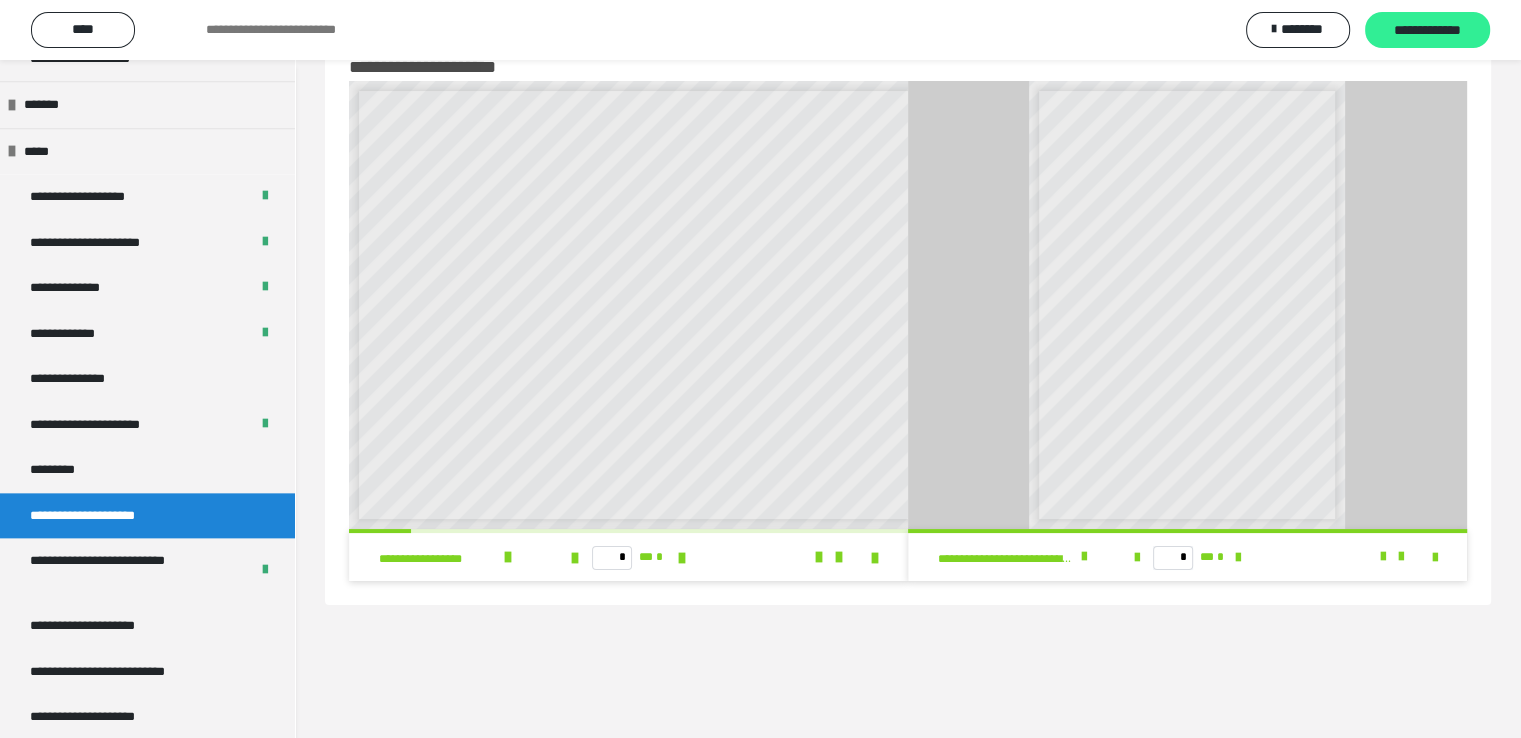 click on "**********" at bounding box center [1427, 31] 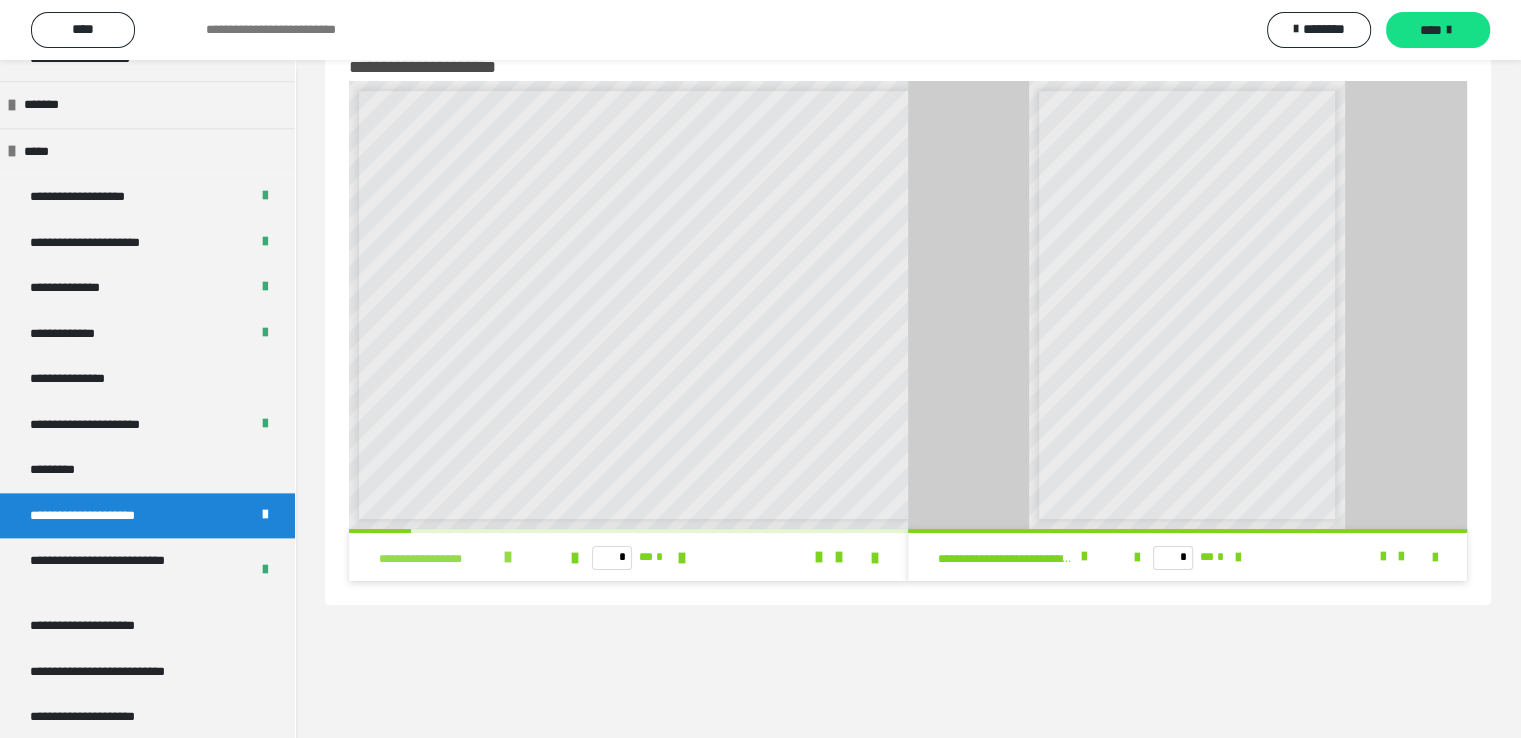 click at bounding box center (508, 557) 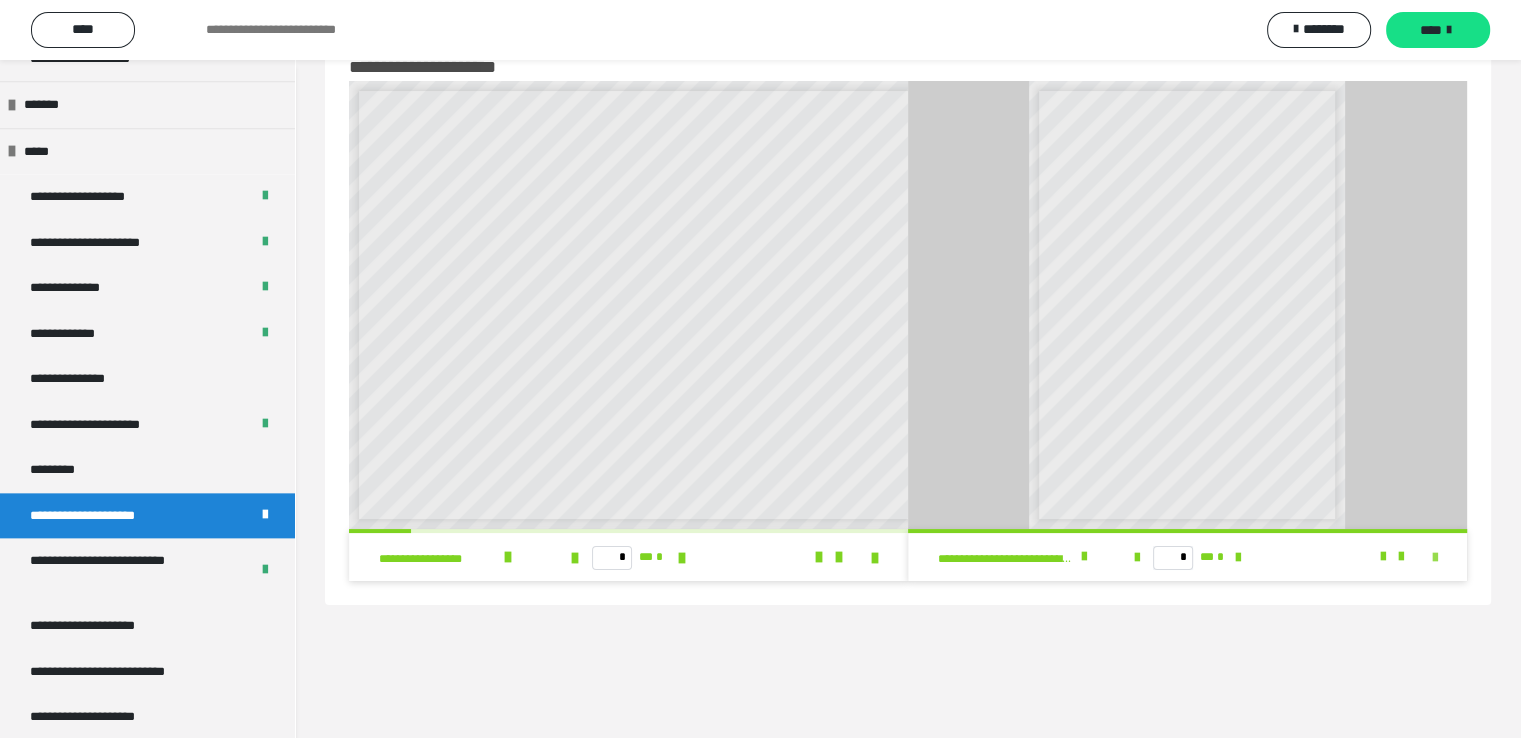 click at bounding box center (1435, 558) 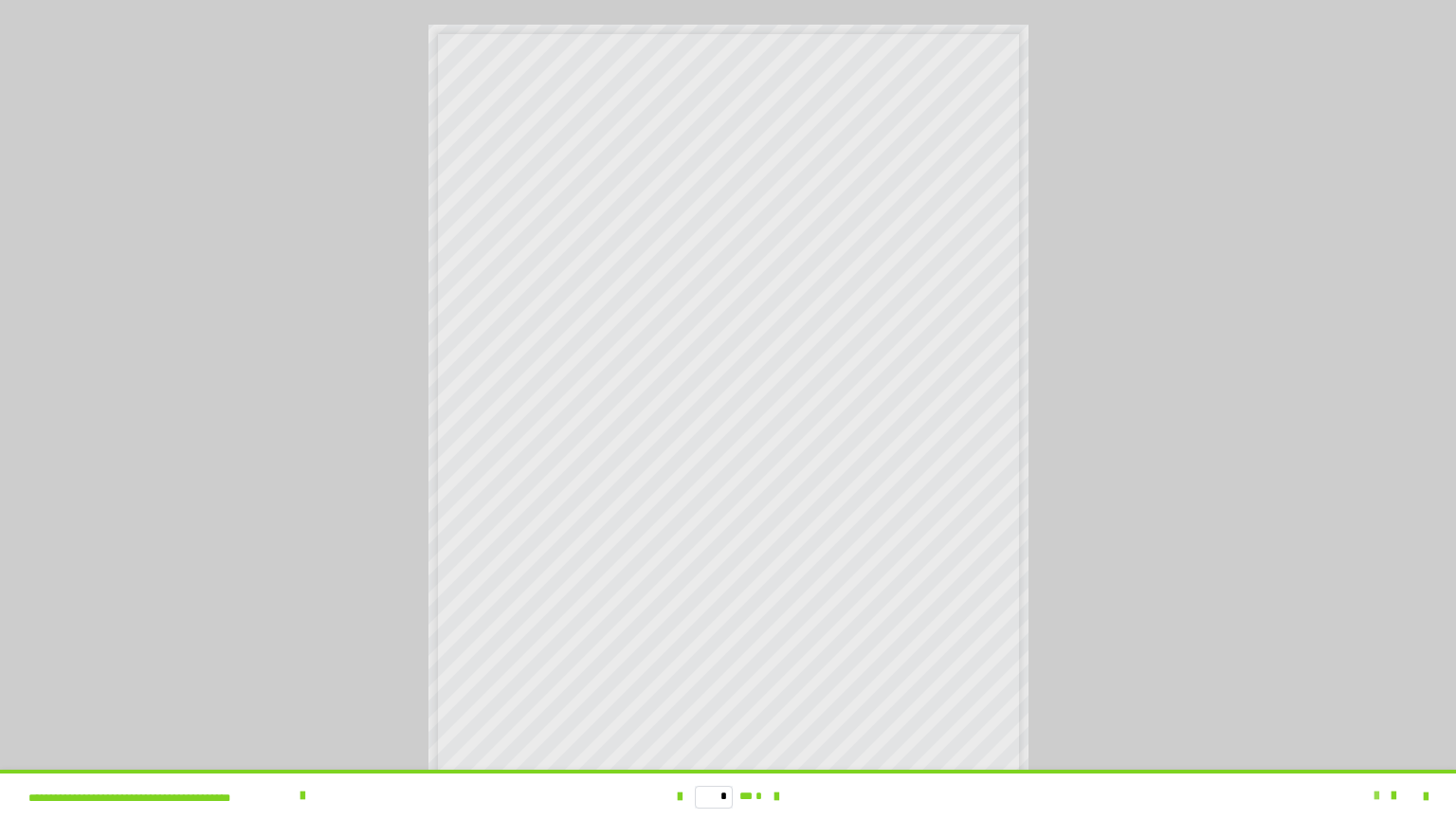 click at bounding box center [1376, 796] 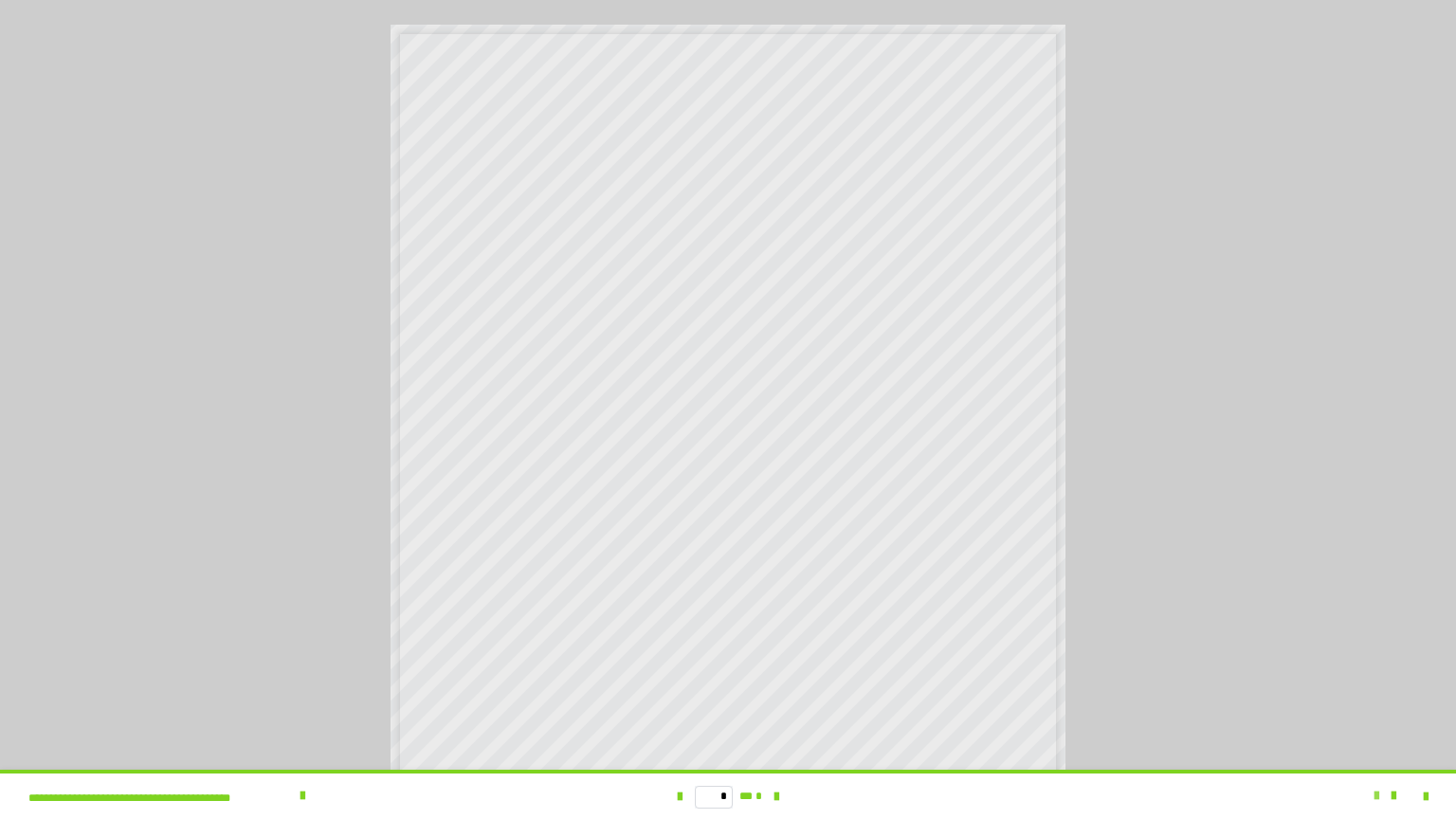 click at bounding box center [1376, 796] 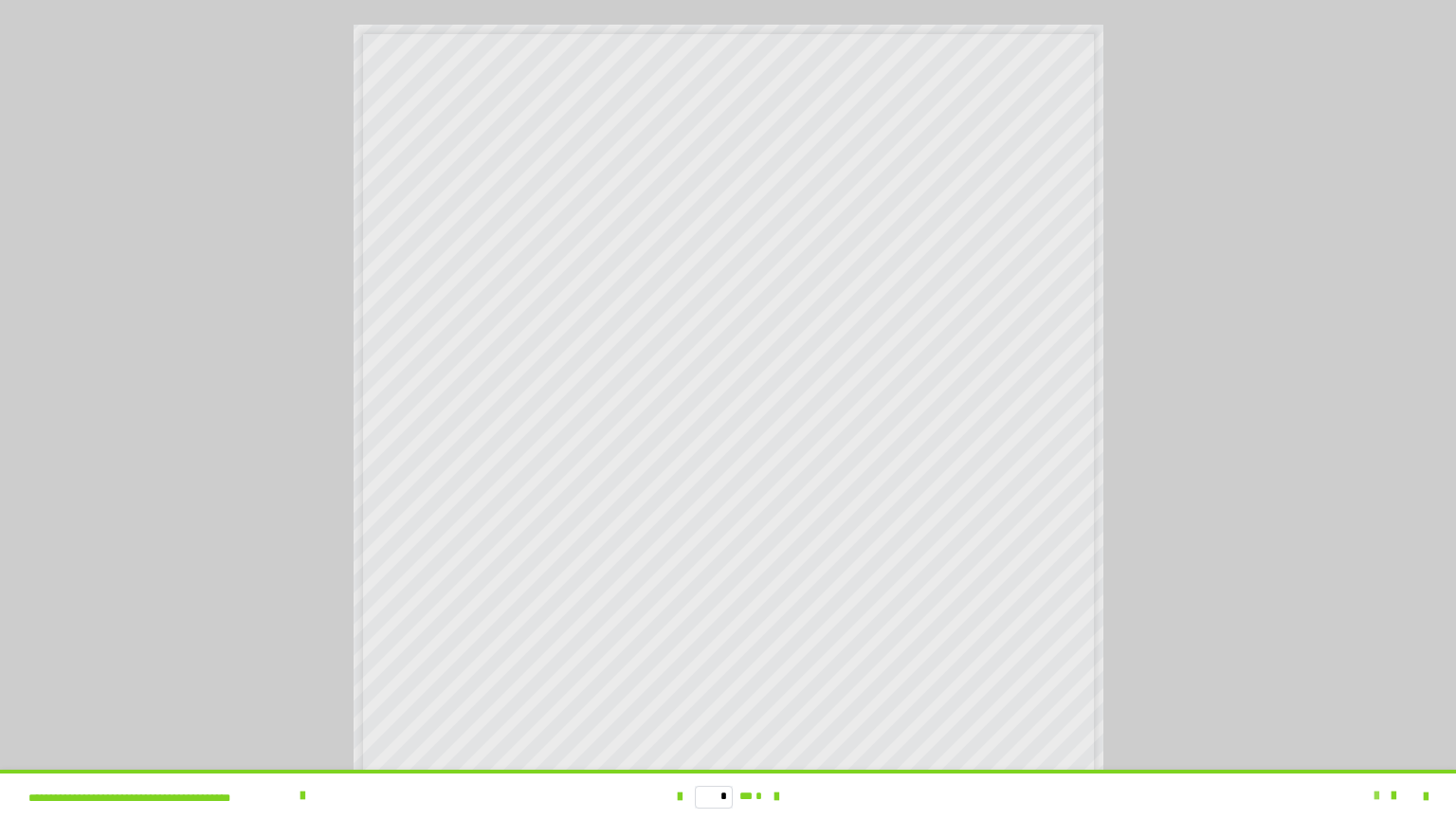 click at bounding box center [1376, 796] 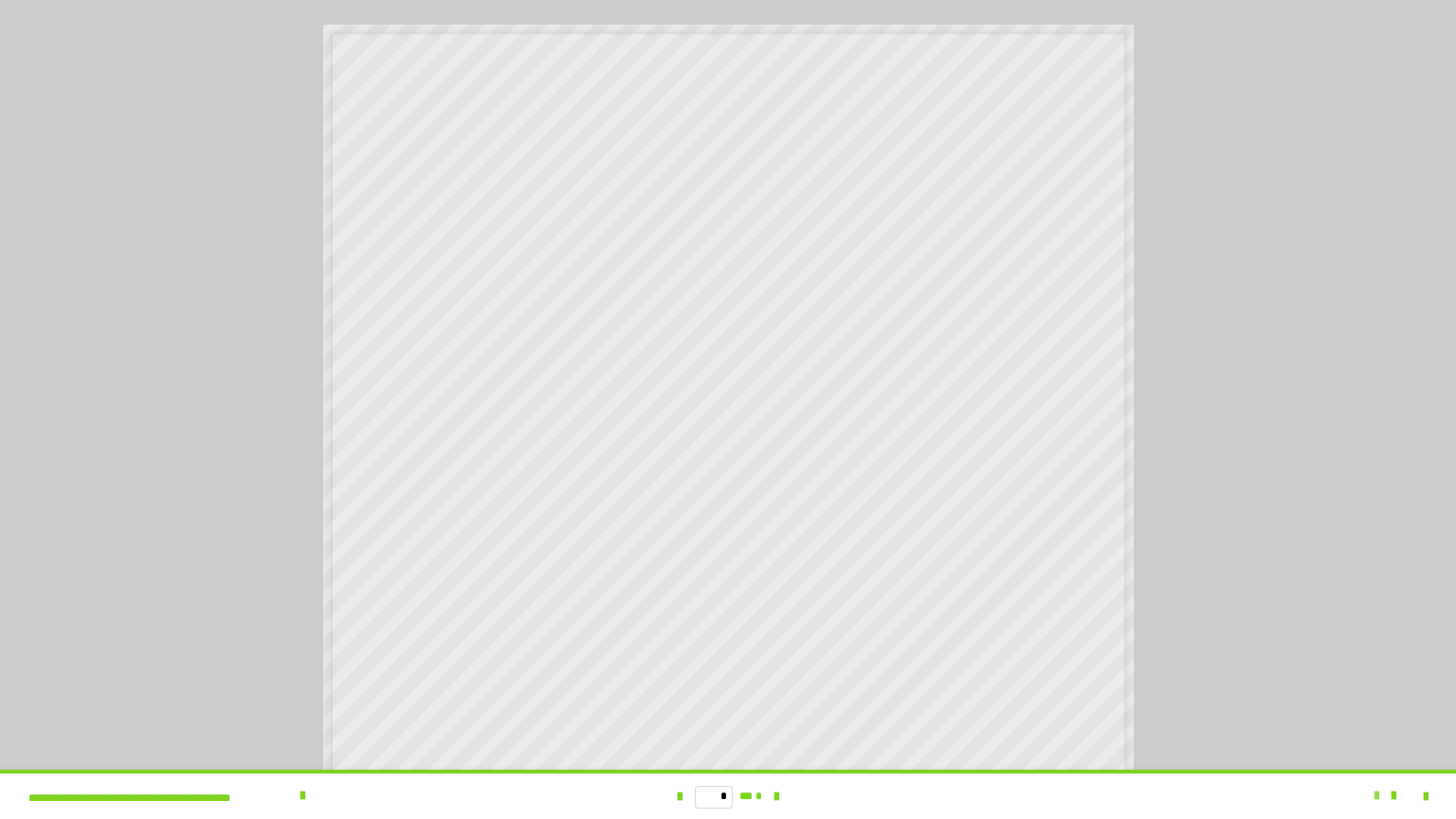 click at bounding box center [1376, 796] 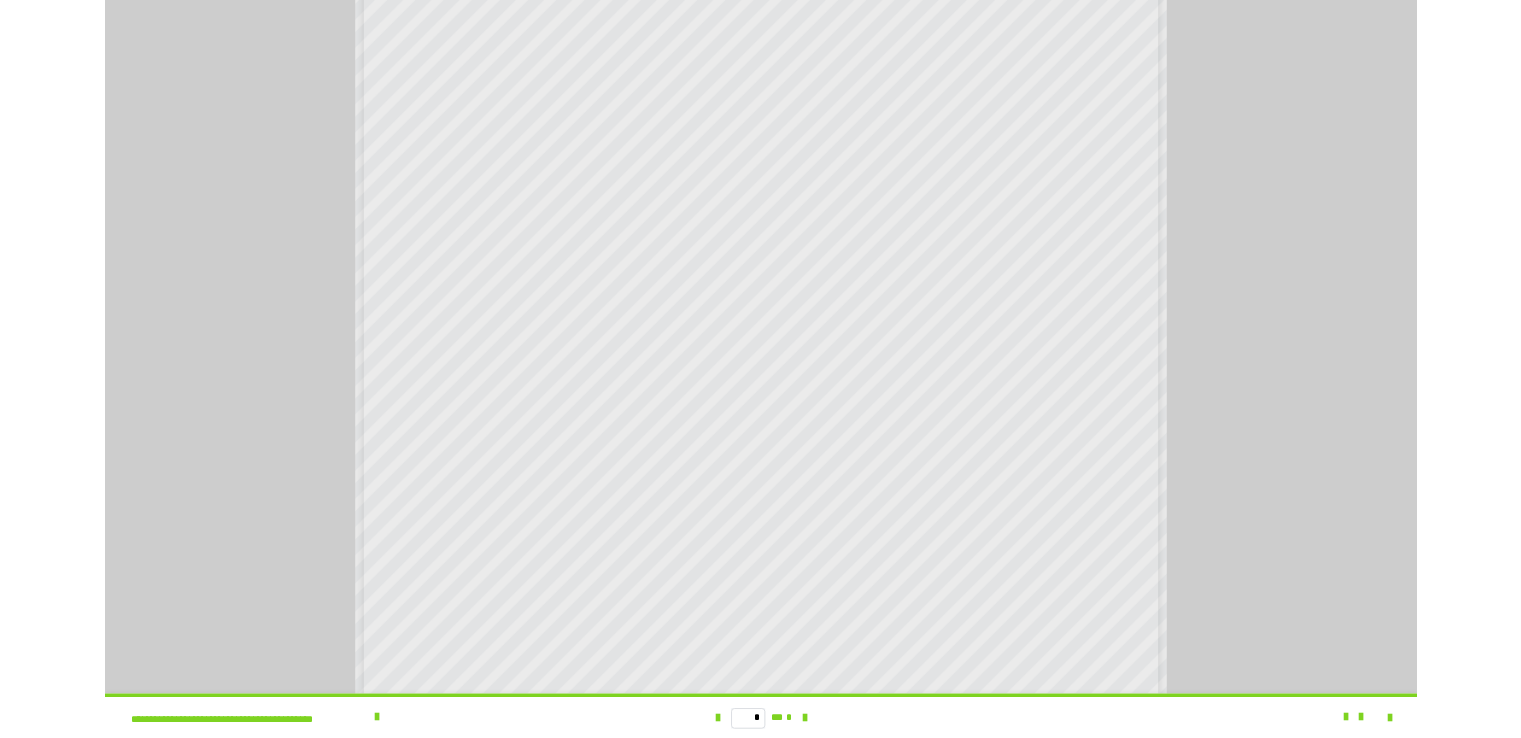 scroll, scrollTop: 0, scrollLeft: 0, axis: both 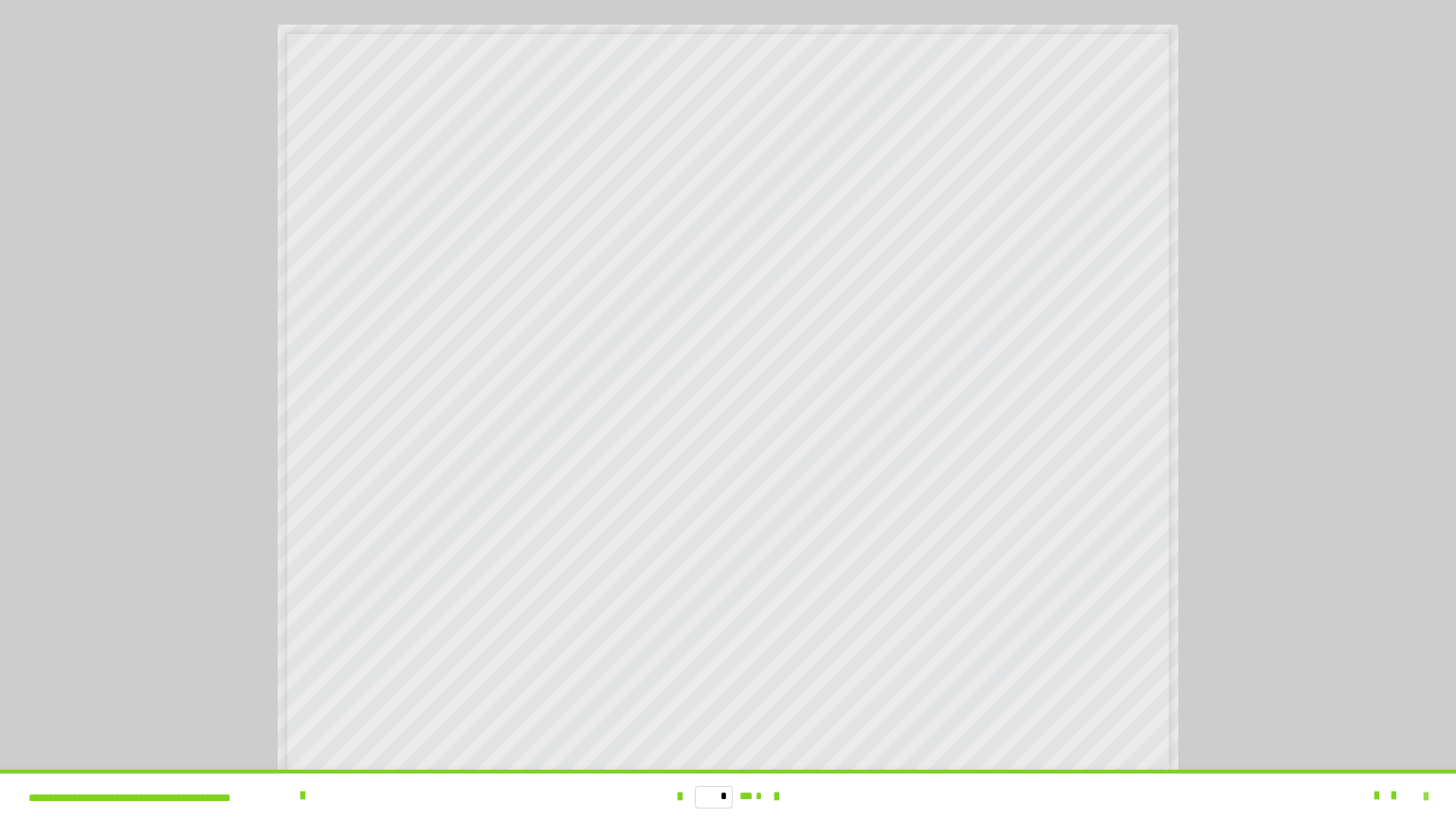 click at bounding box center (1426, 797) 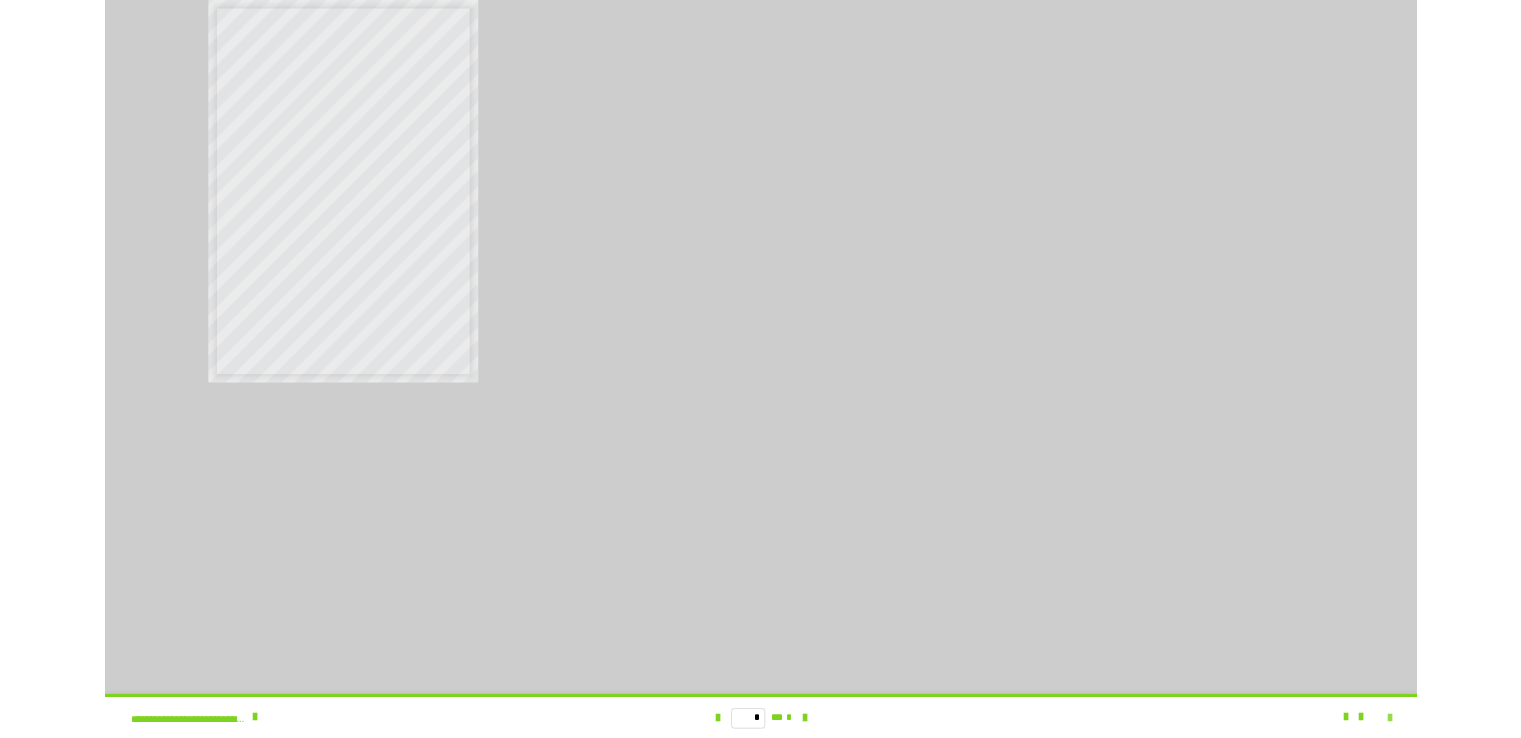 scroll, scrollTop: 0, scrollLeft: 0, axis: both 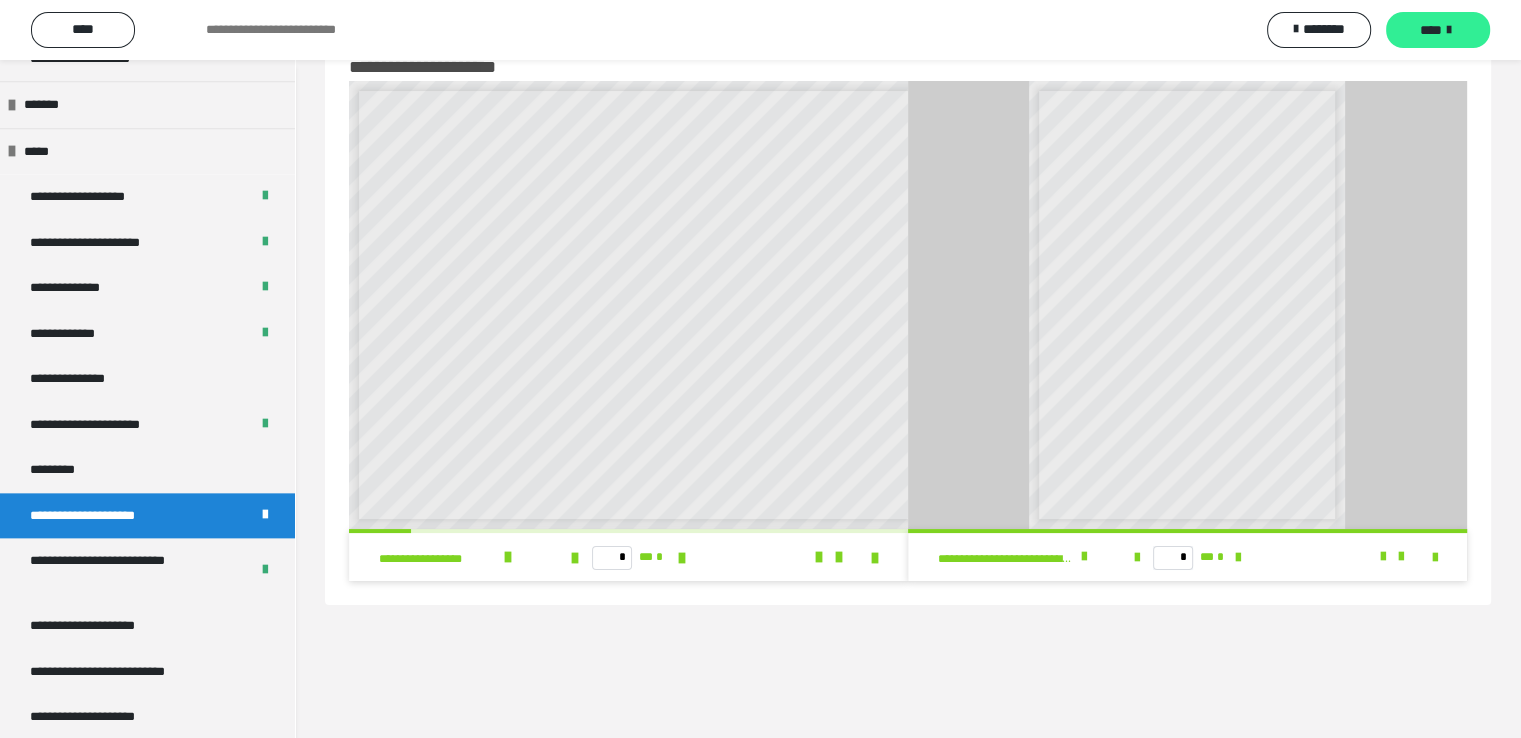 click at bounding box center [1449, 30] 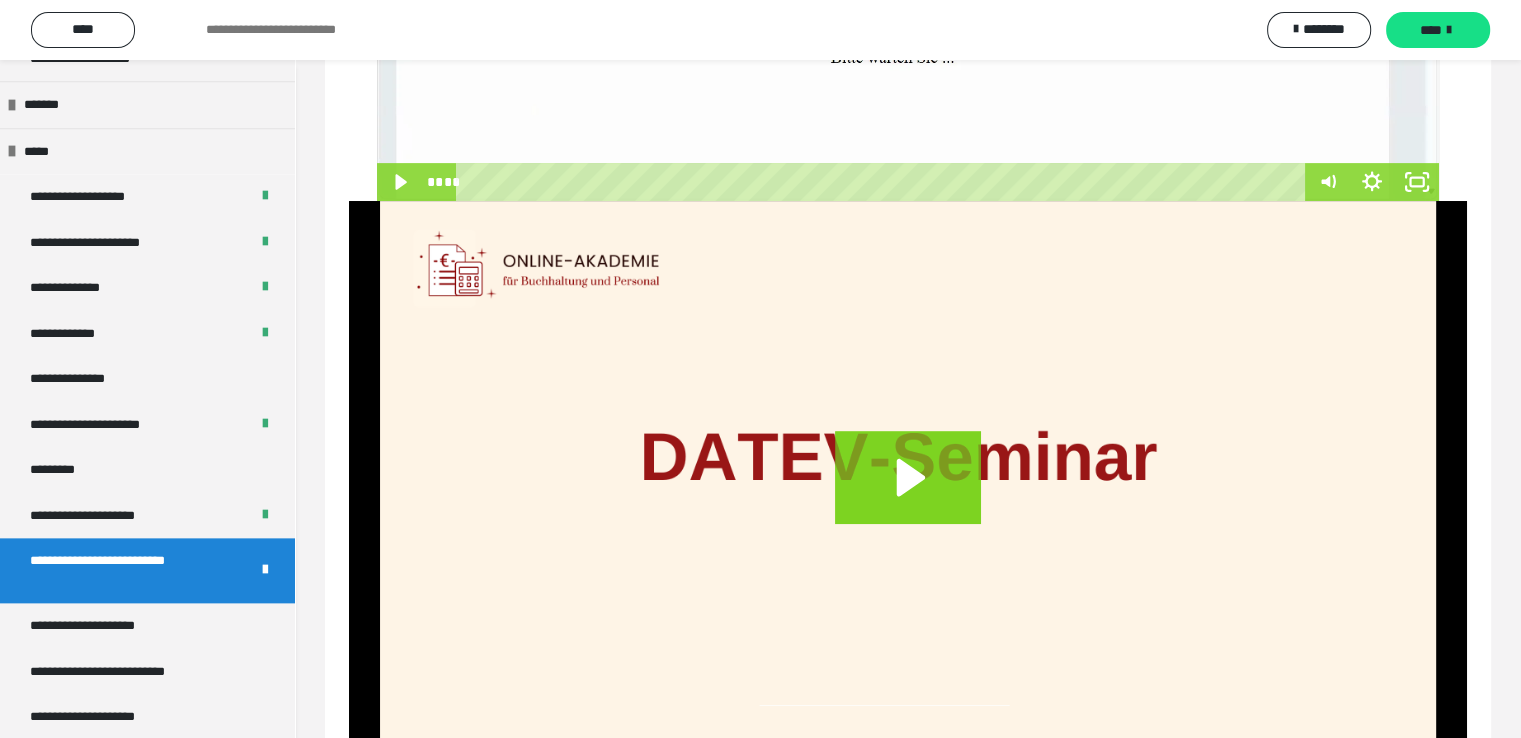 scroll, scrollTop: 816, scrollLeft: 0, axis: vertical 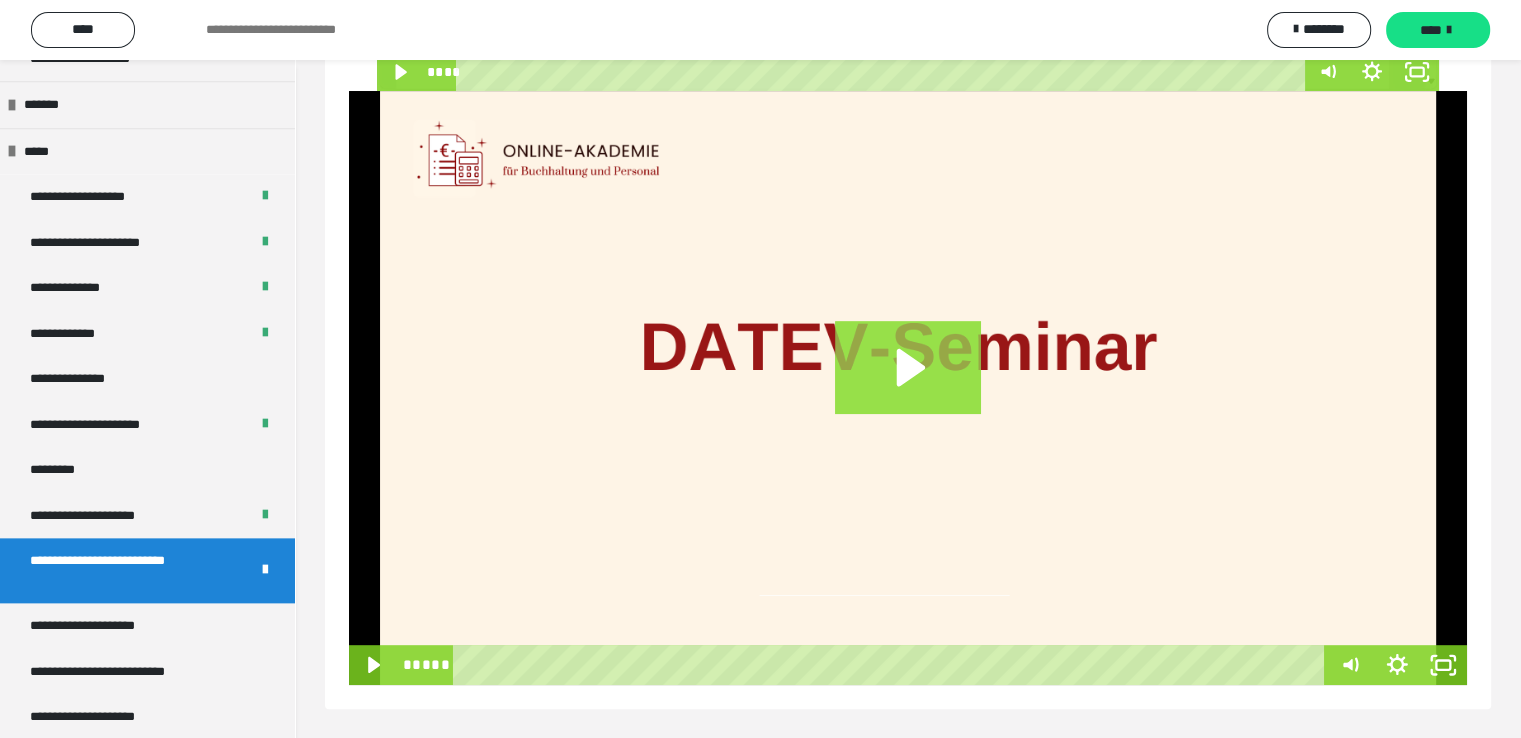 click 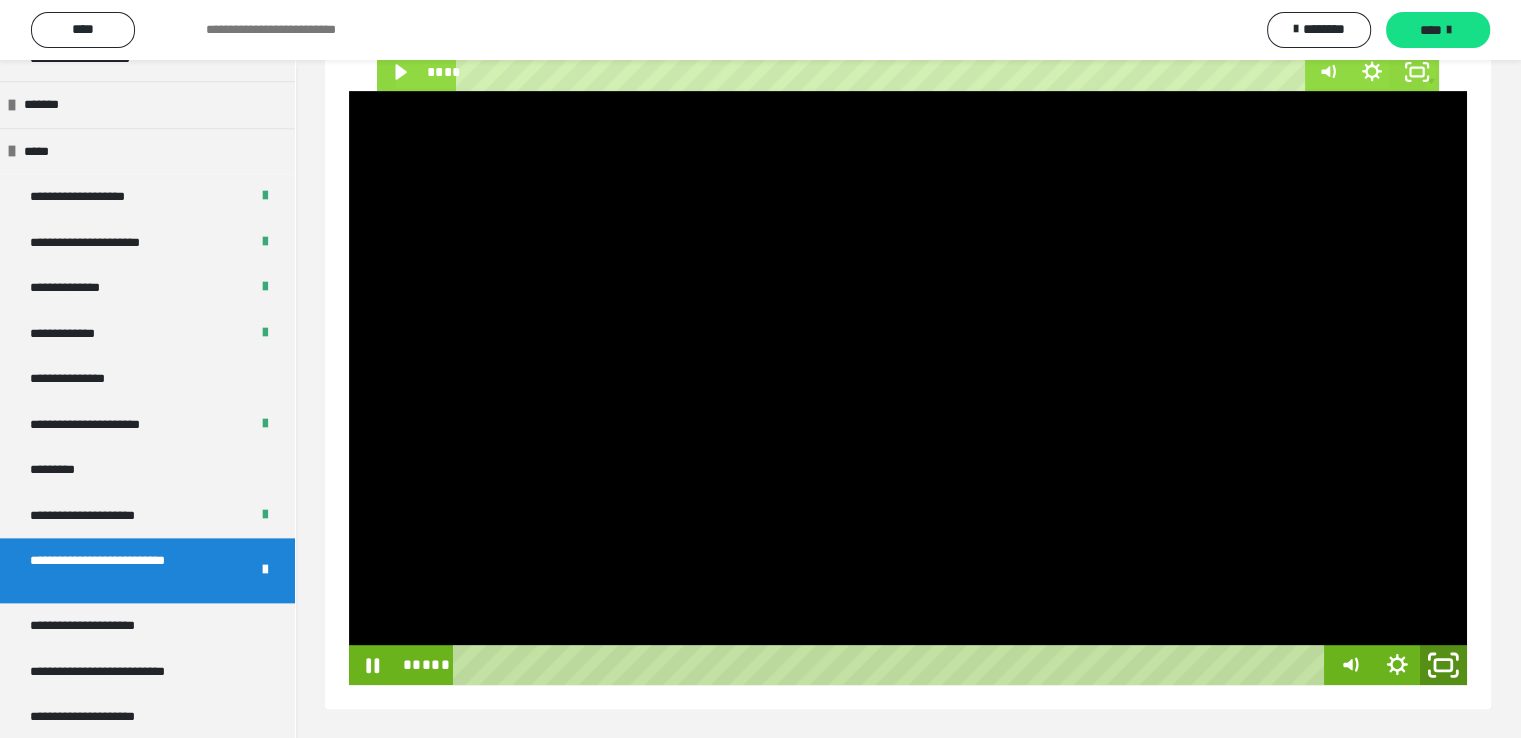 click 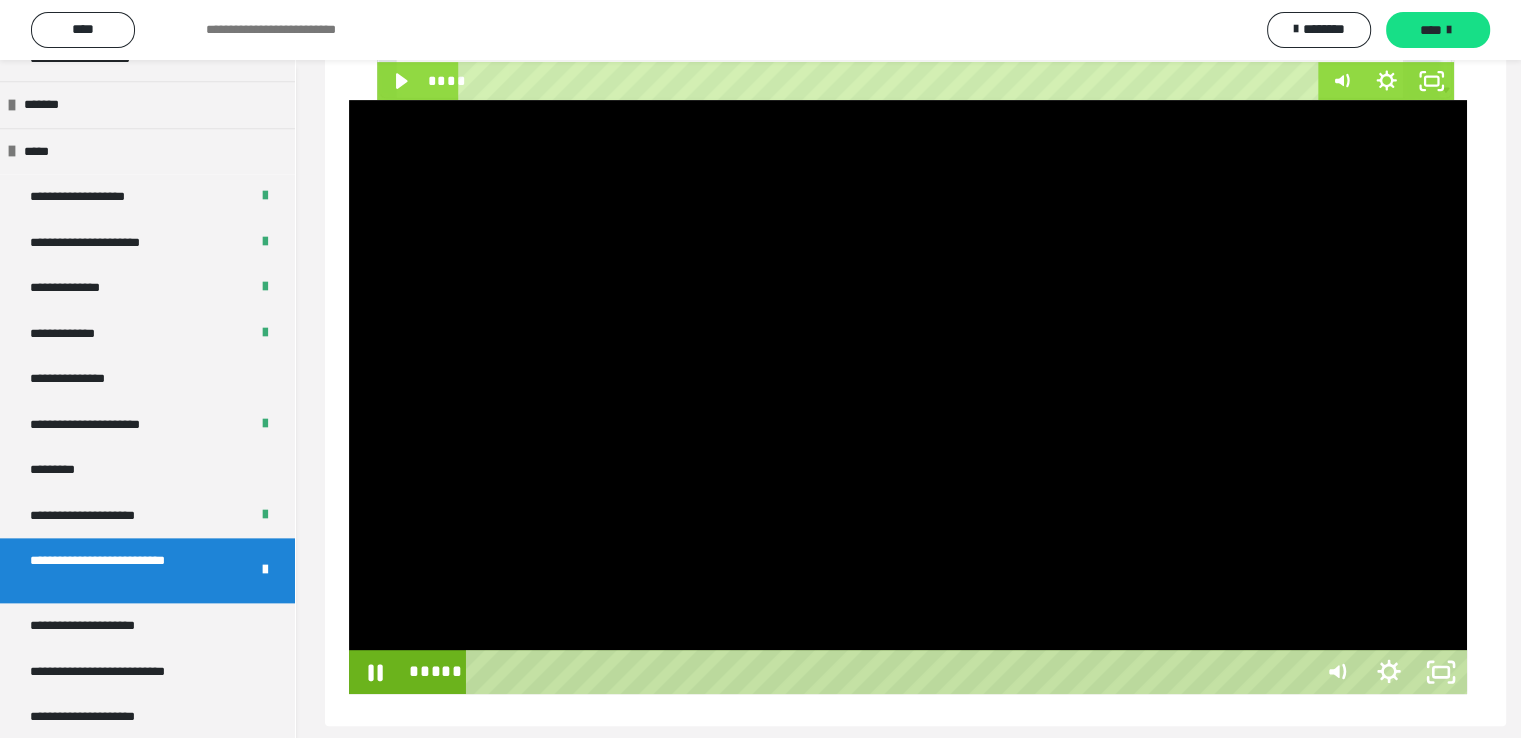 scroll, scrollTop: 708, scrollLeft: 0, axis: vertical 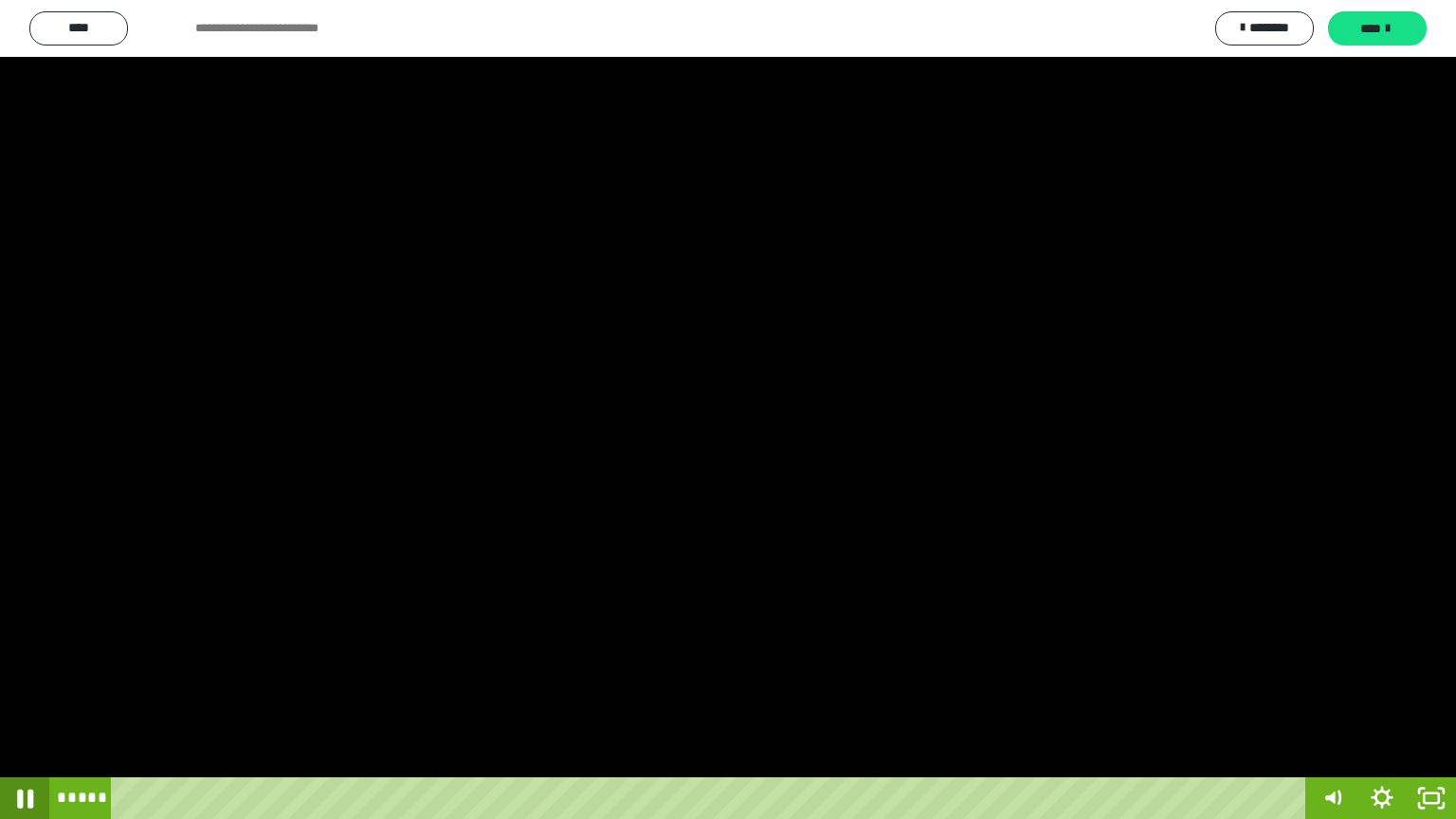 click 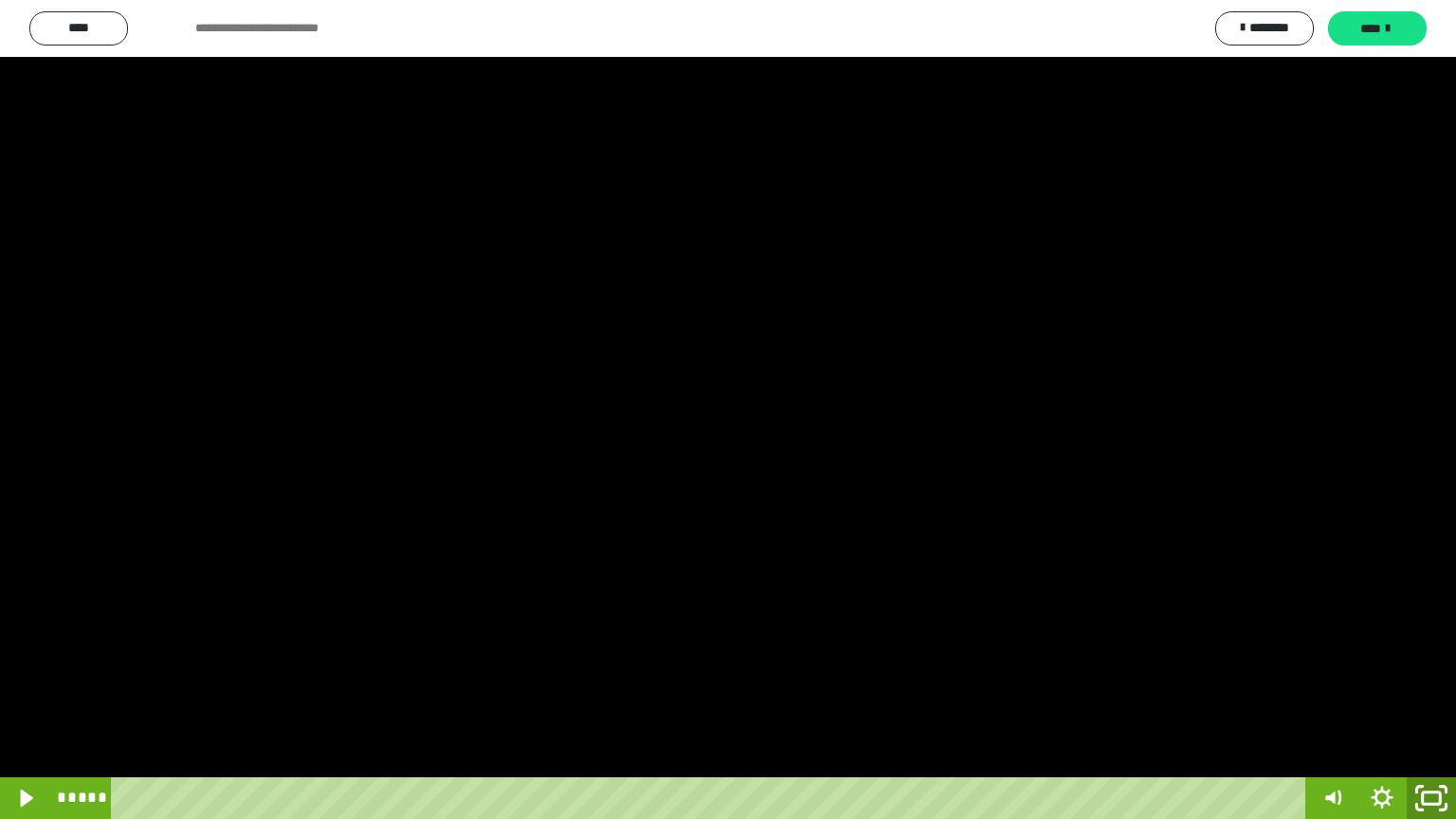 click 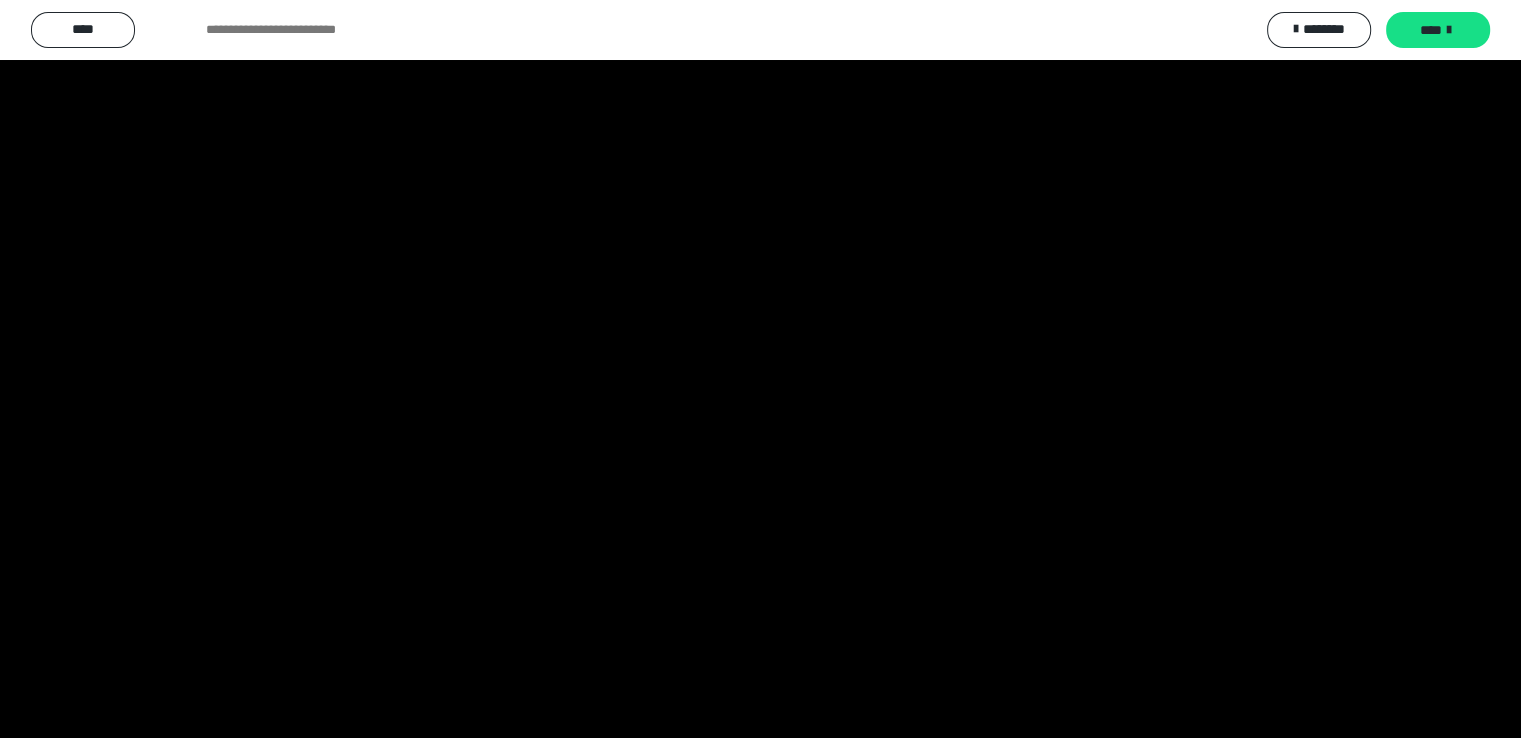 scroll, scrollTop: 500, scrollLeft: 0, axis: vertical 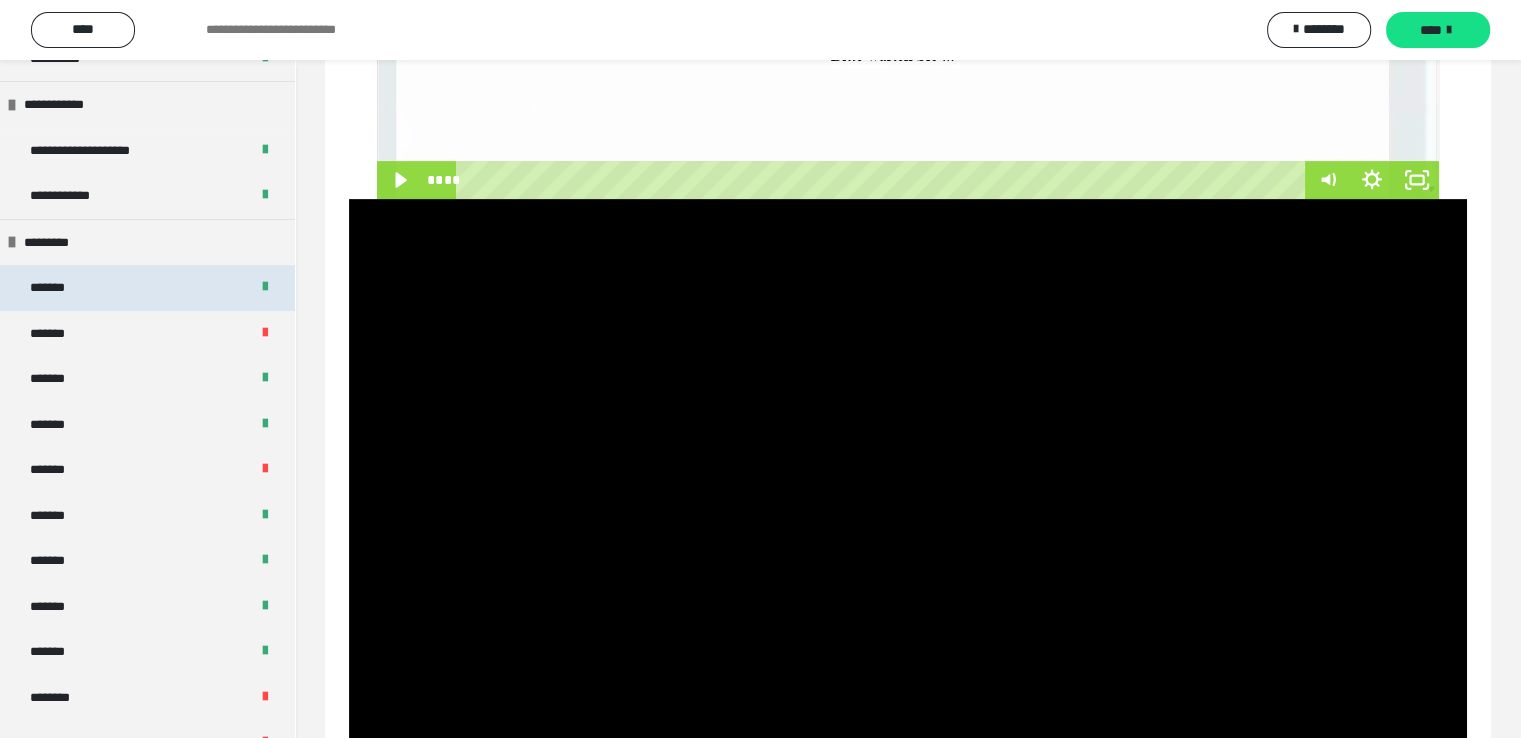 click on "*******" at bounding box center [57, 288] 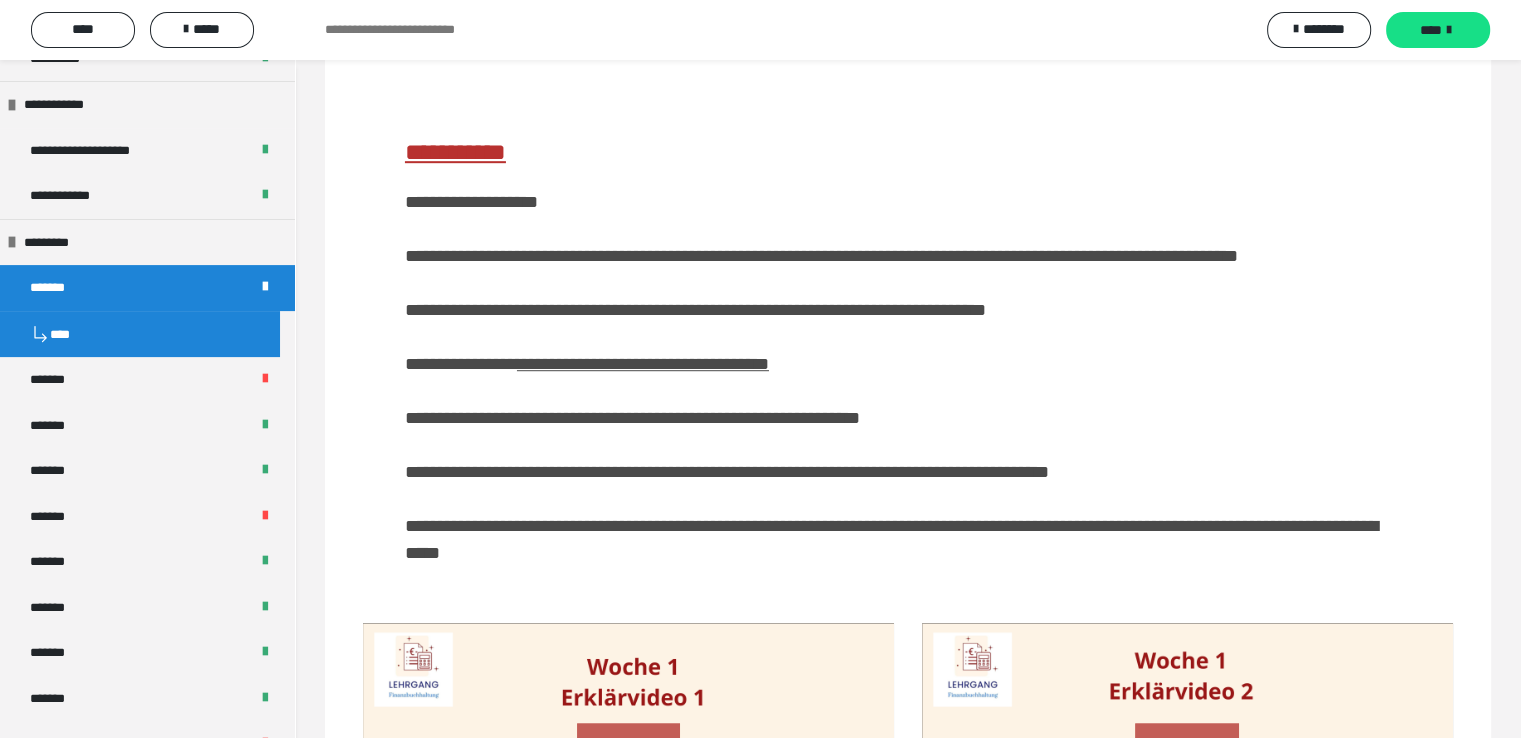 scroll, scrollTop: 1571, scrollLeft: 0, axis: vertical 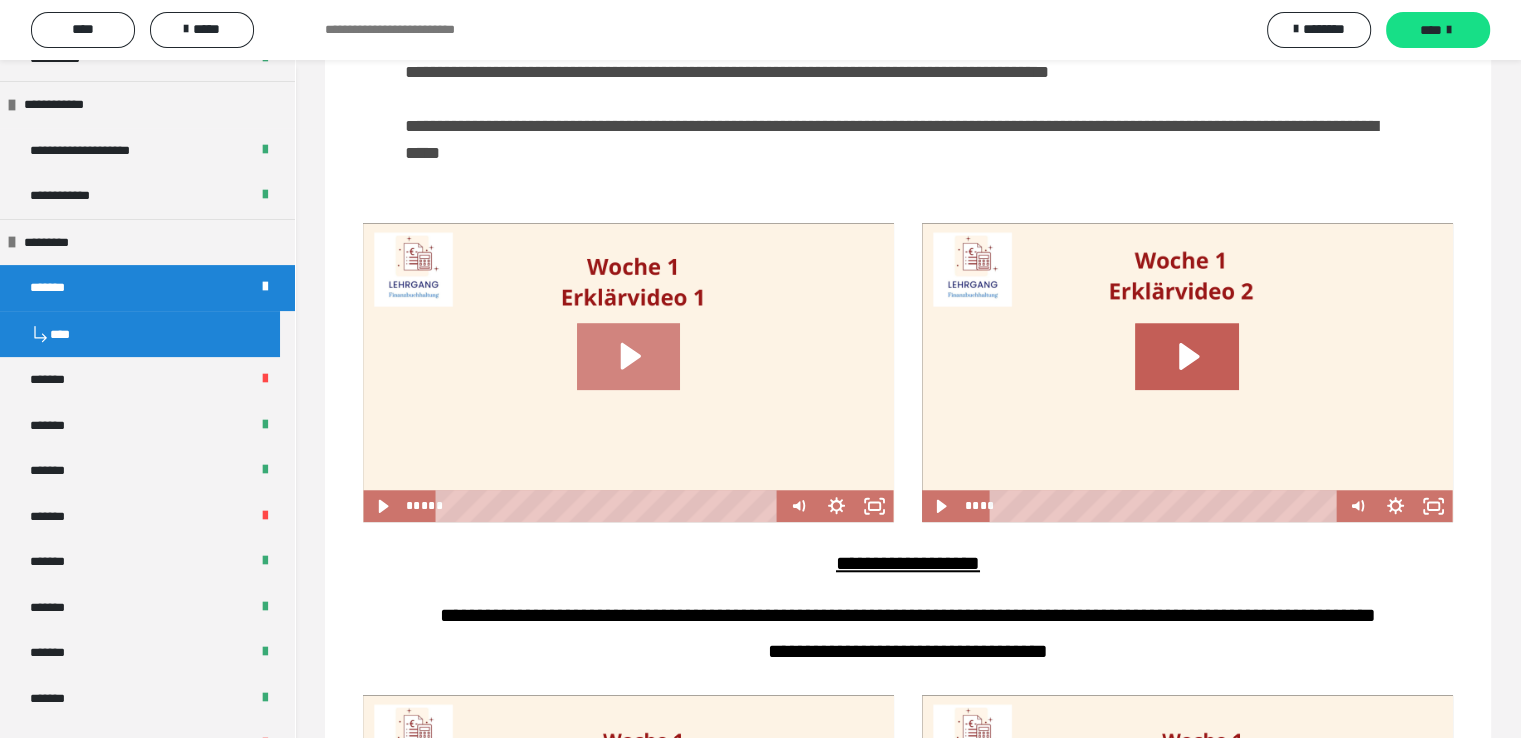 click 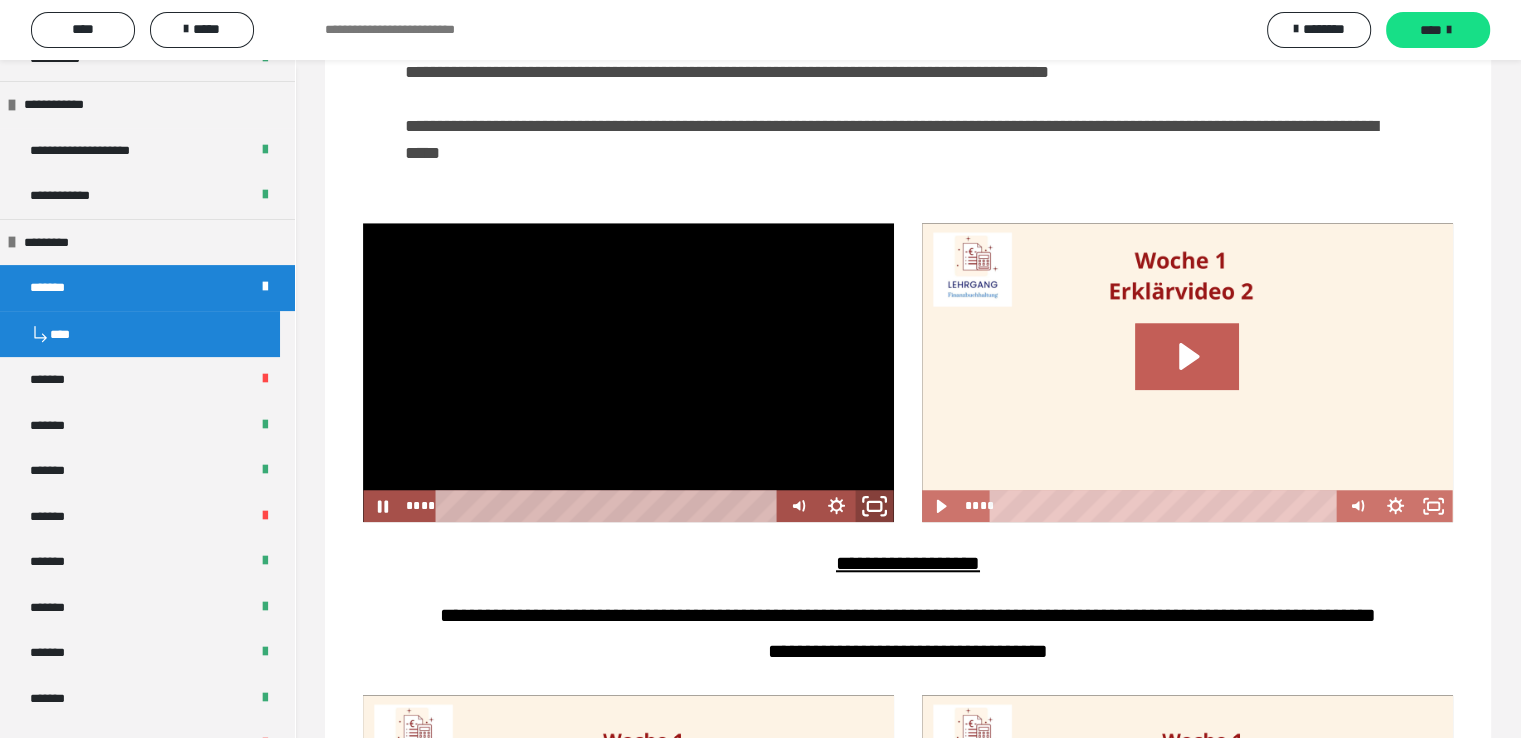 click 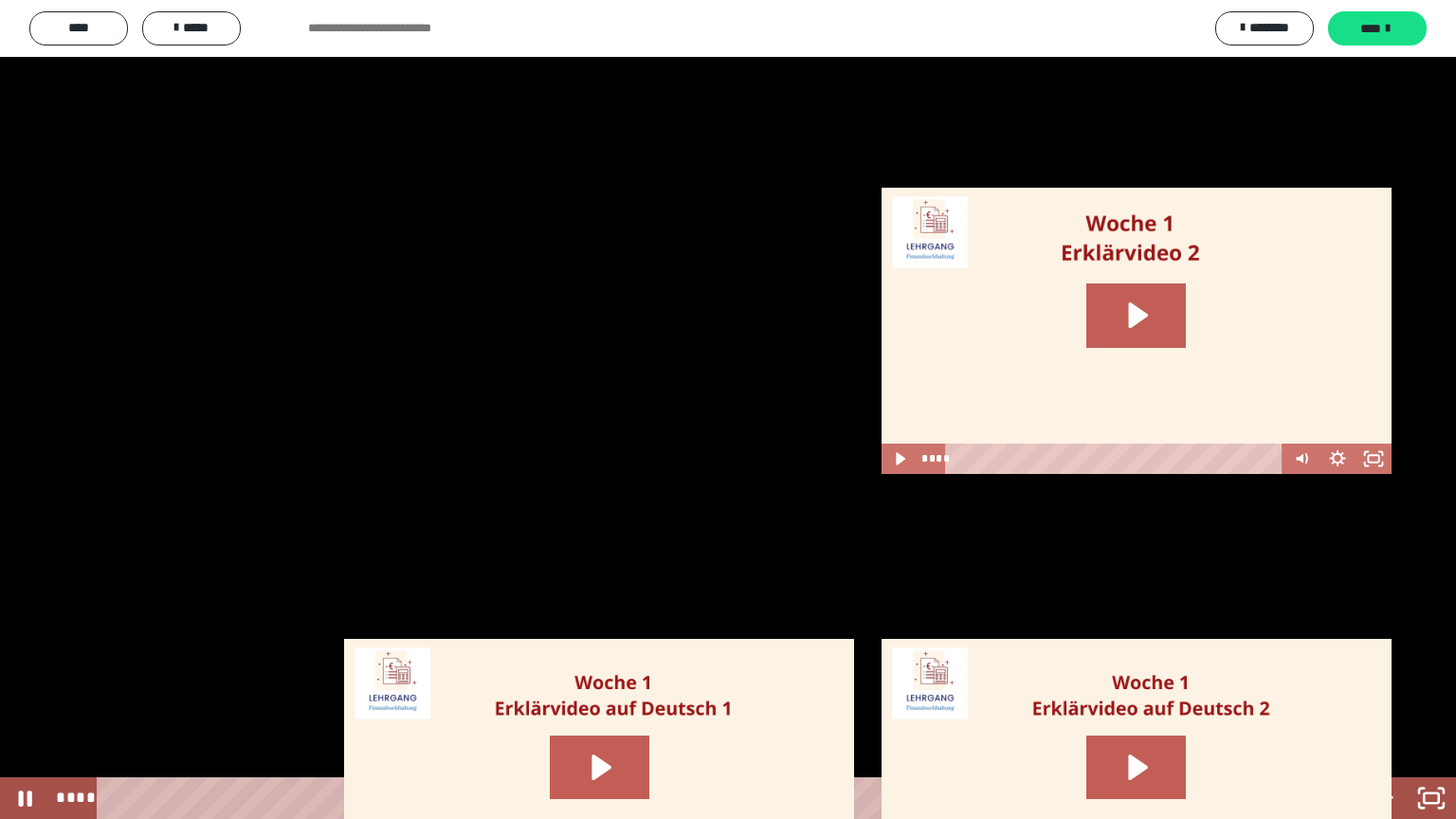 click at bounding box center [728, 410] 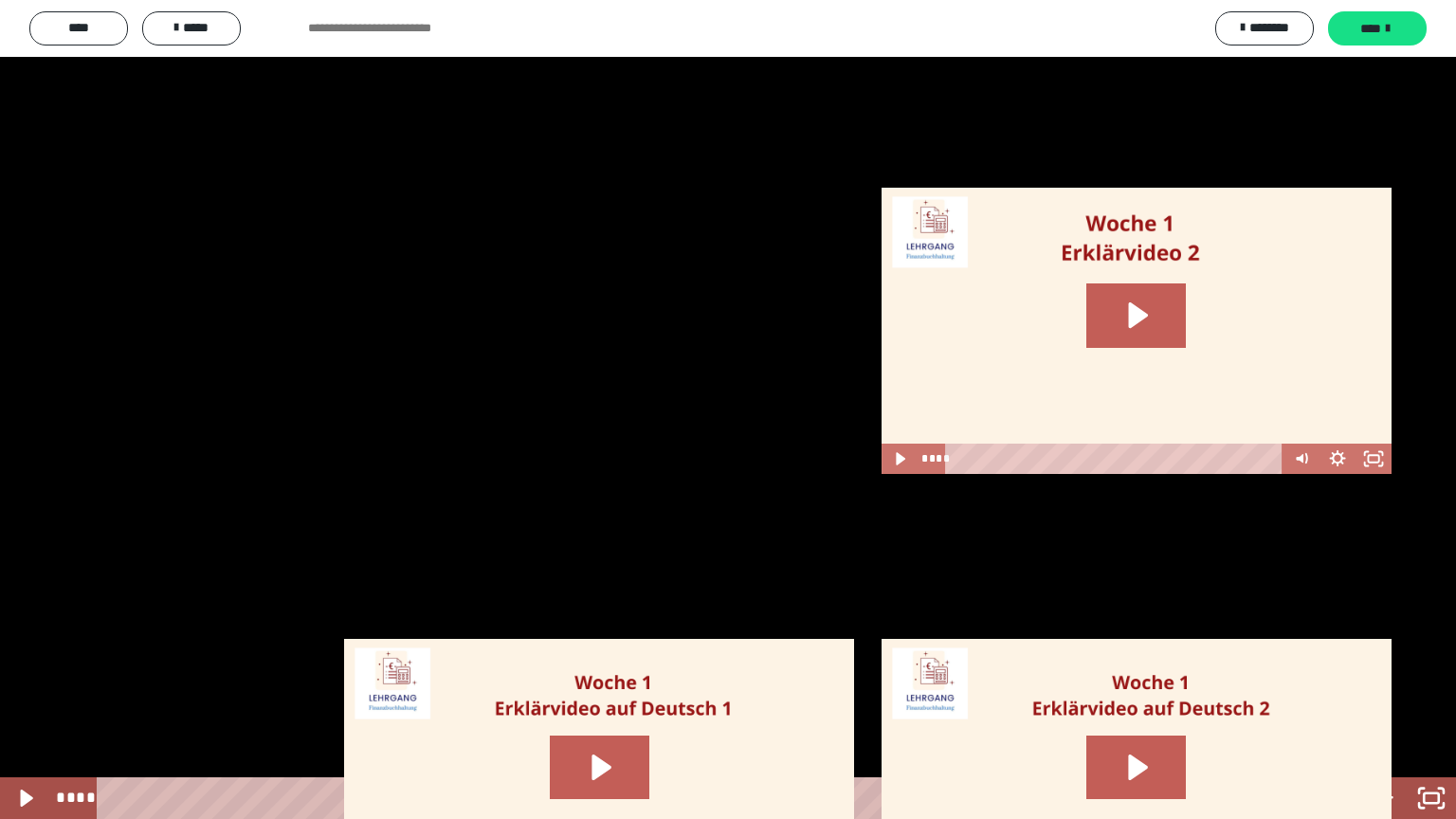 click at bounding box center [728, 410] 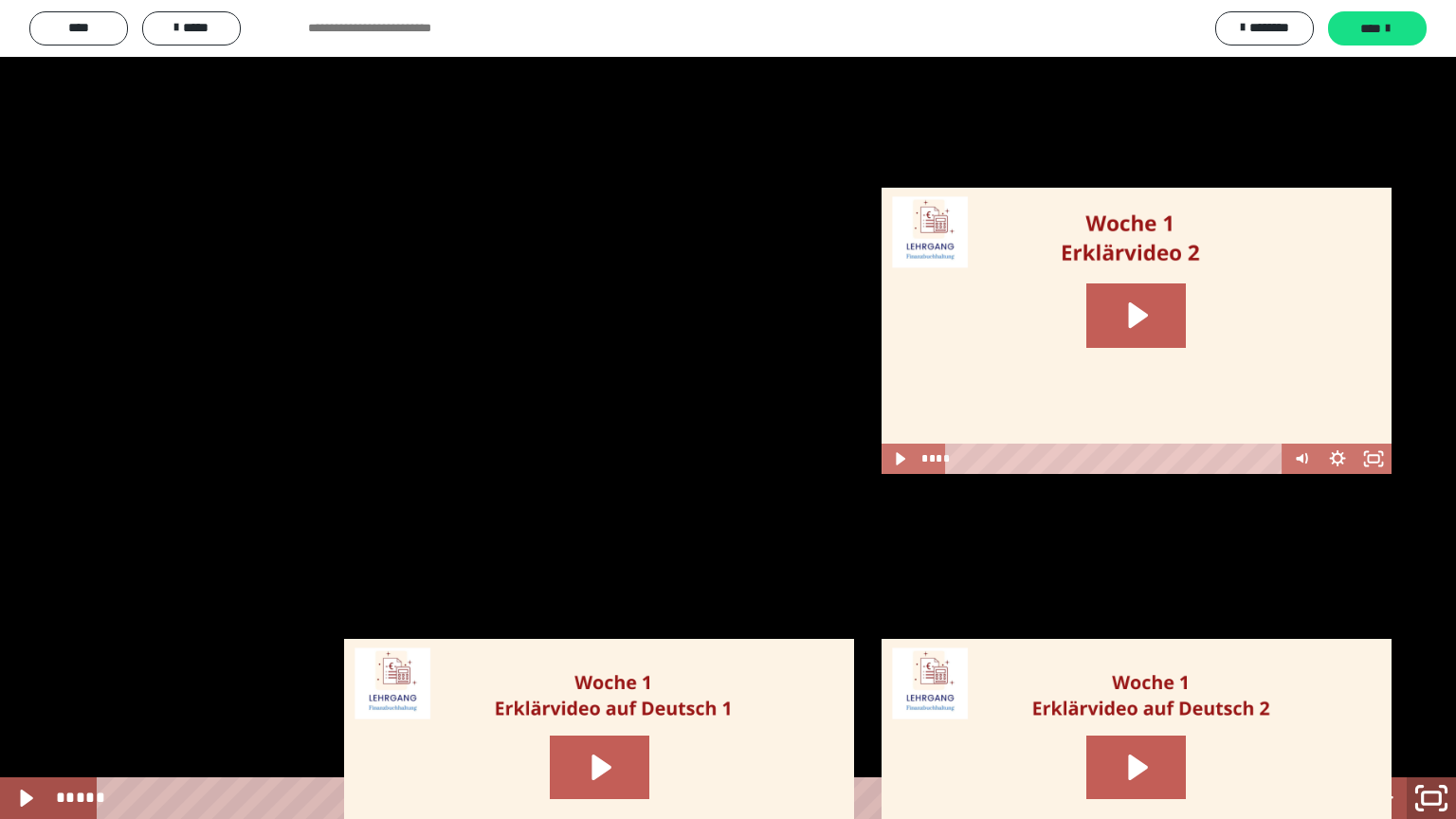 click 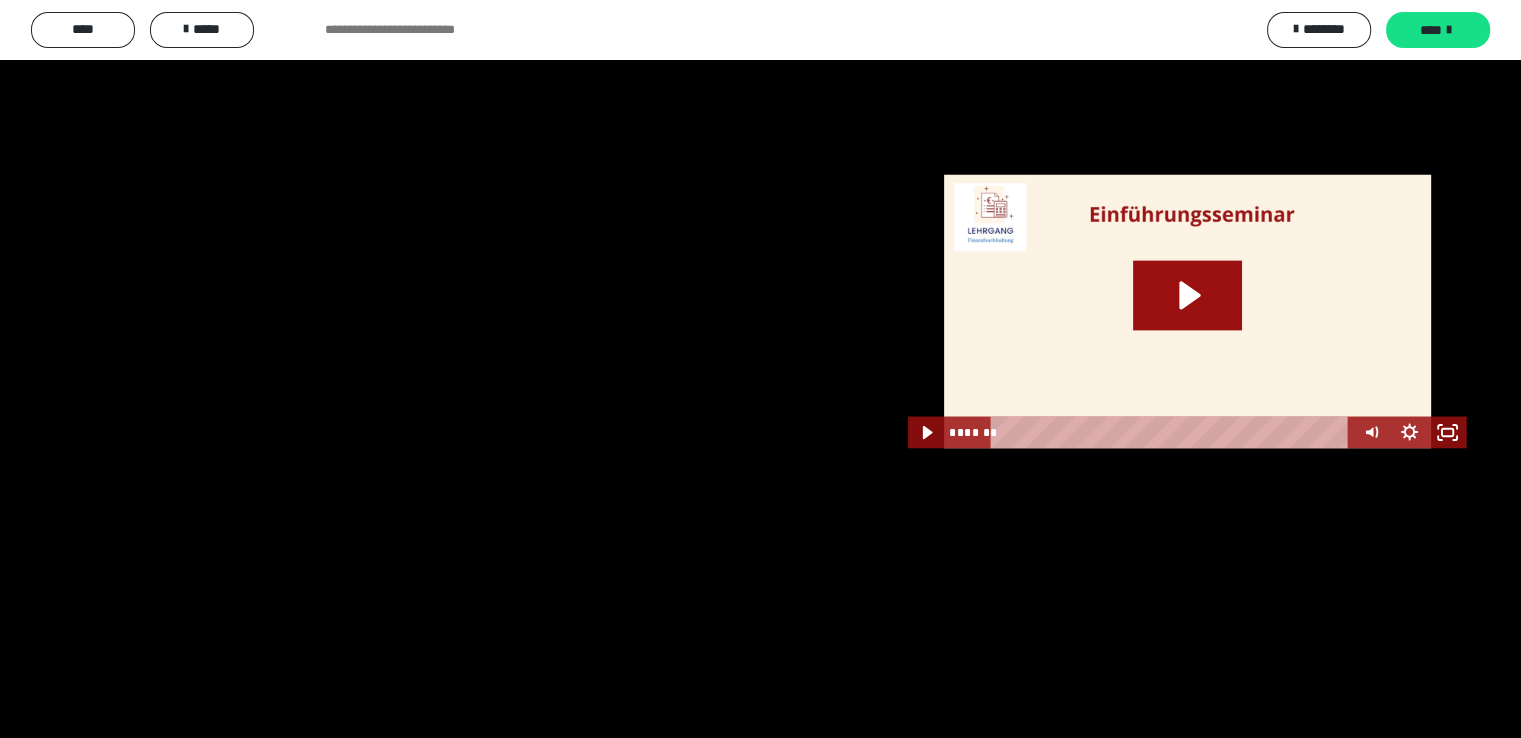 scroll, scrollTop: 3571, scrollLeft: 0, axis: vertical 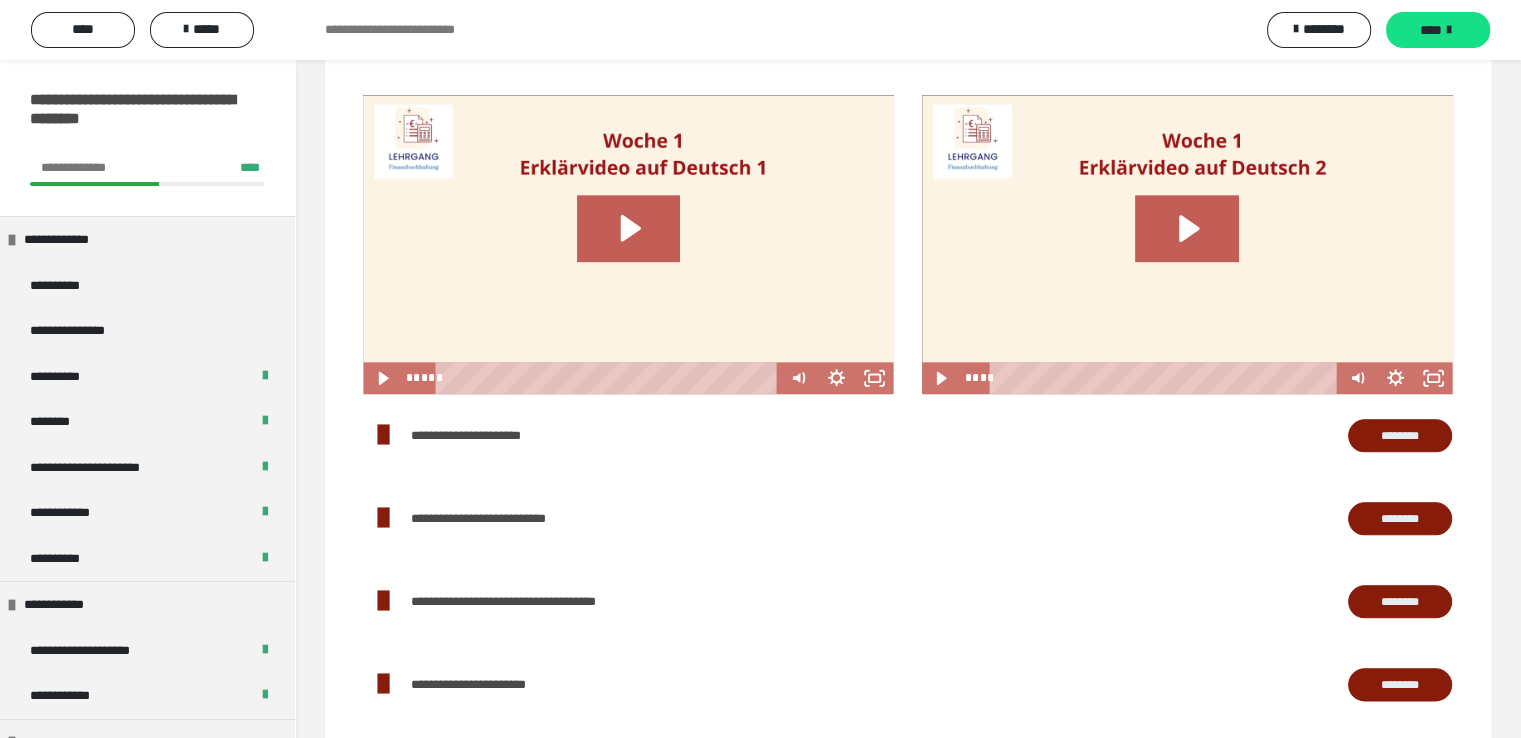 click at bounding box center [628, 244] 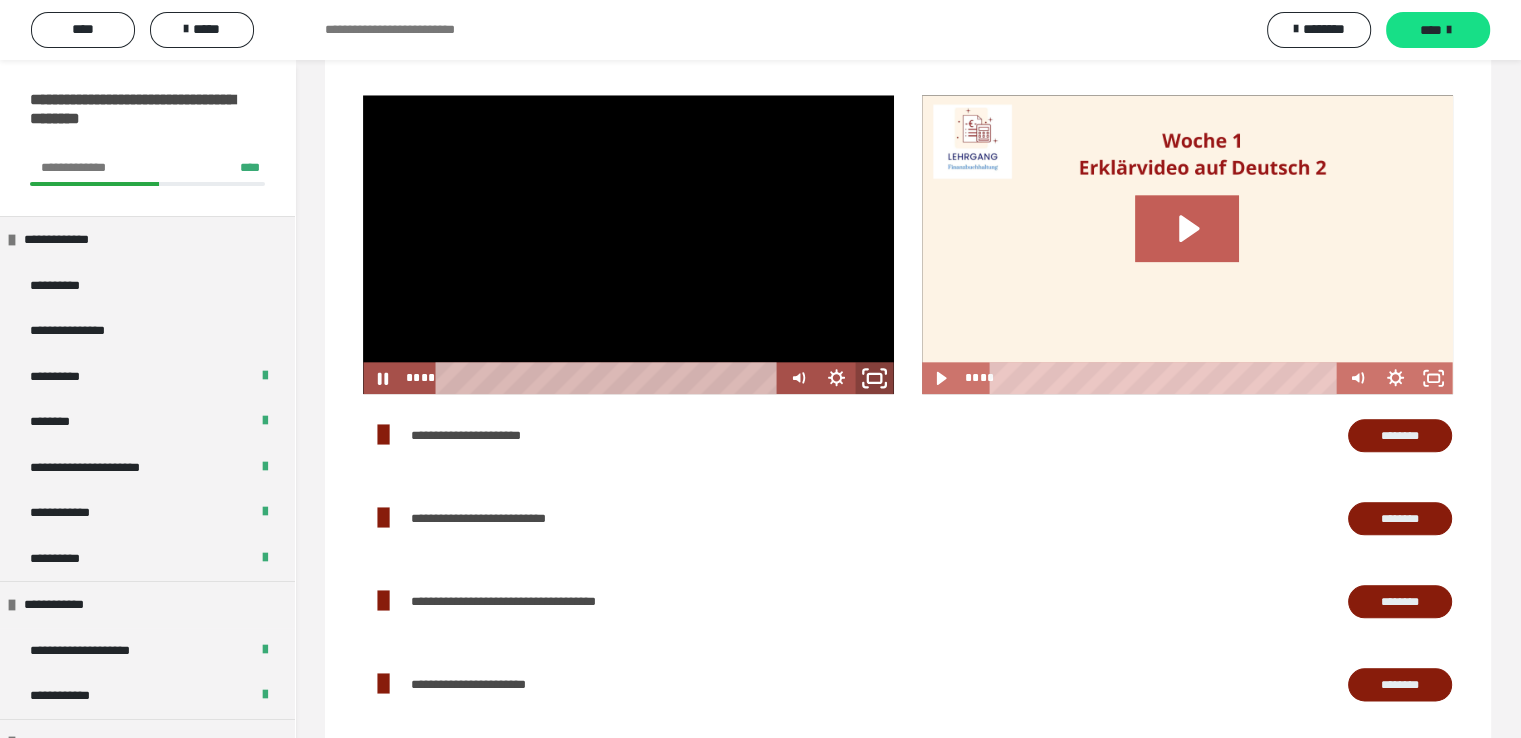 click 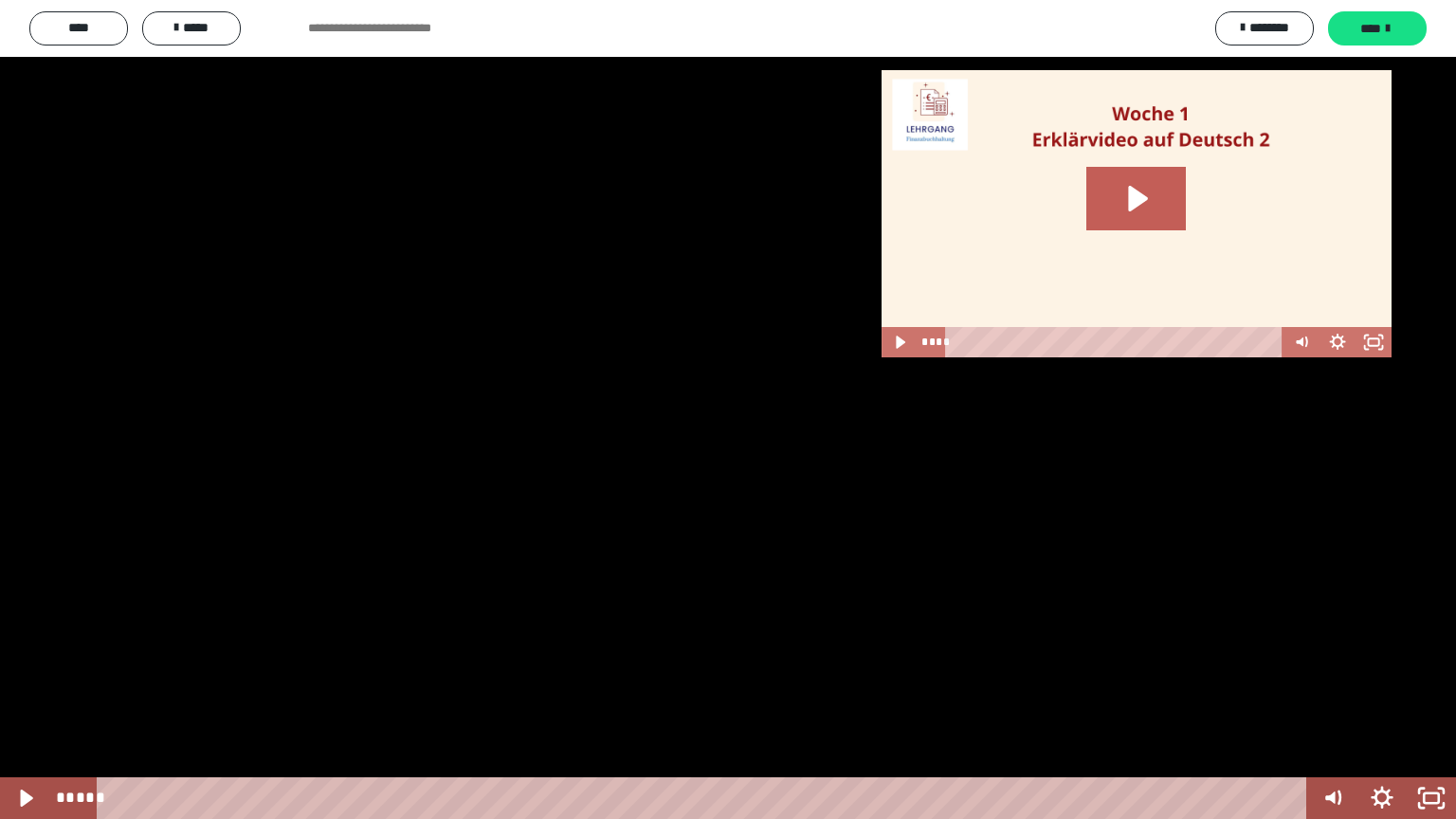click at bounding box center (728, 410) 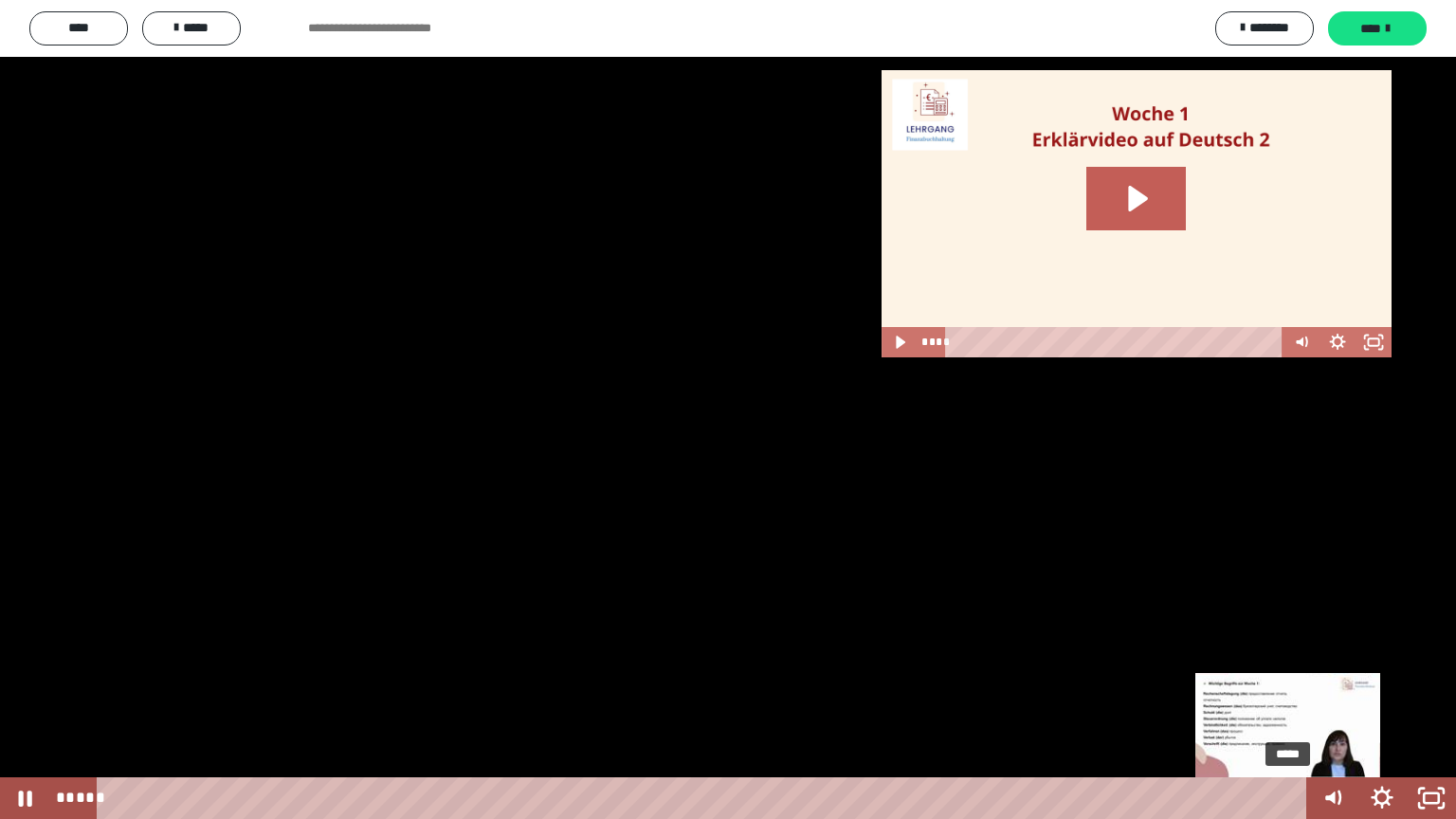 click on "*****" at bounding box center (705, 798) 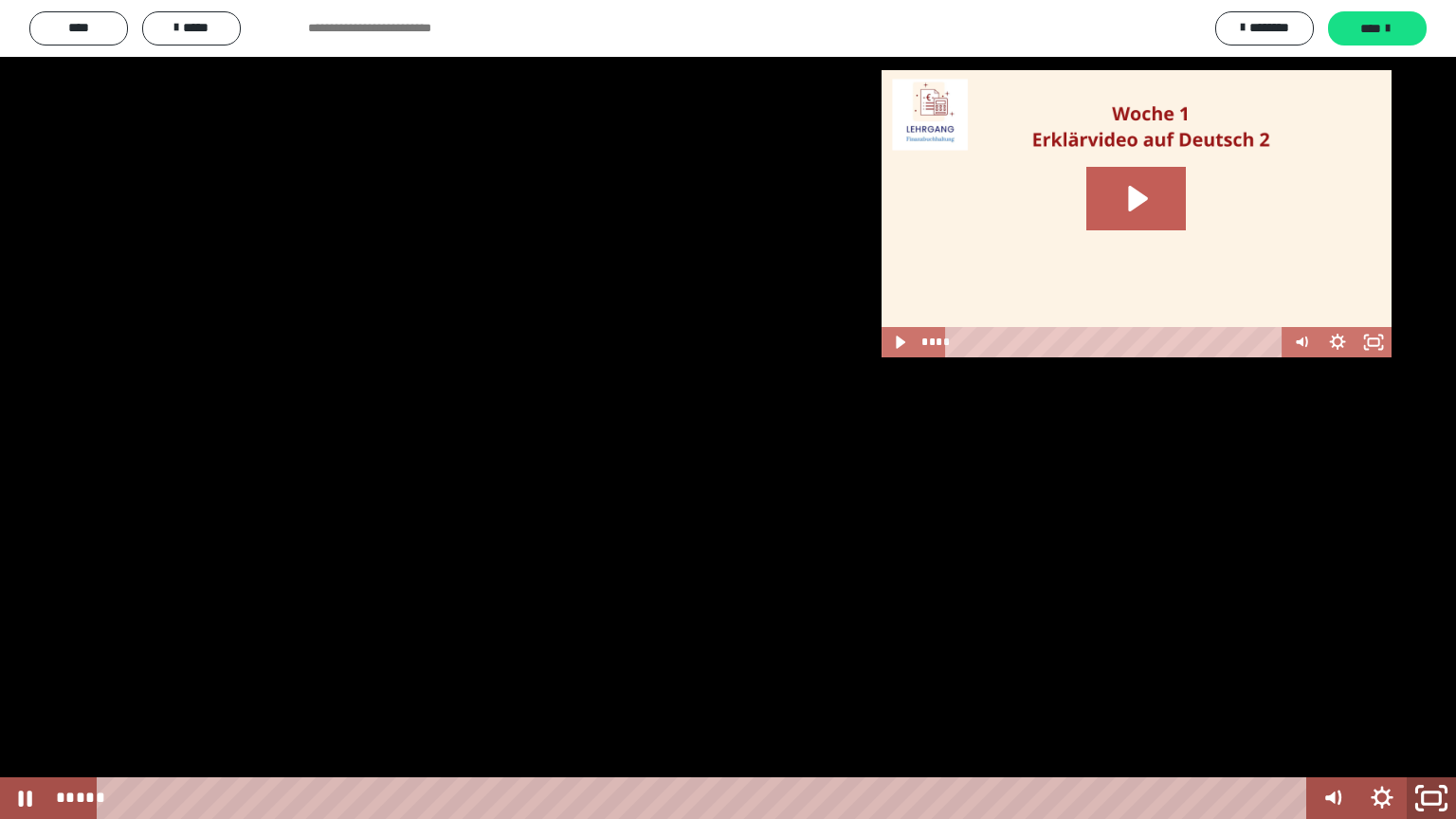 click 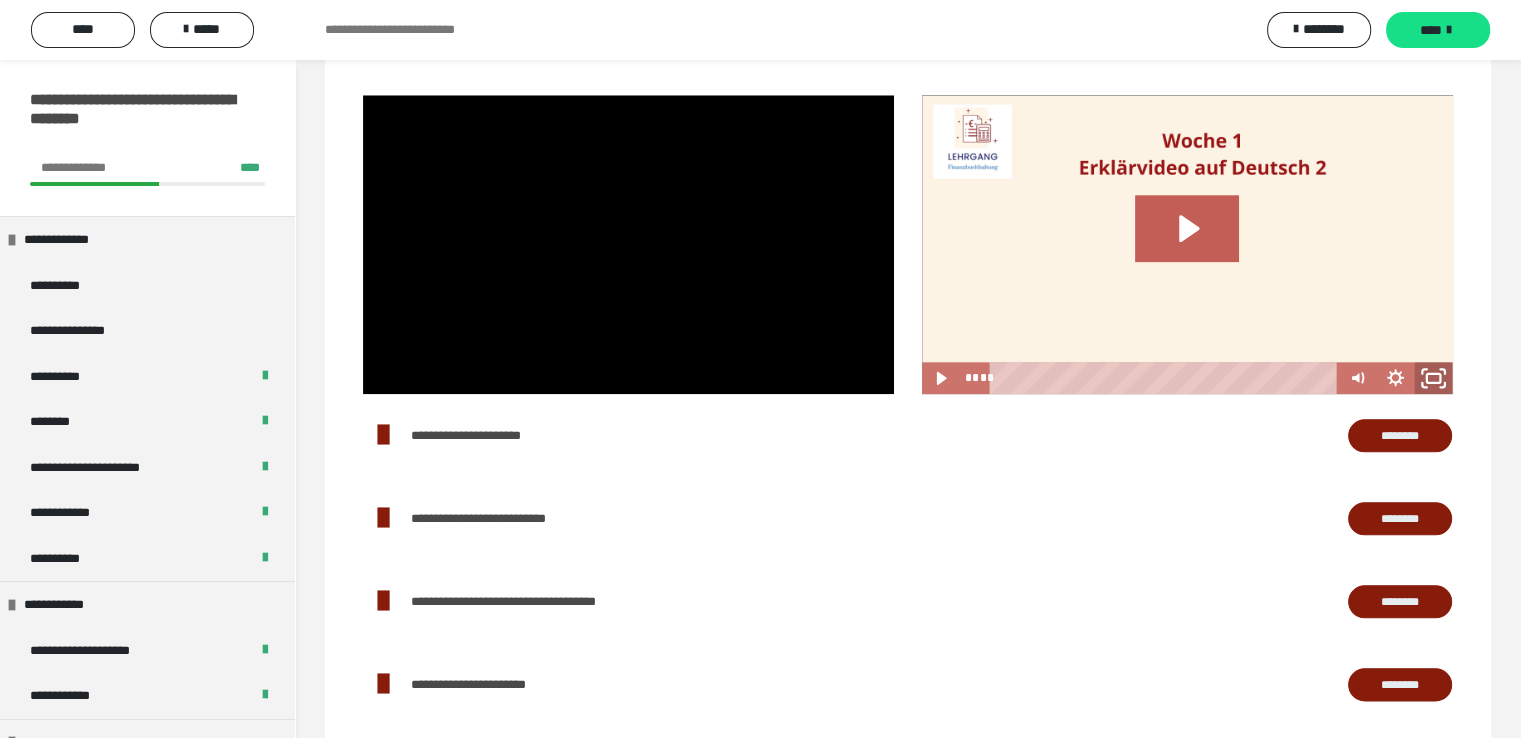 click 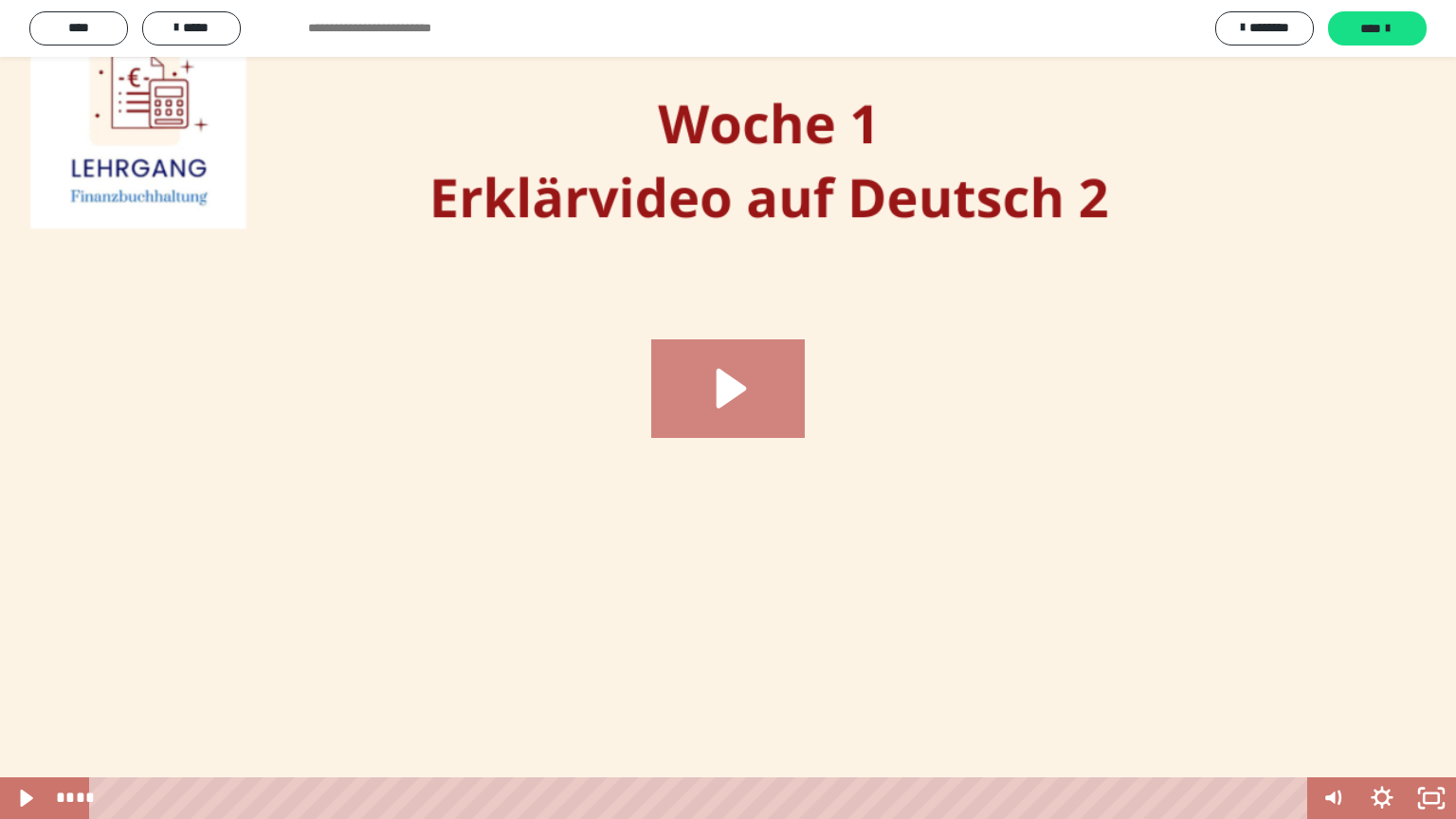 click 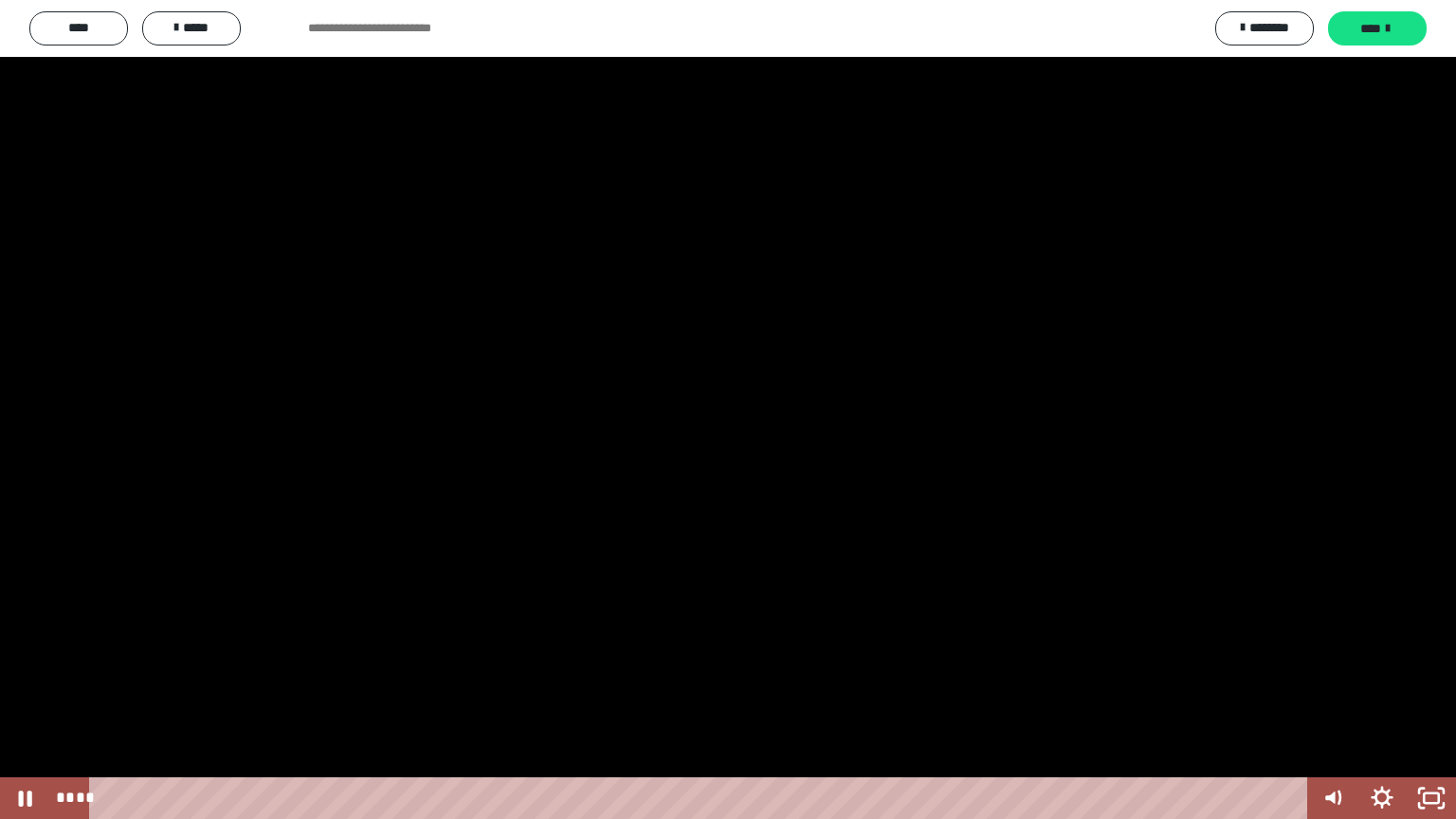 click at bounding box center [728, 410] 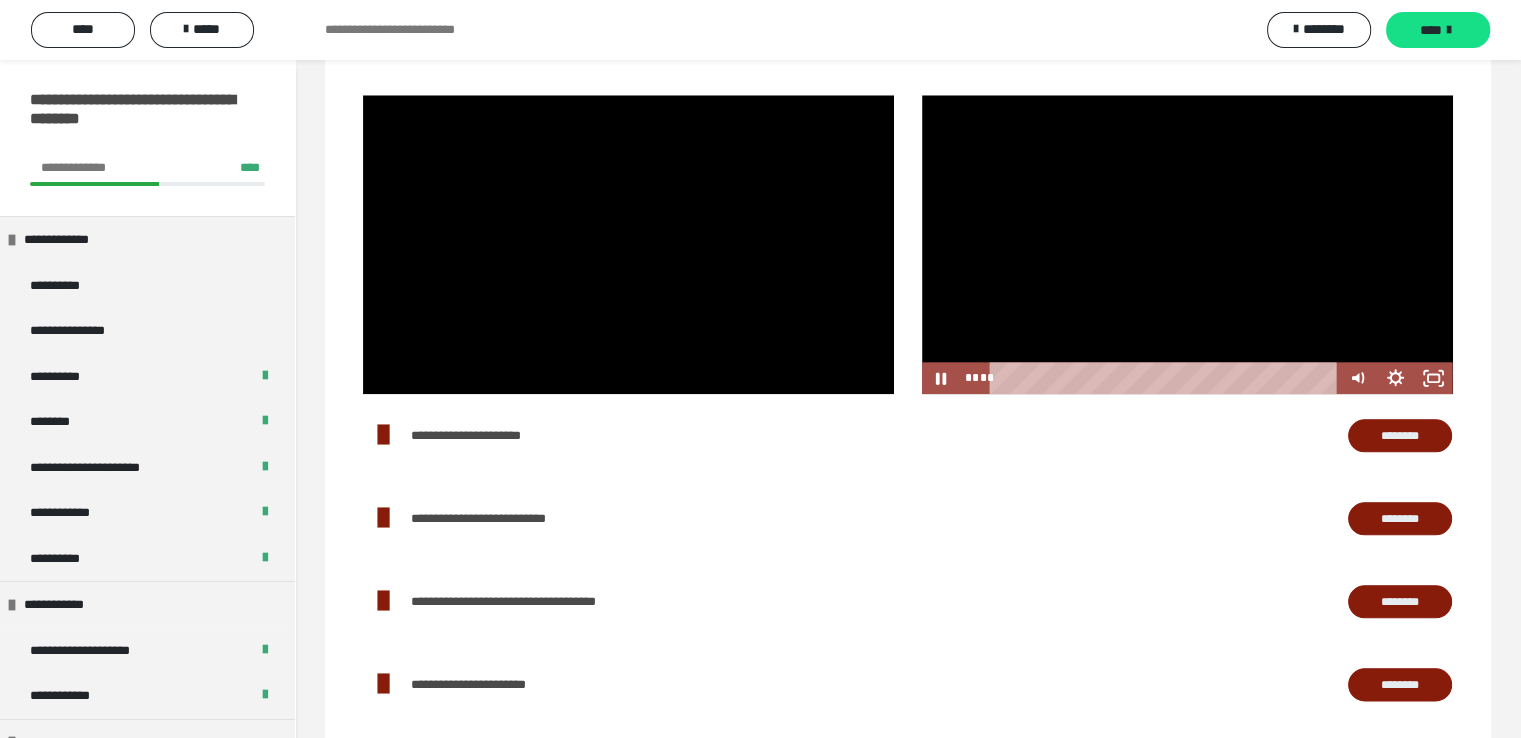 click at bounding box center [1187, 244] 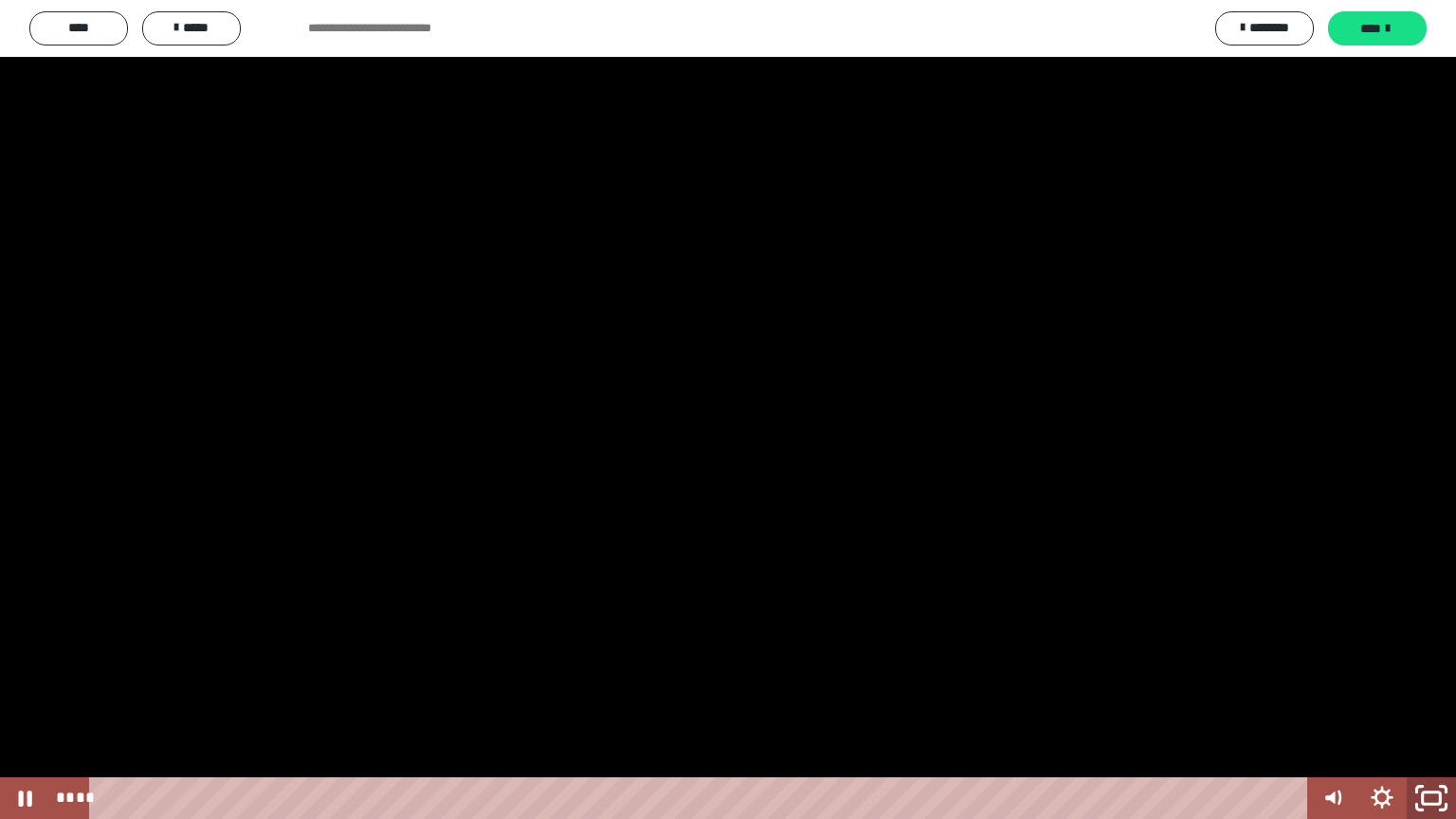 click 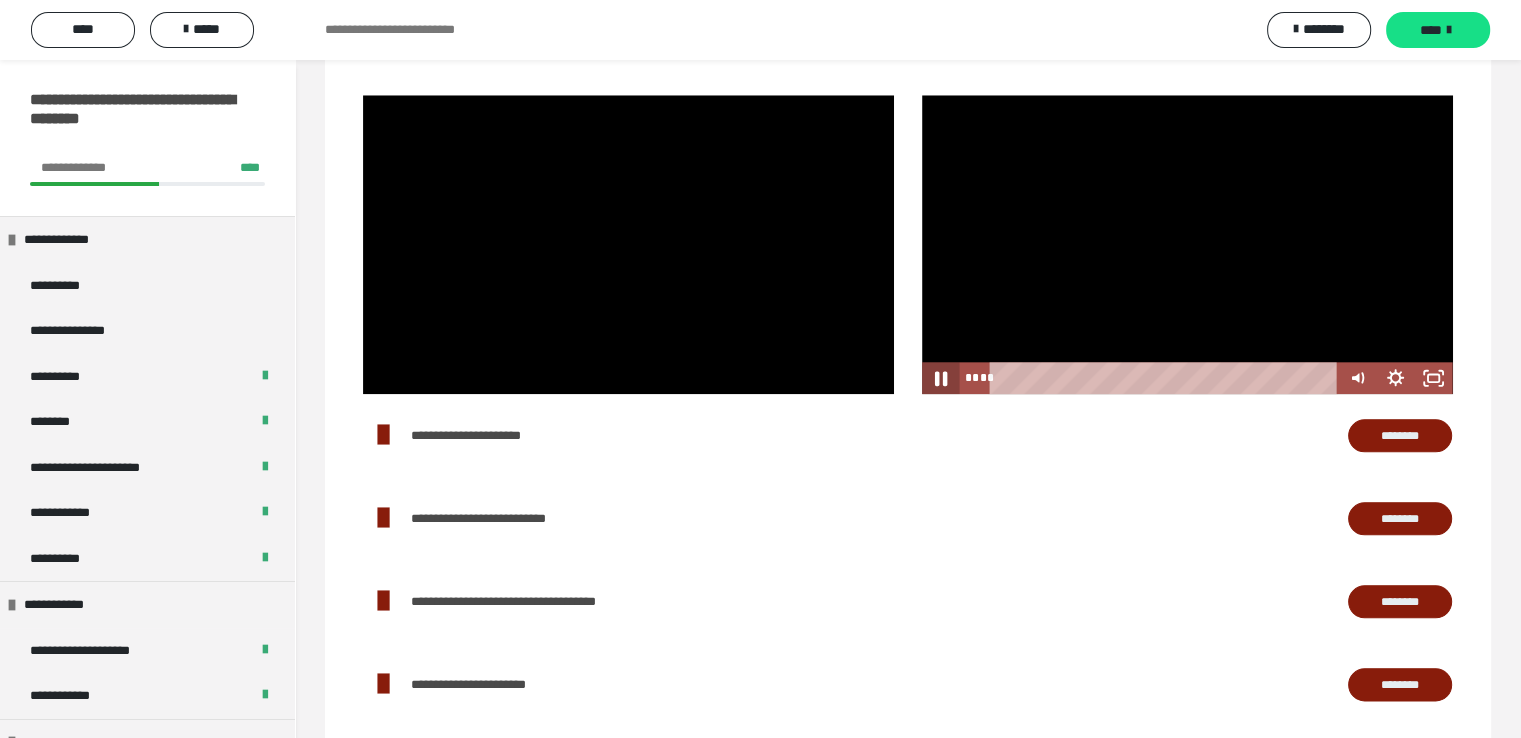 click 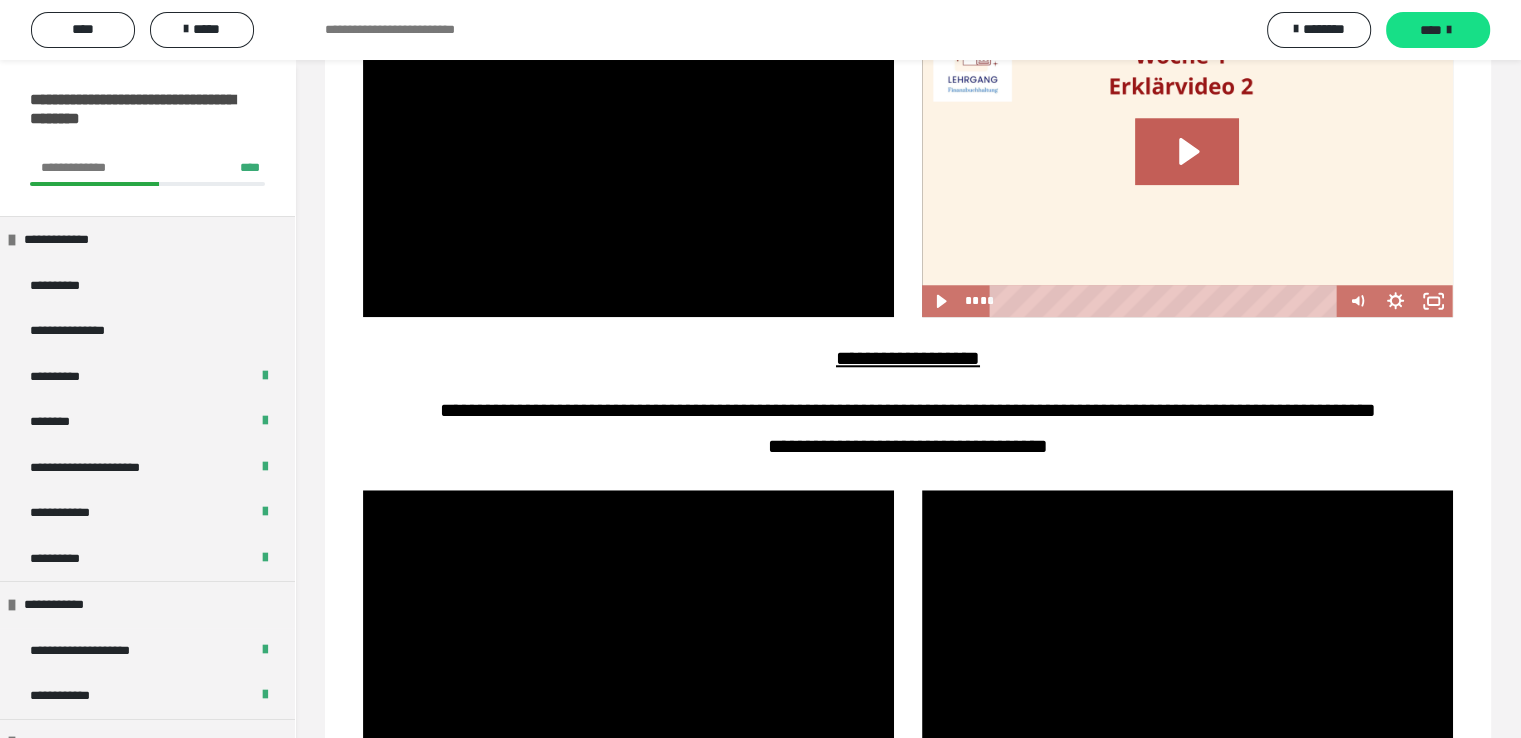 scroll, scrollTop: 1571, scrollLeft: 0, axis: vertical 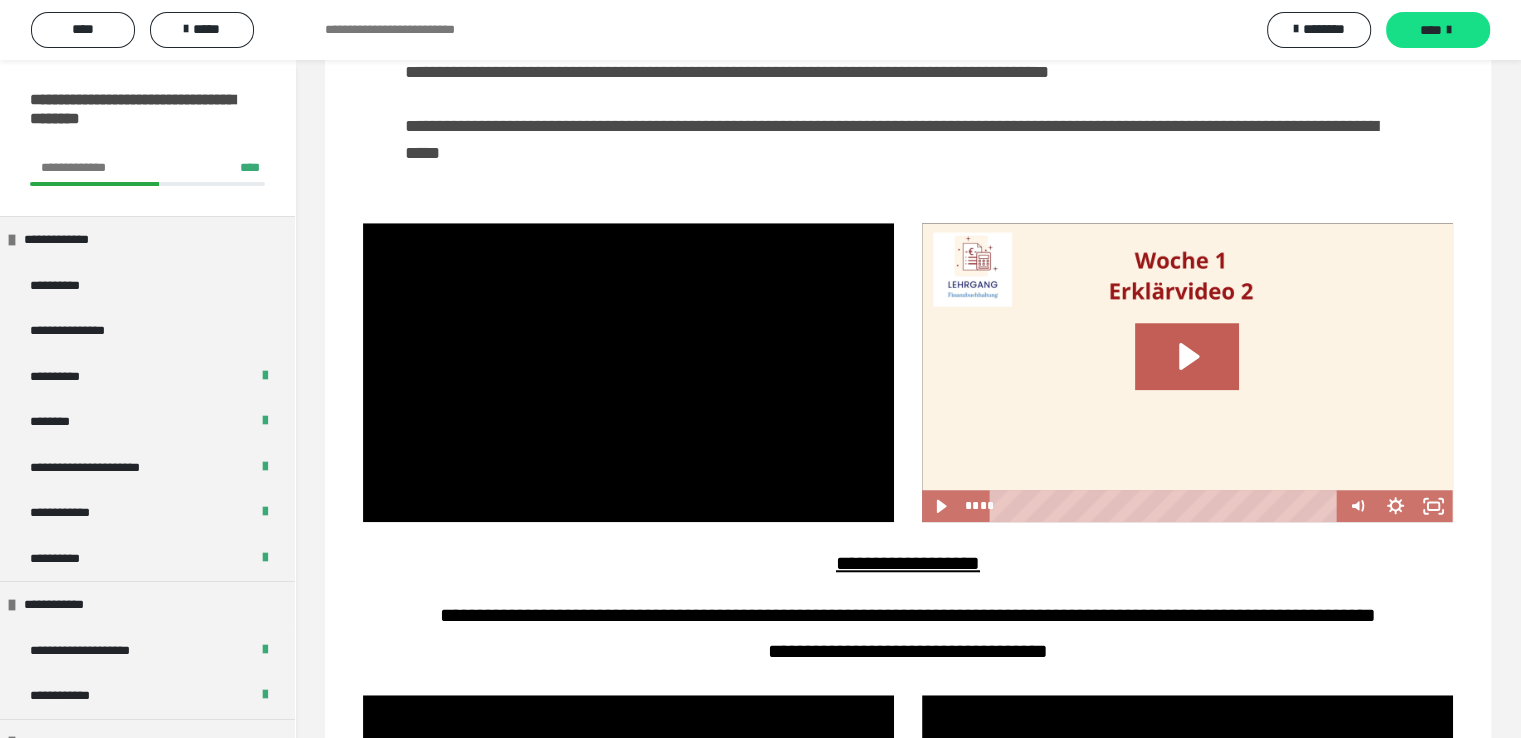 click at bounding box center [1187, 372] 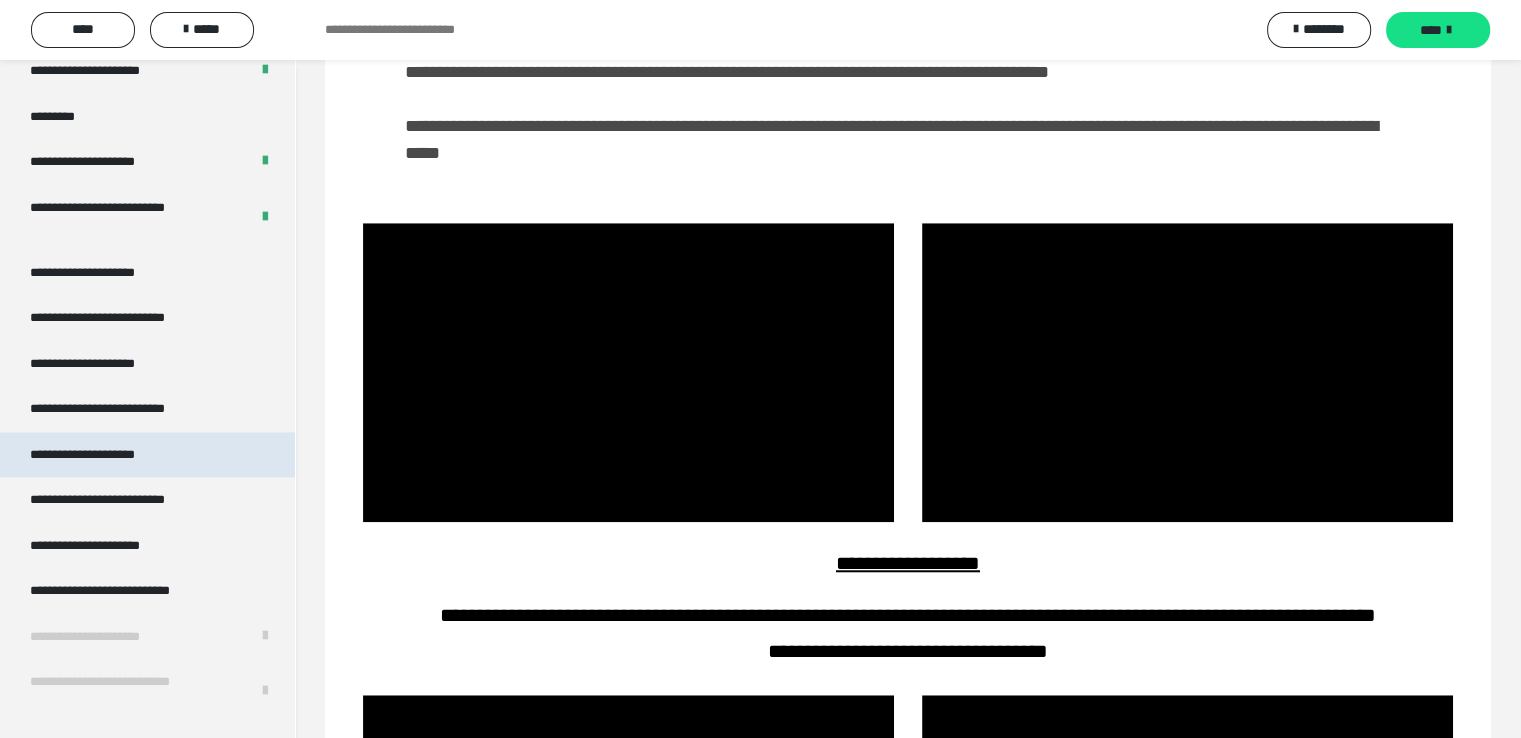 scroll, scrollTop: 2600, scrollLeft: 0, axis: vertical 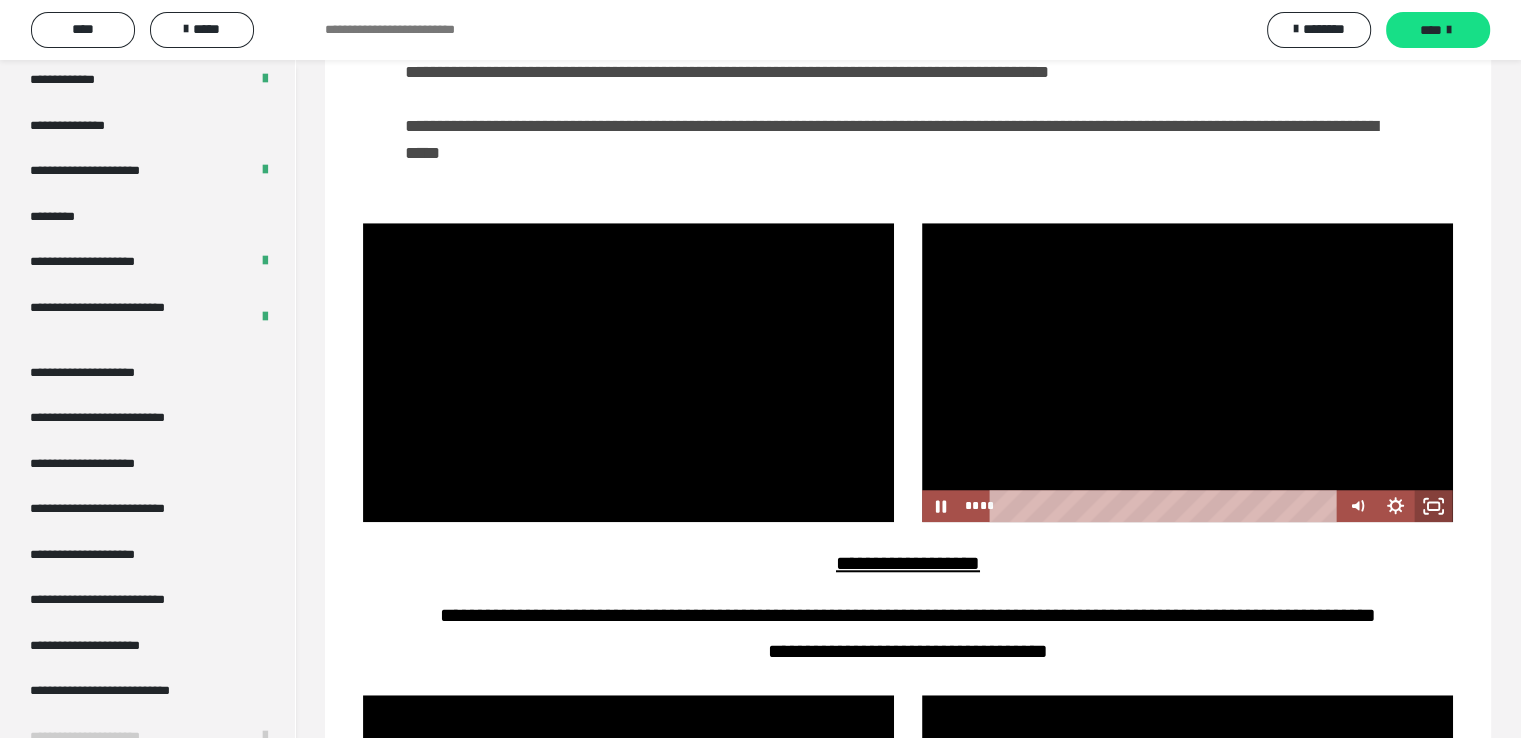 click 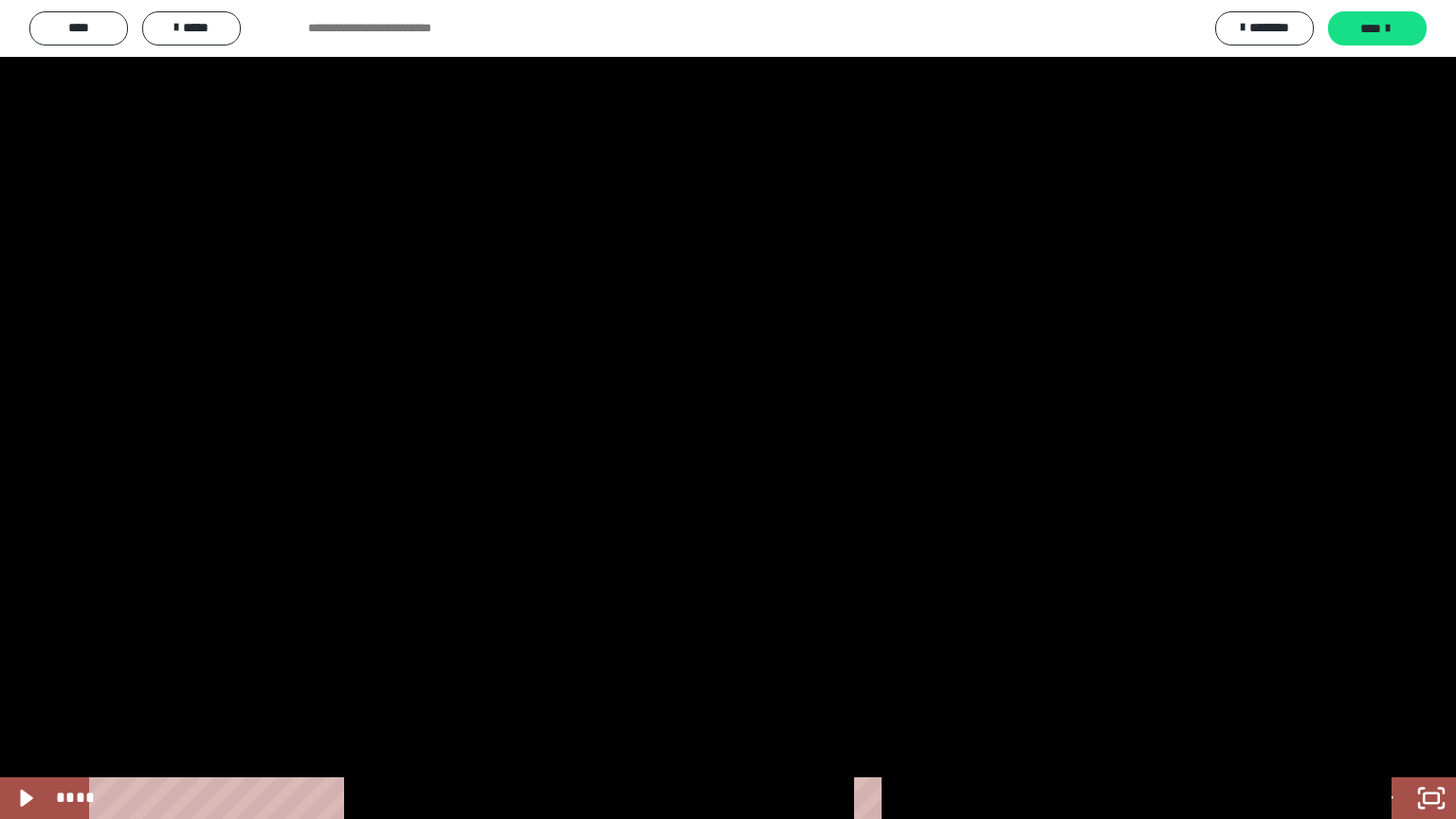 click at bounding box center (728, 410) 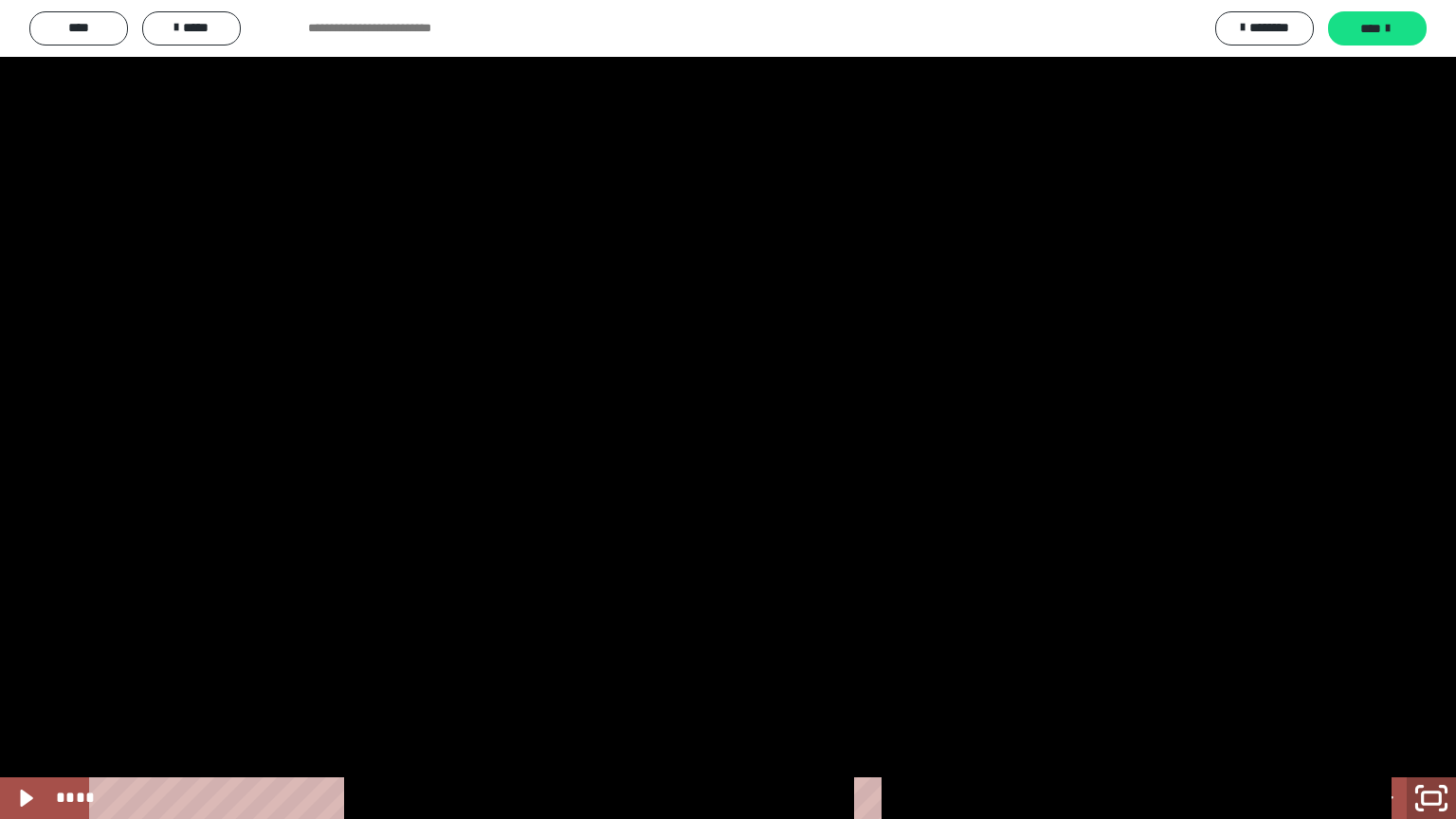 click 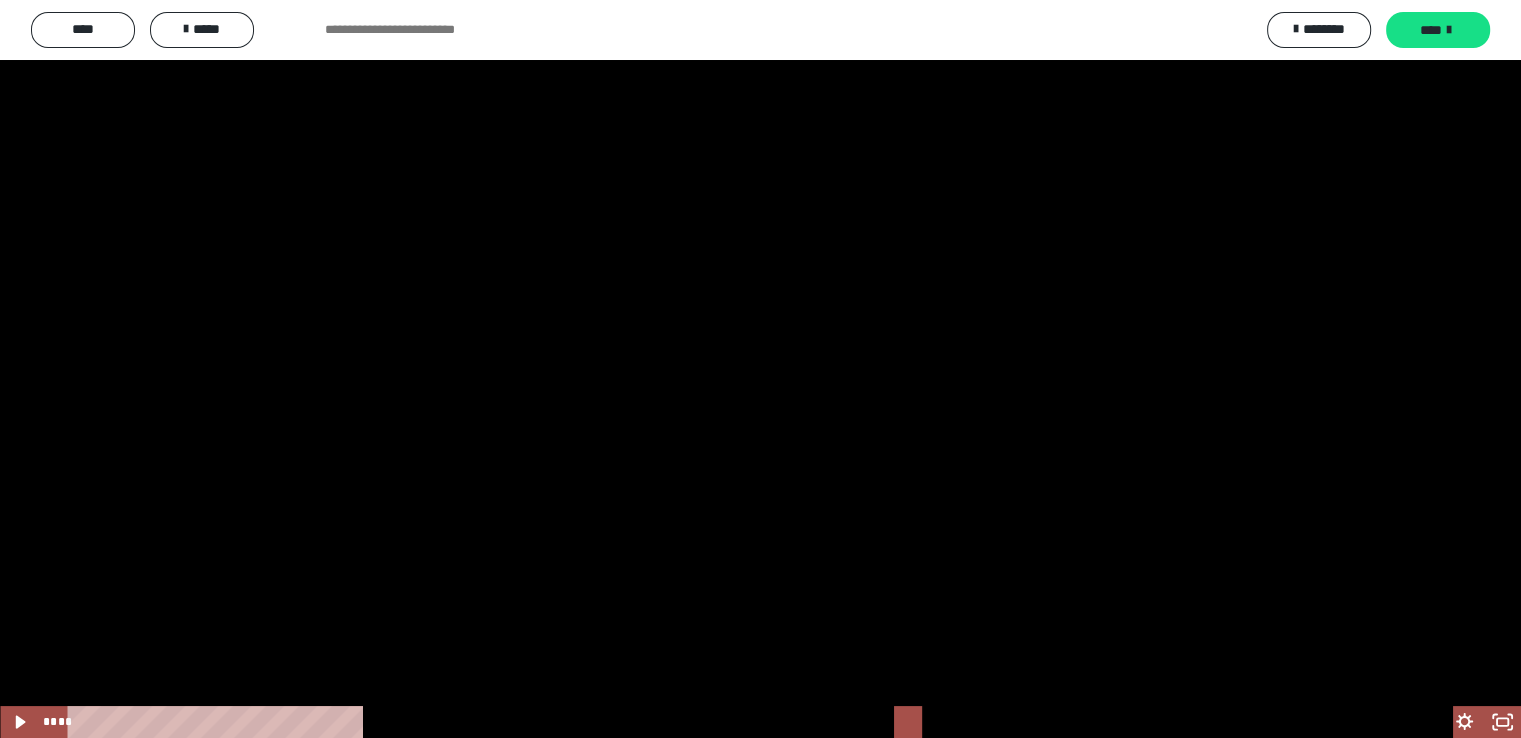 scroll, scrollTop: 1971, scrollLeft: 0, axis: vertical 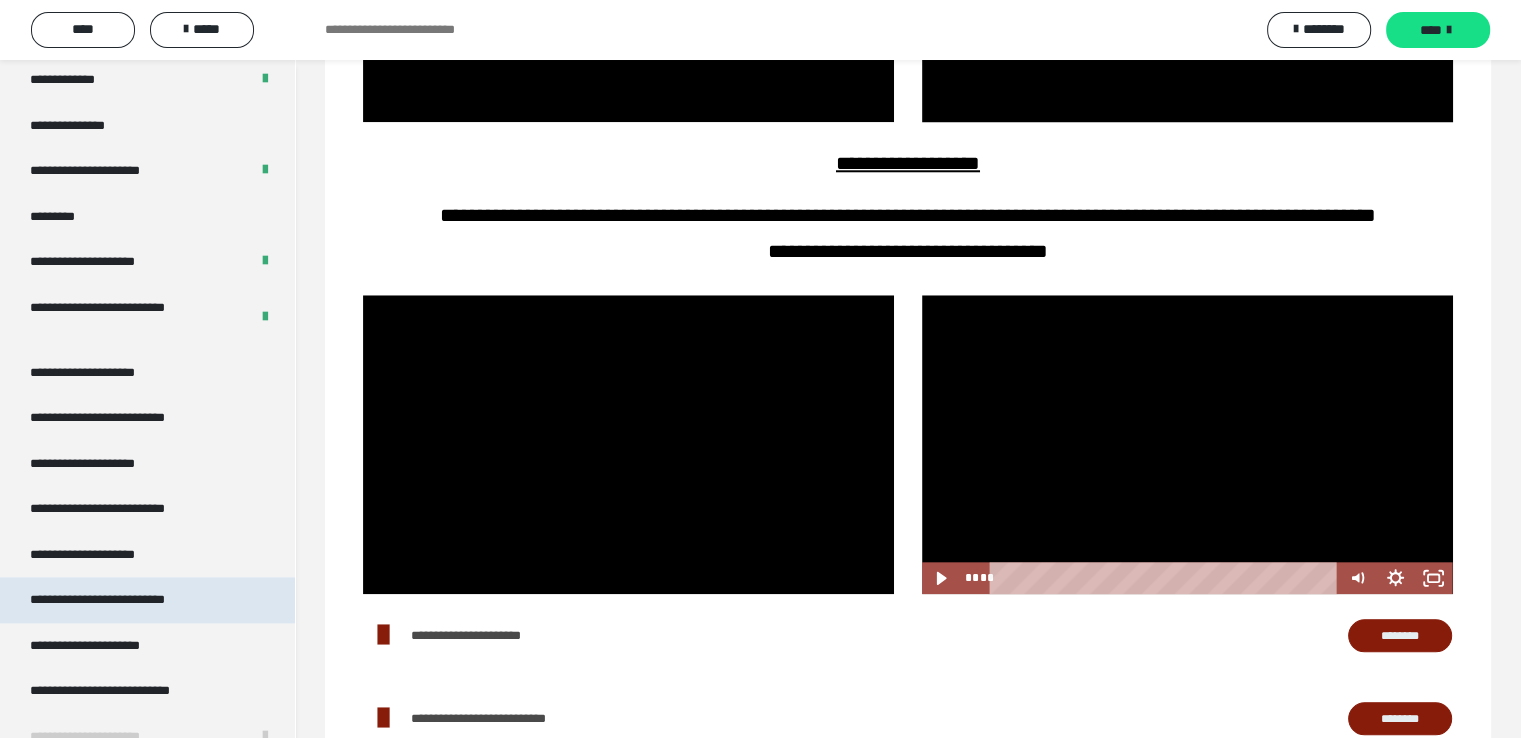 type 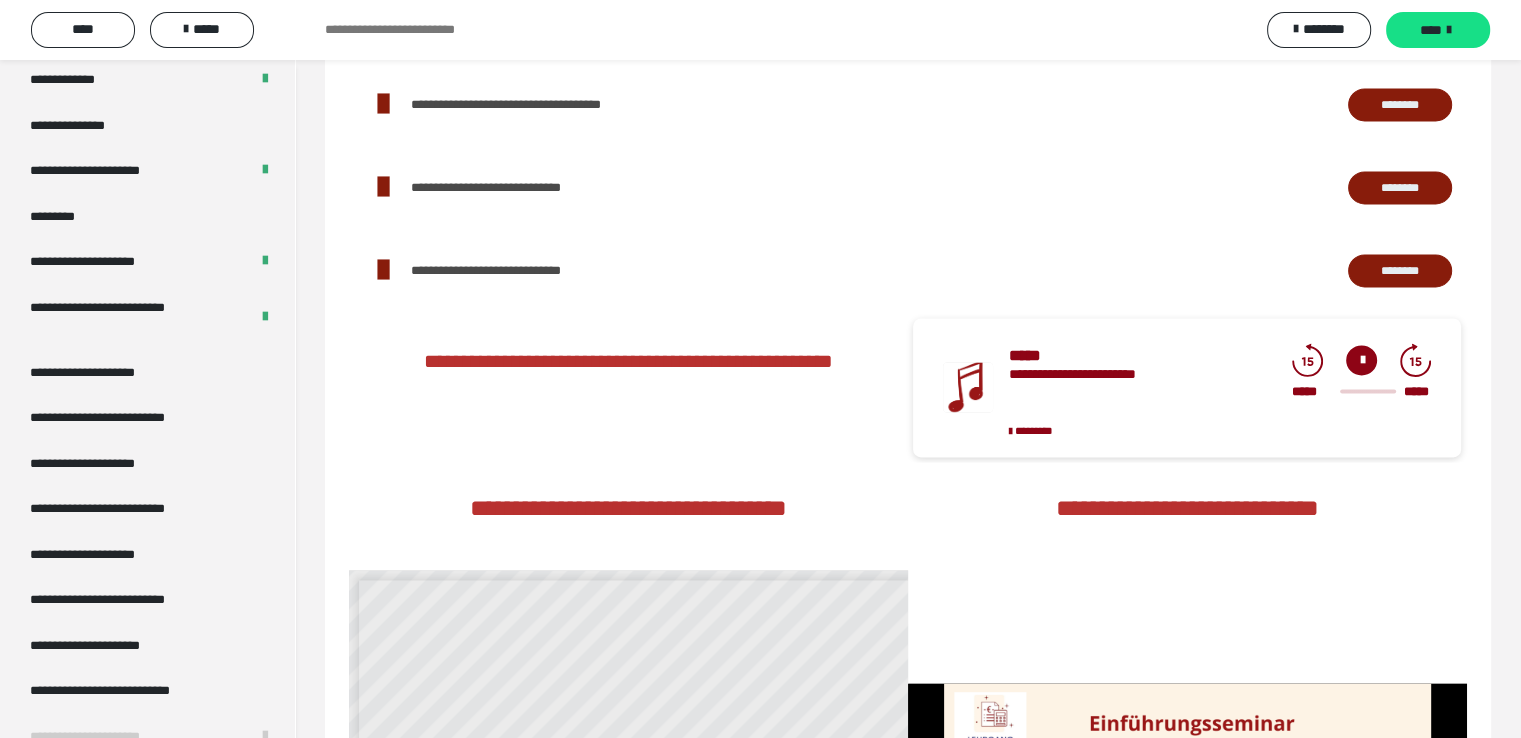 scroll, scrollTop: 2971, scrollLeft: 0, axis: vertical 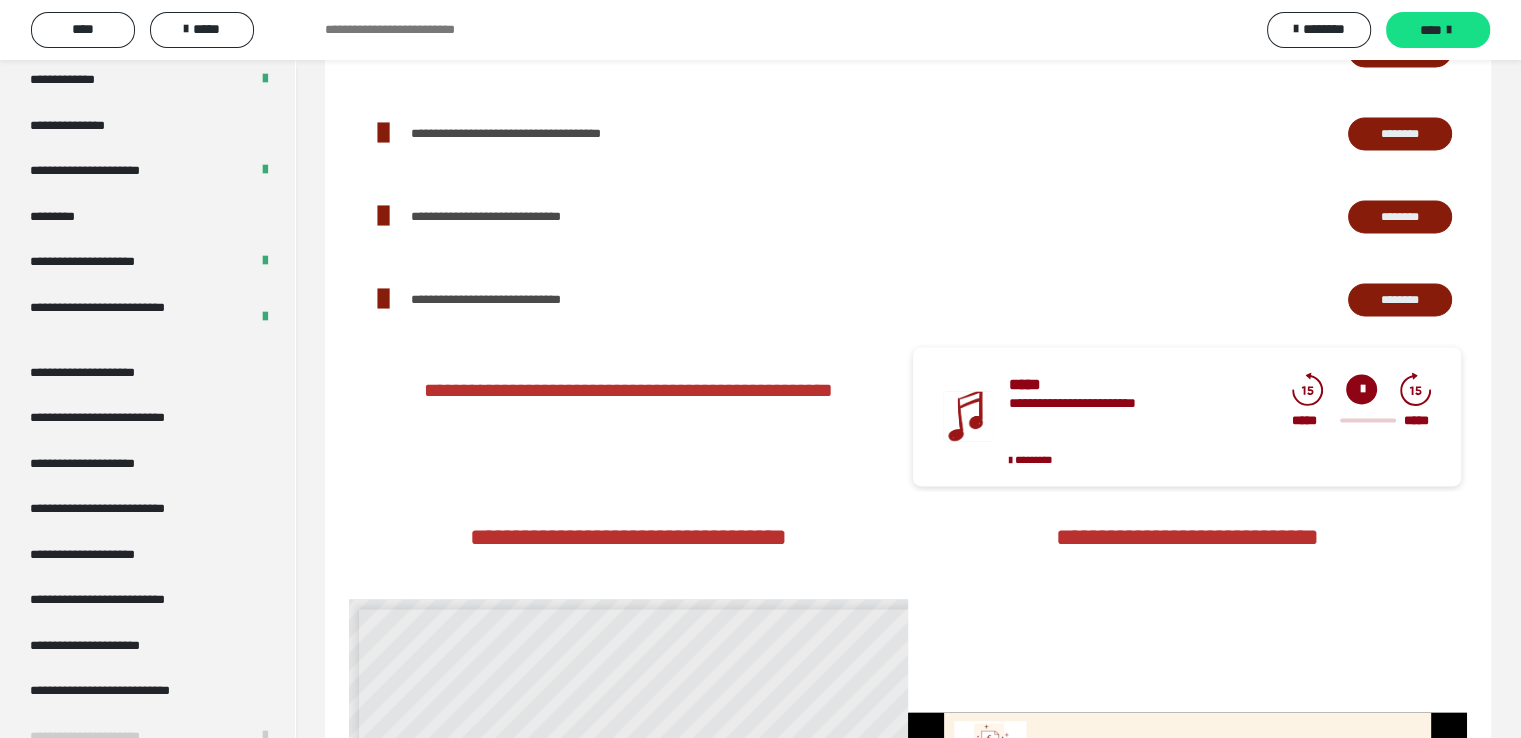 click at bounding box center (1361, 389) 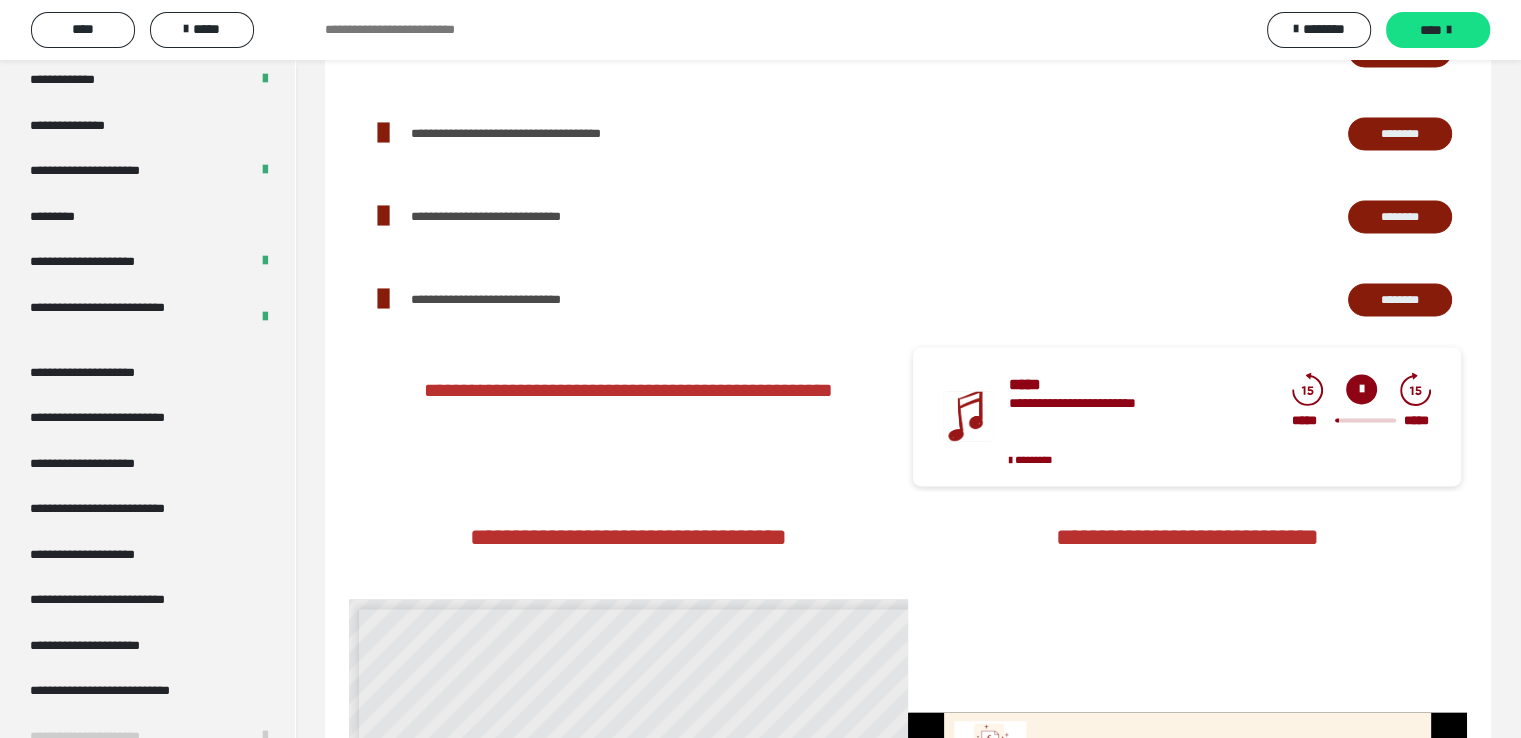 click at bounding box center [1361, 389] 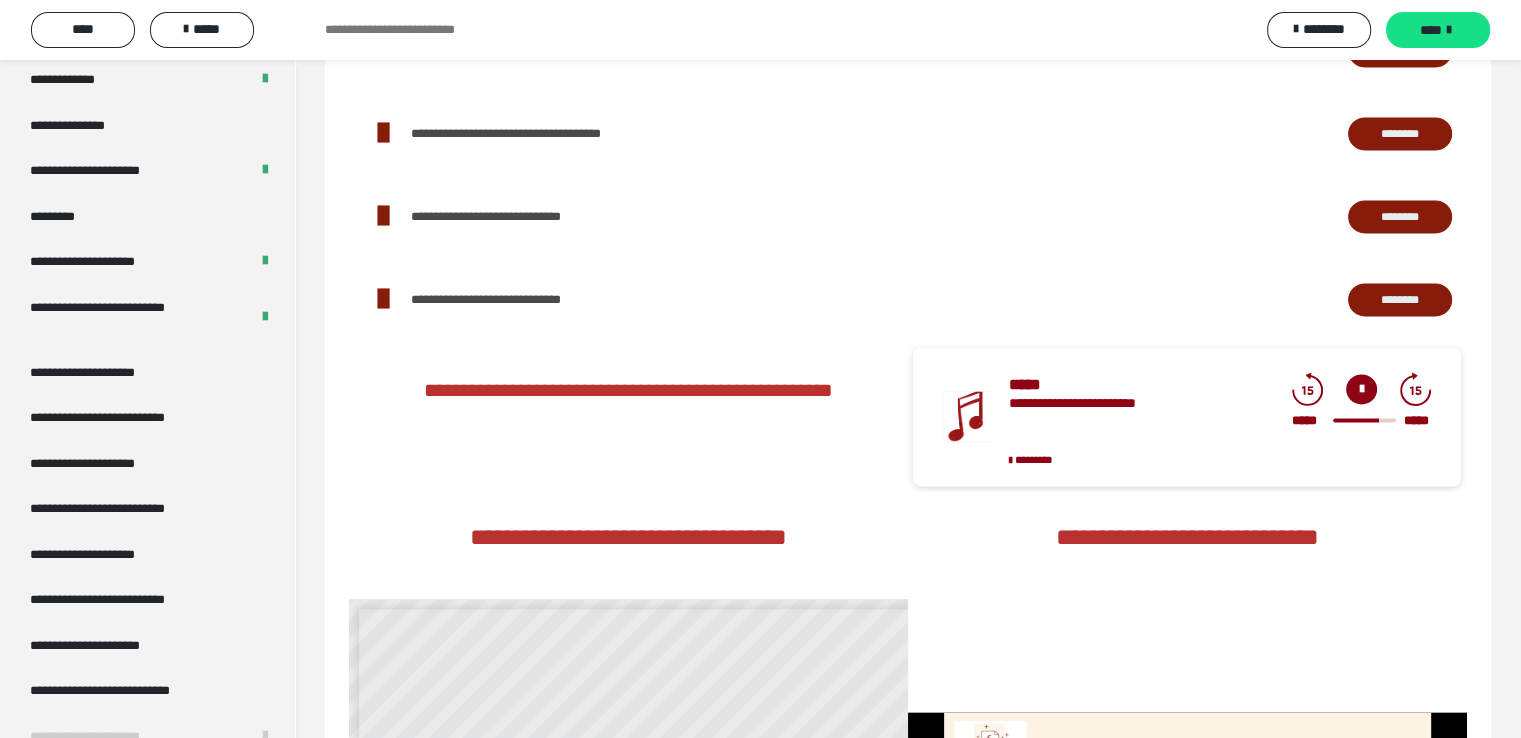 drag, startPoint x: 732, startPoint y: 140, endPoint x: 580, endPoint y: 61, distance: 171.30382 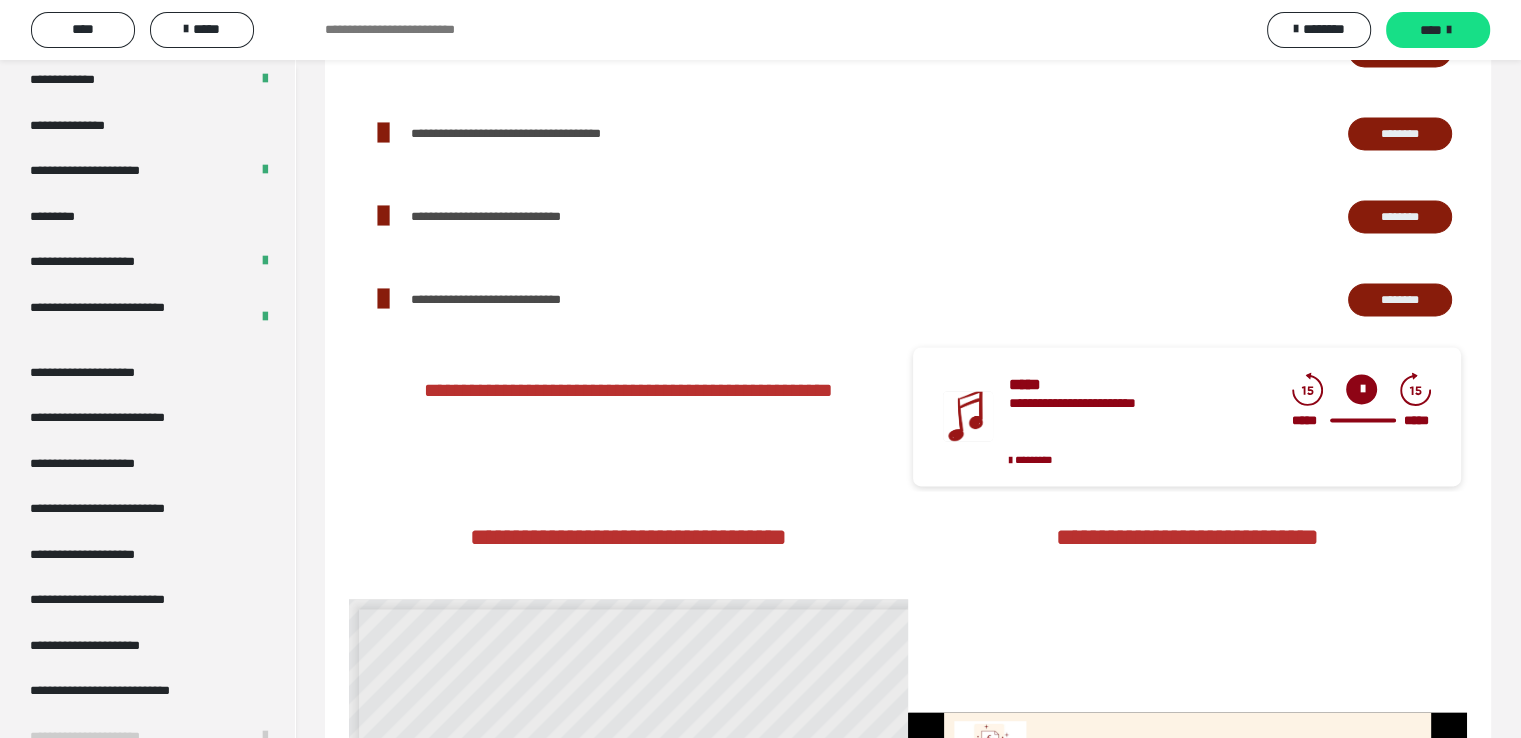 drag, startPoint x: 580, startPoint y: 61, endPoint x: 518, endPoint y: 143, distance: 102.80078 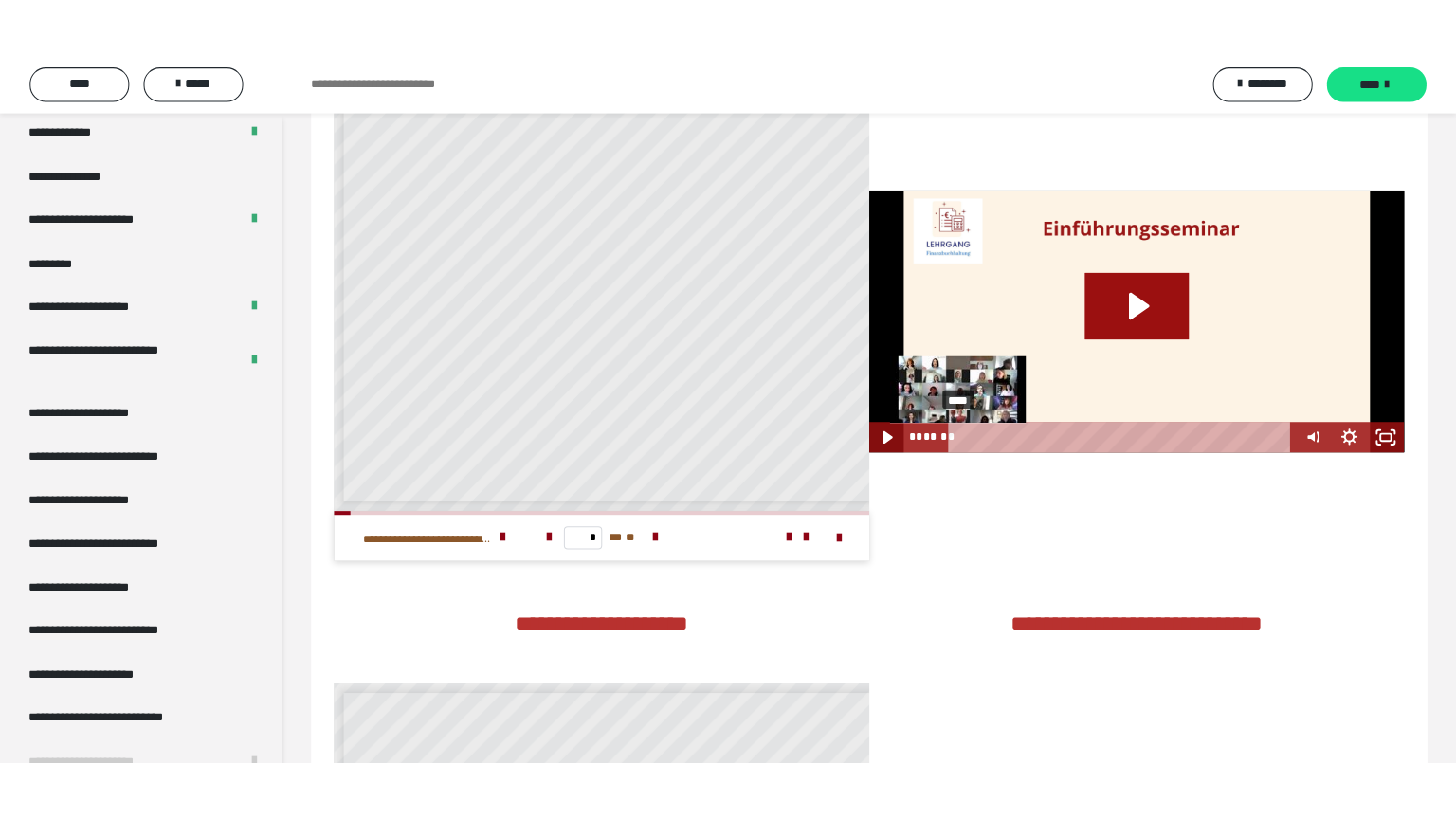 scroll, scrollTop: 3385, scrollLeft: 0, axis: vertical 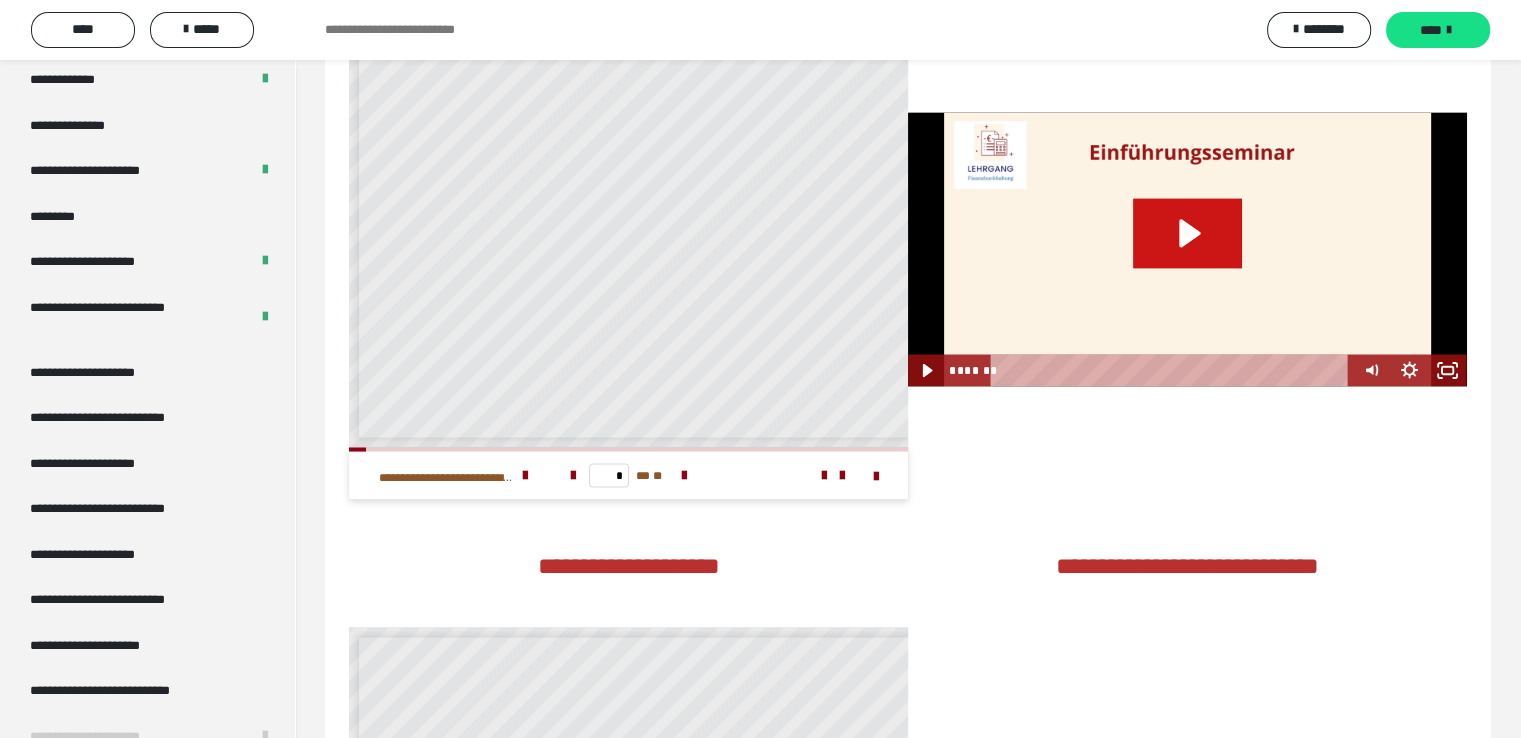 drag, startPoint x: 1183, startPoint y: 302, endPoint x: 1165, endPoint y: 303, distance: 18.027756 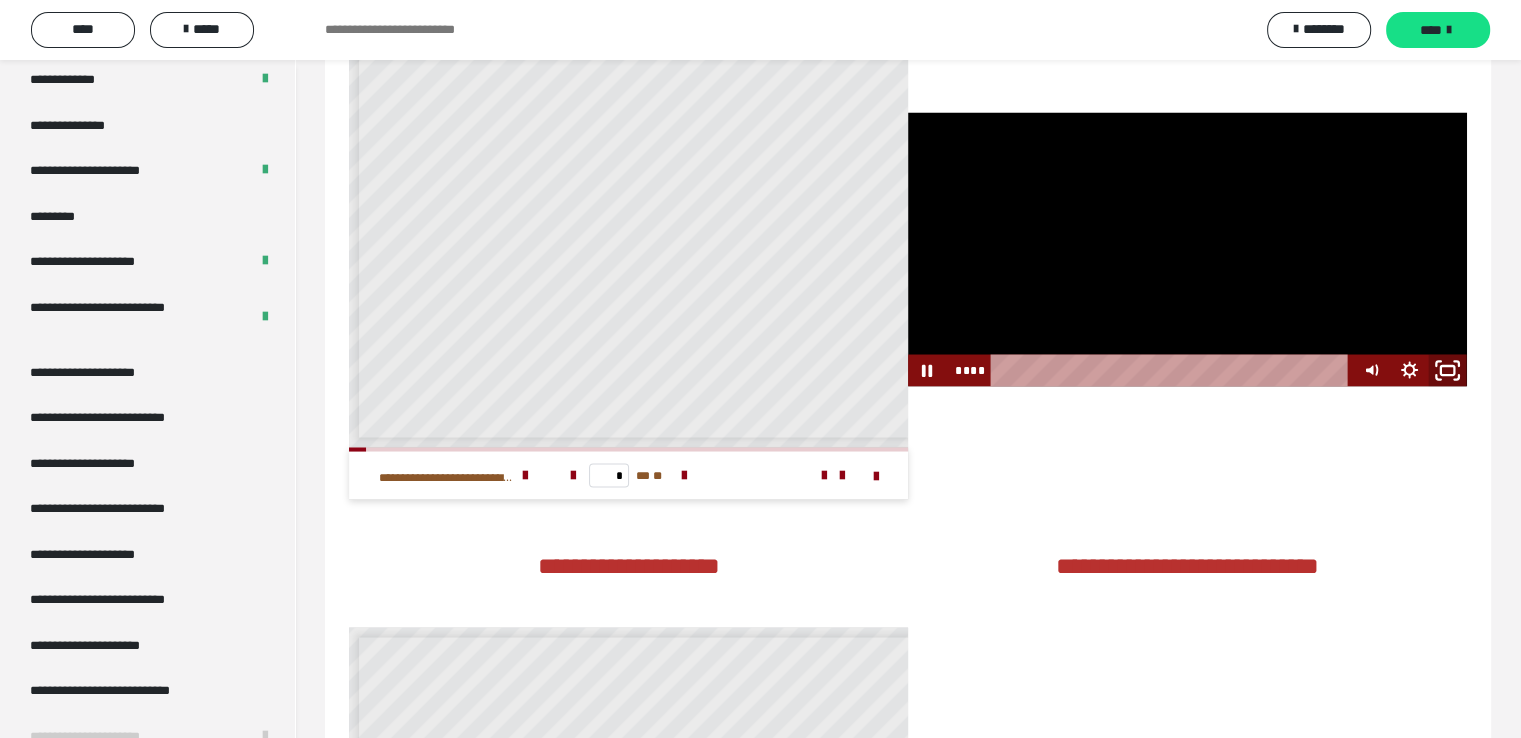 click 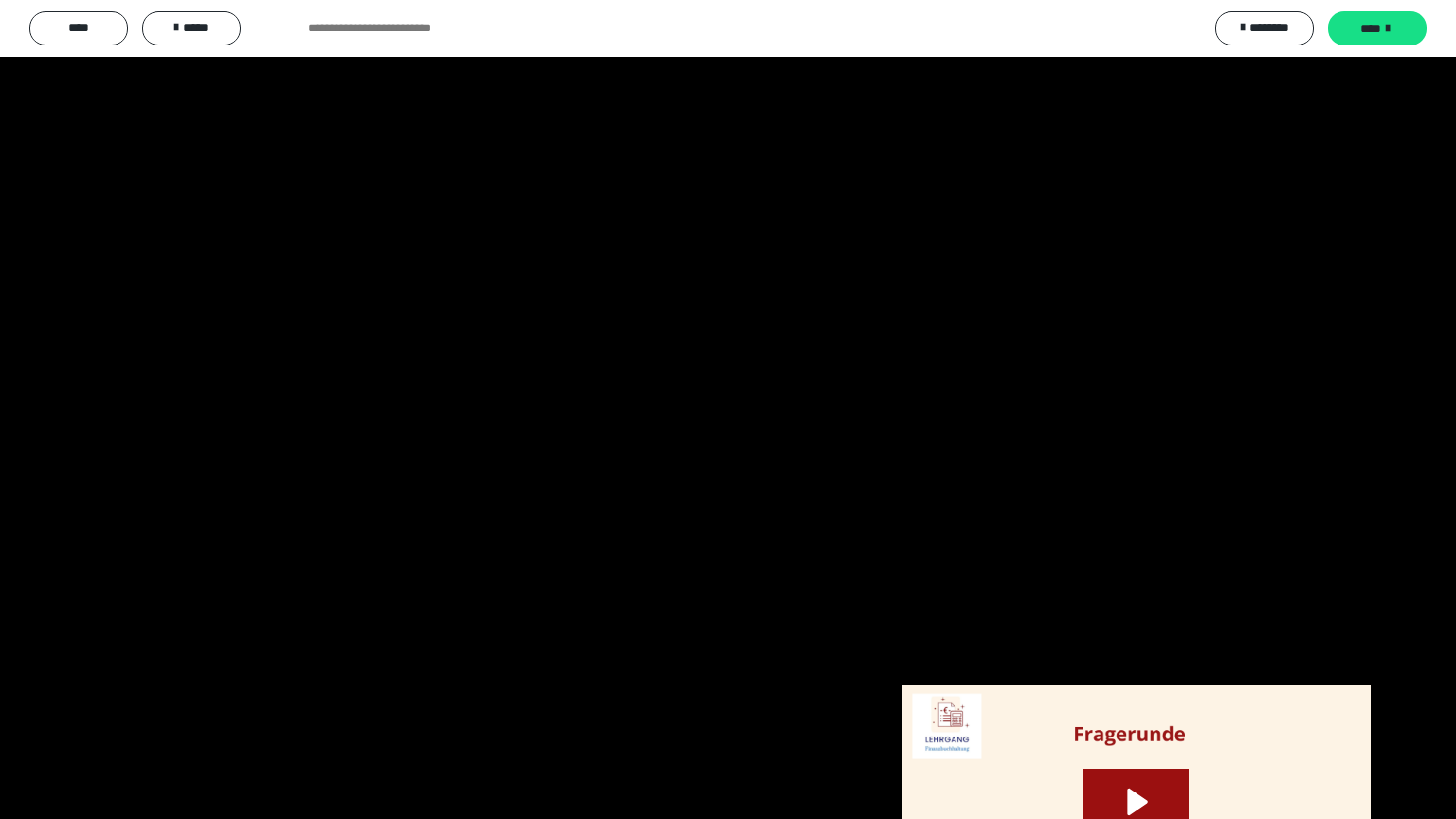 click at bounding box center (728, 410) 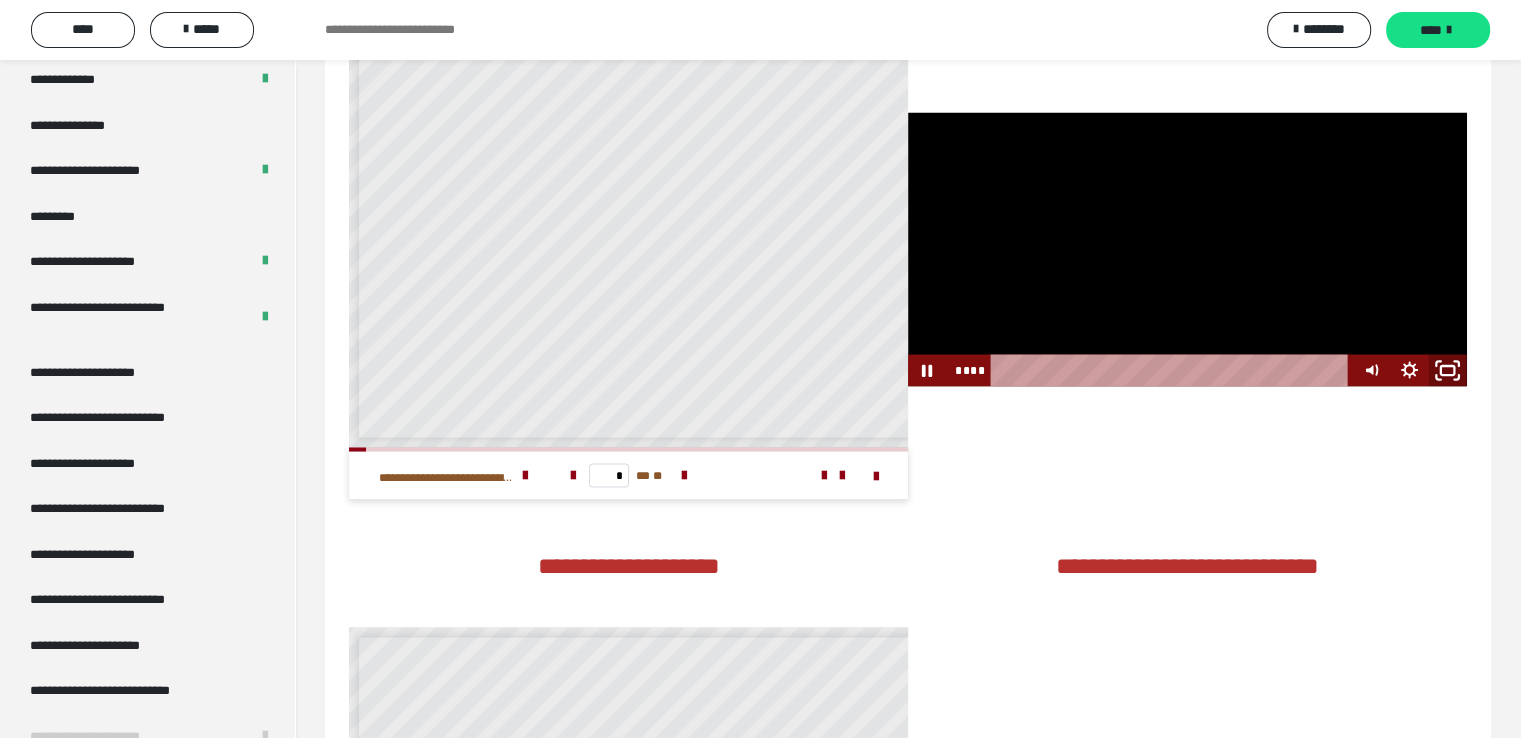 click 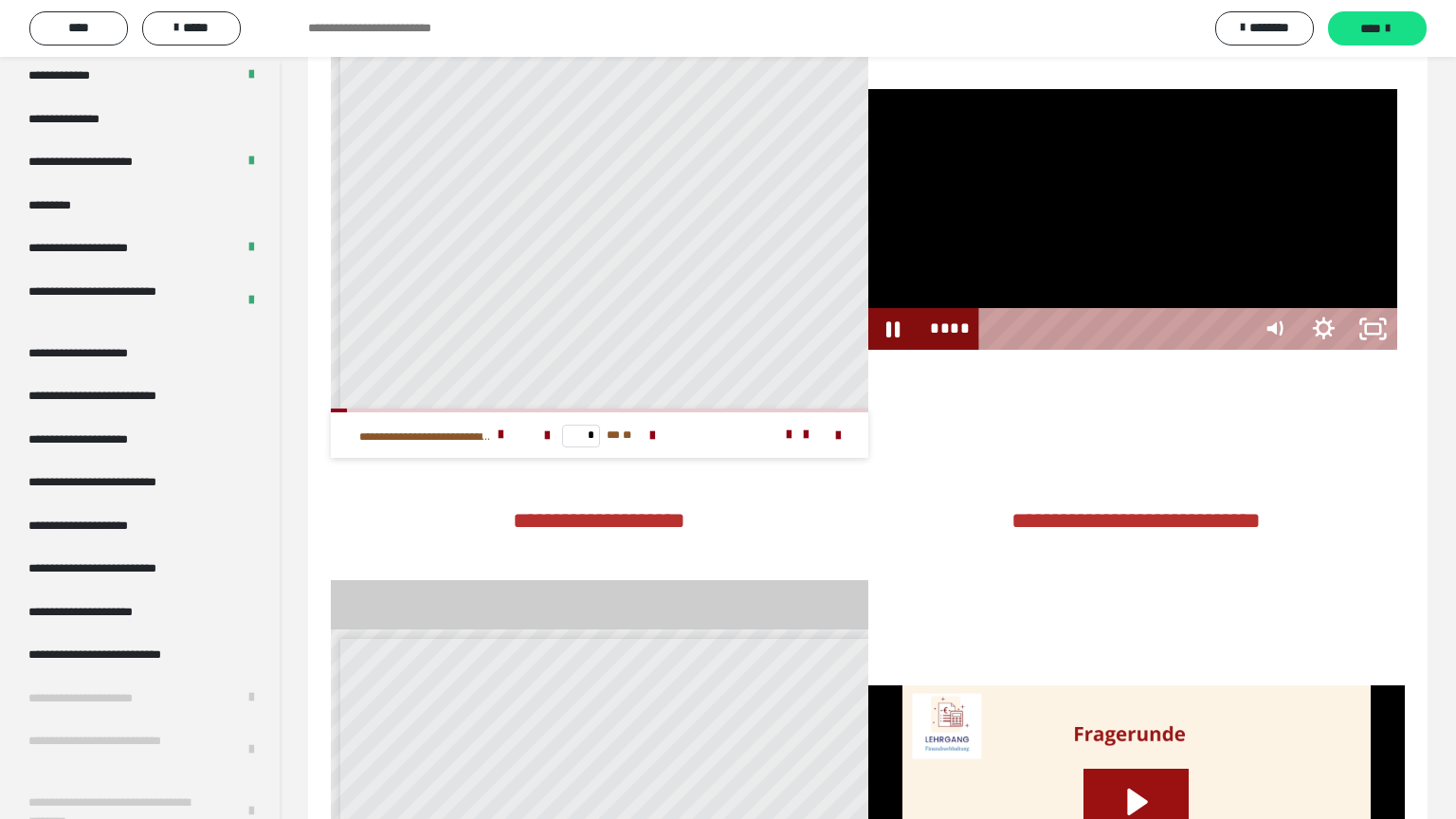 type 